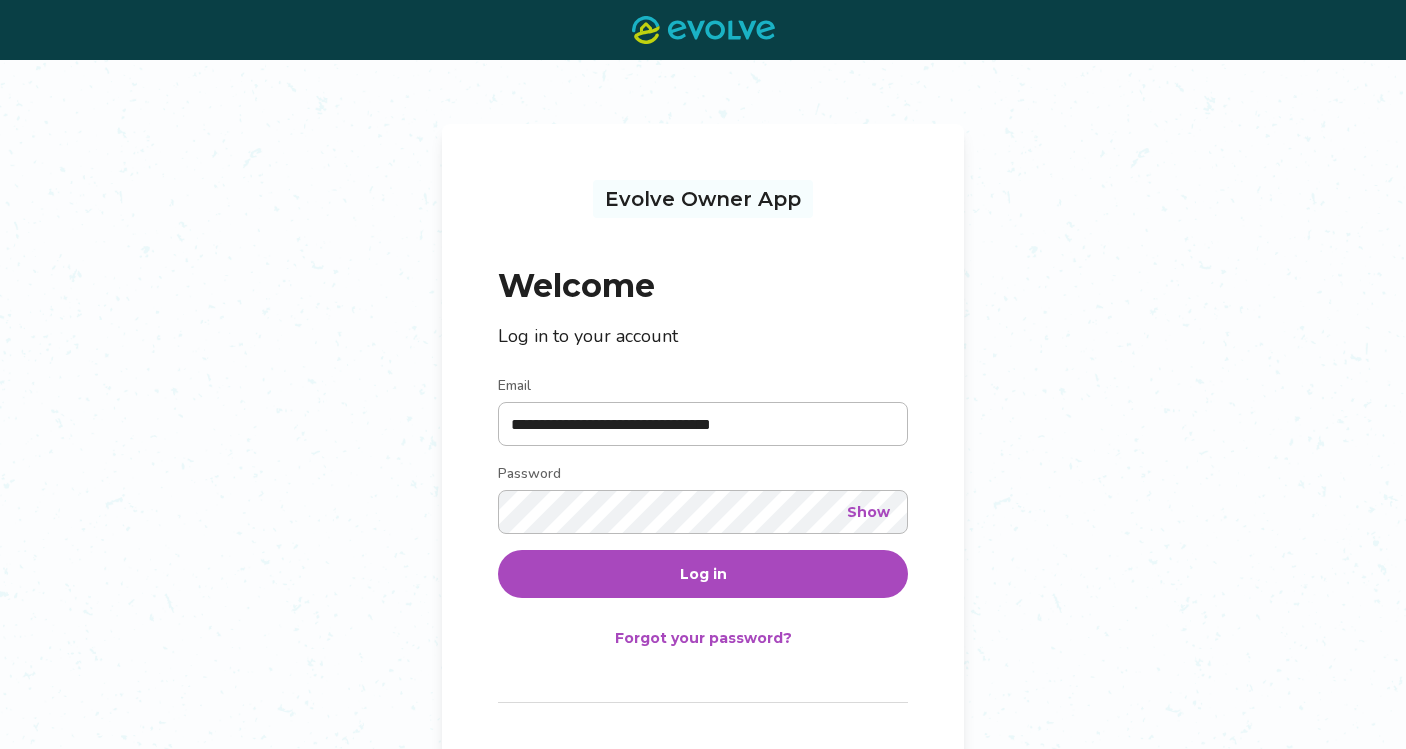 scroll, scrollTop: 0, scrollLeft: 0, axis: both 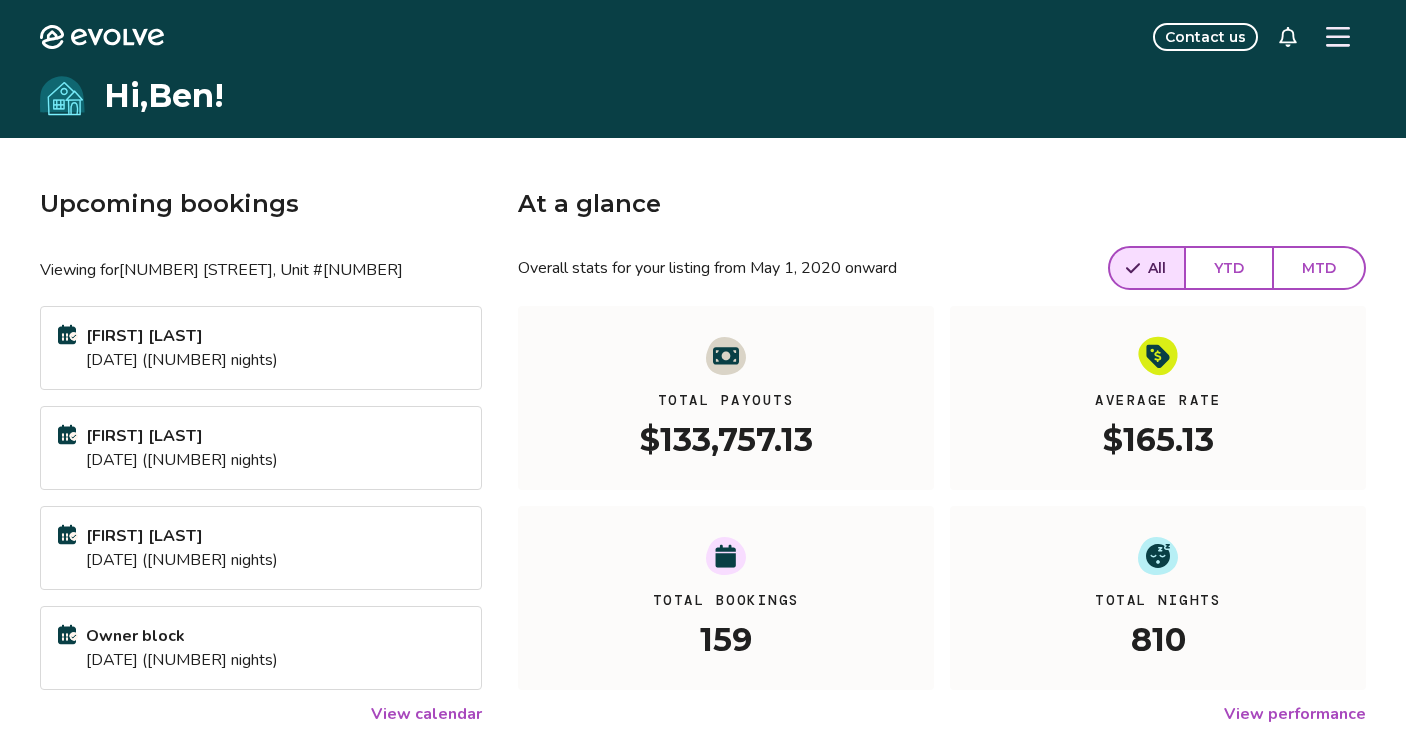 click 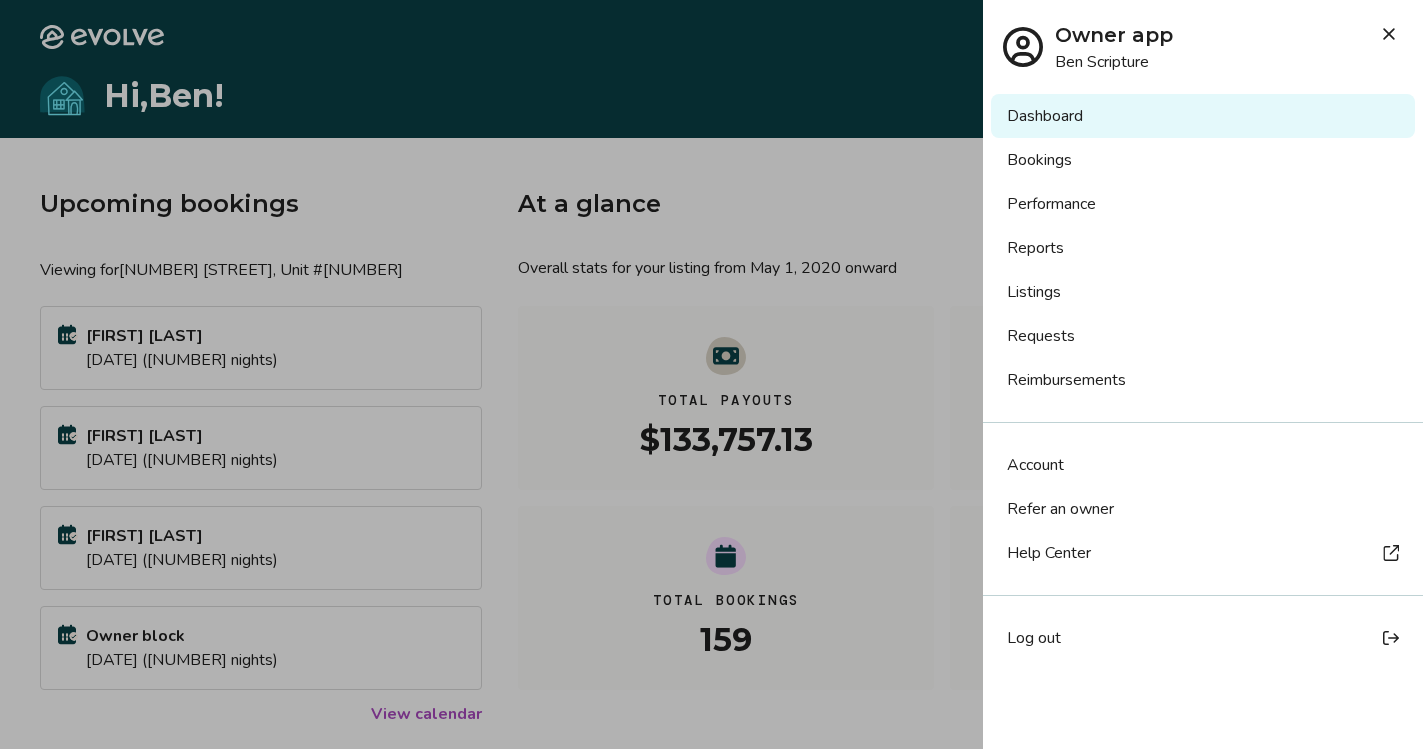 click at bounding box center (1389, 34) 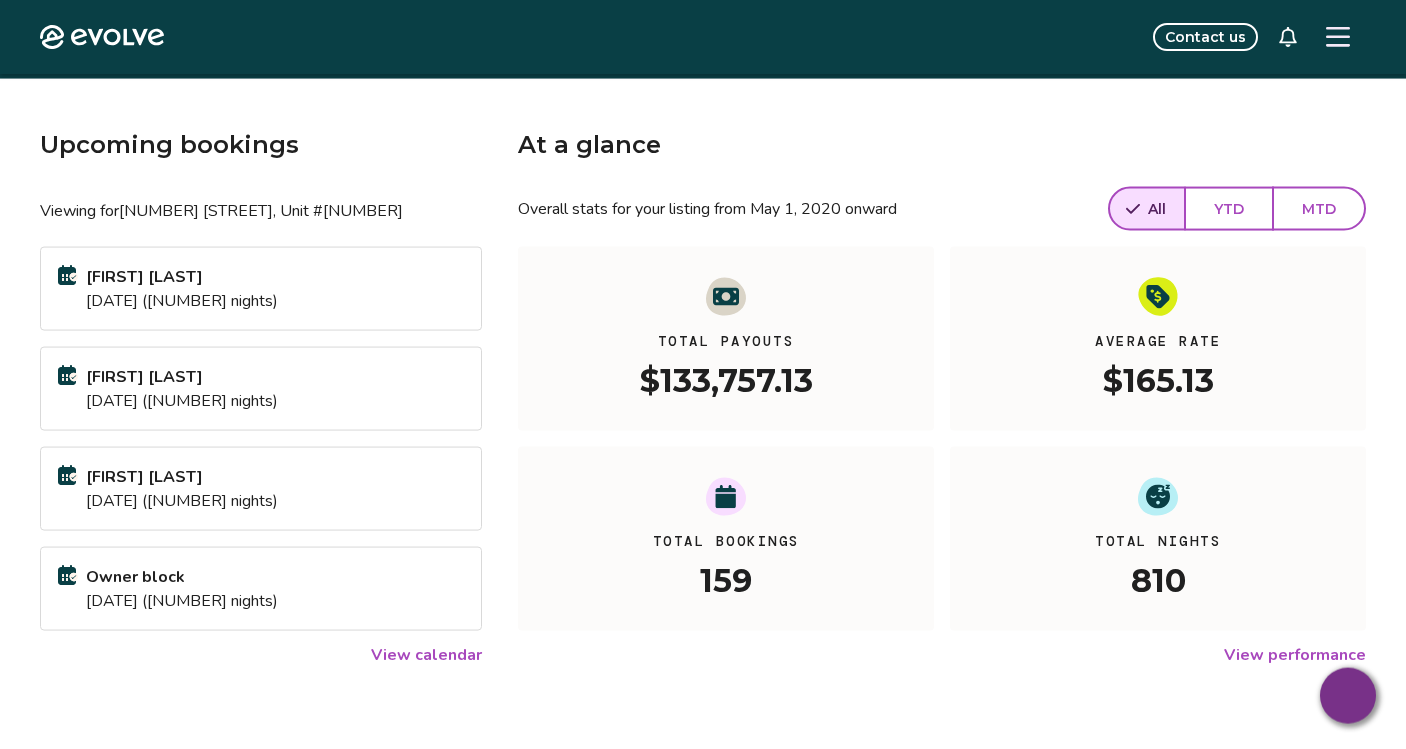 scroll, scrollTop: 102, scrollLeft: 0, axis: vertical 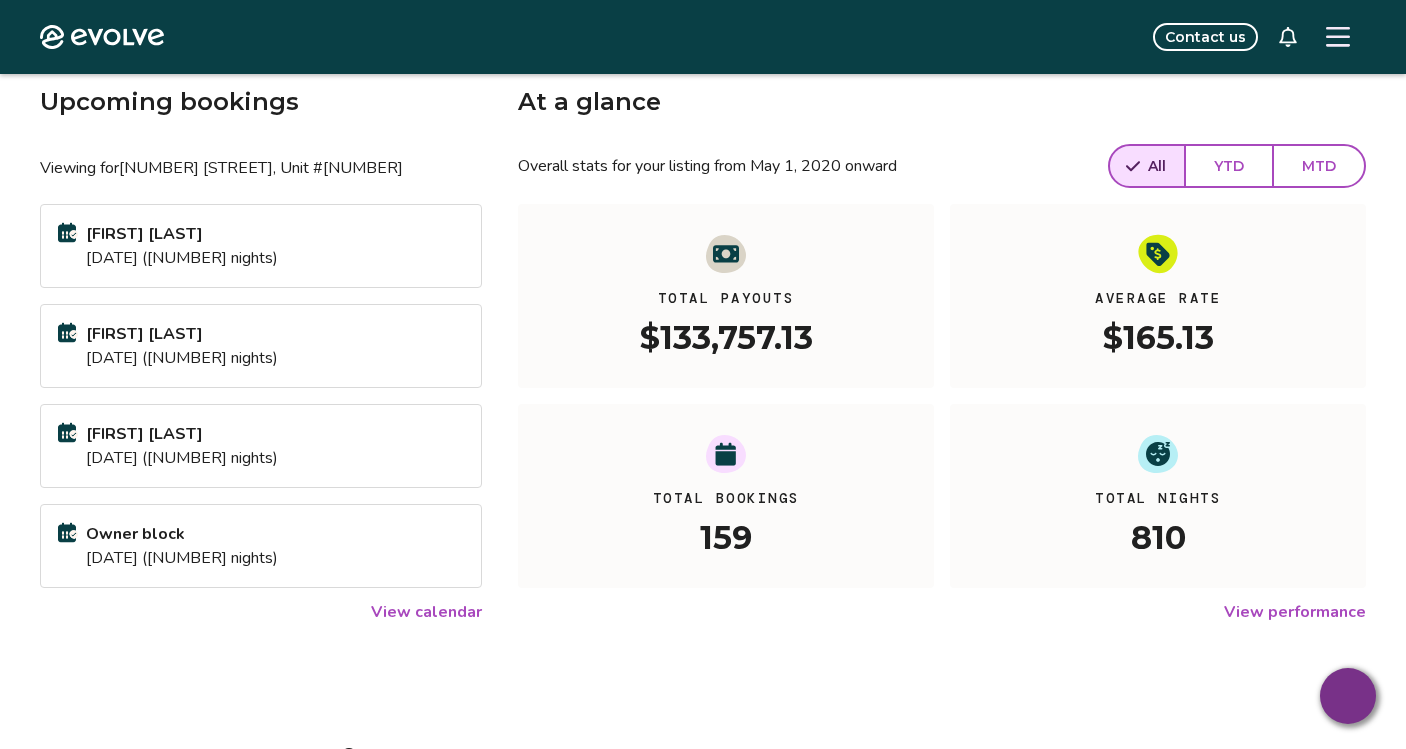 click on "View performance" at bounding box center (1295, 612) 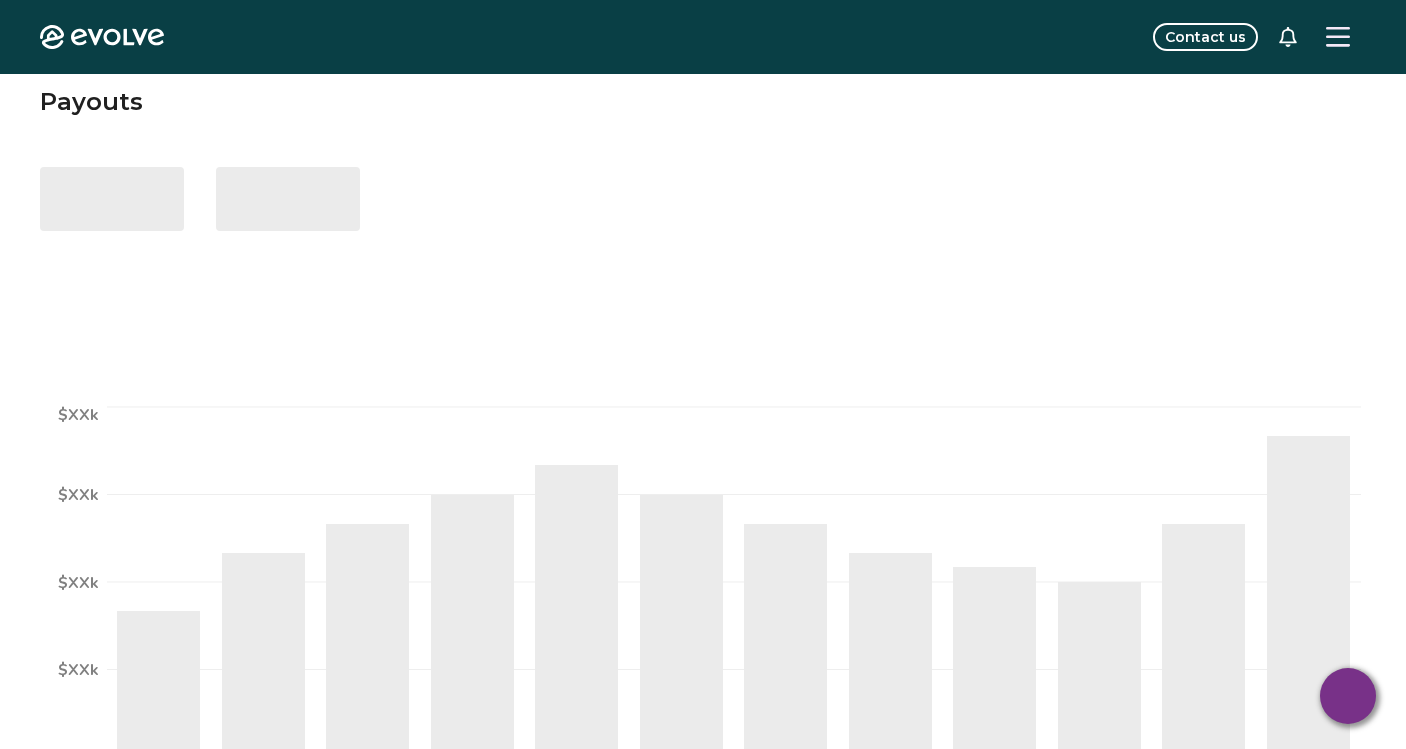 scroll, scrollTop: 0, scrollLeft: 0, axis: both 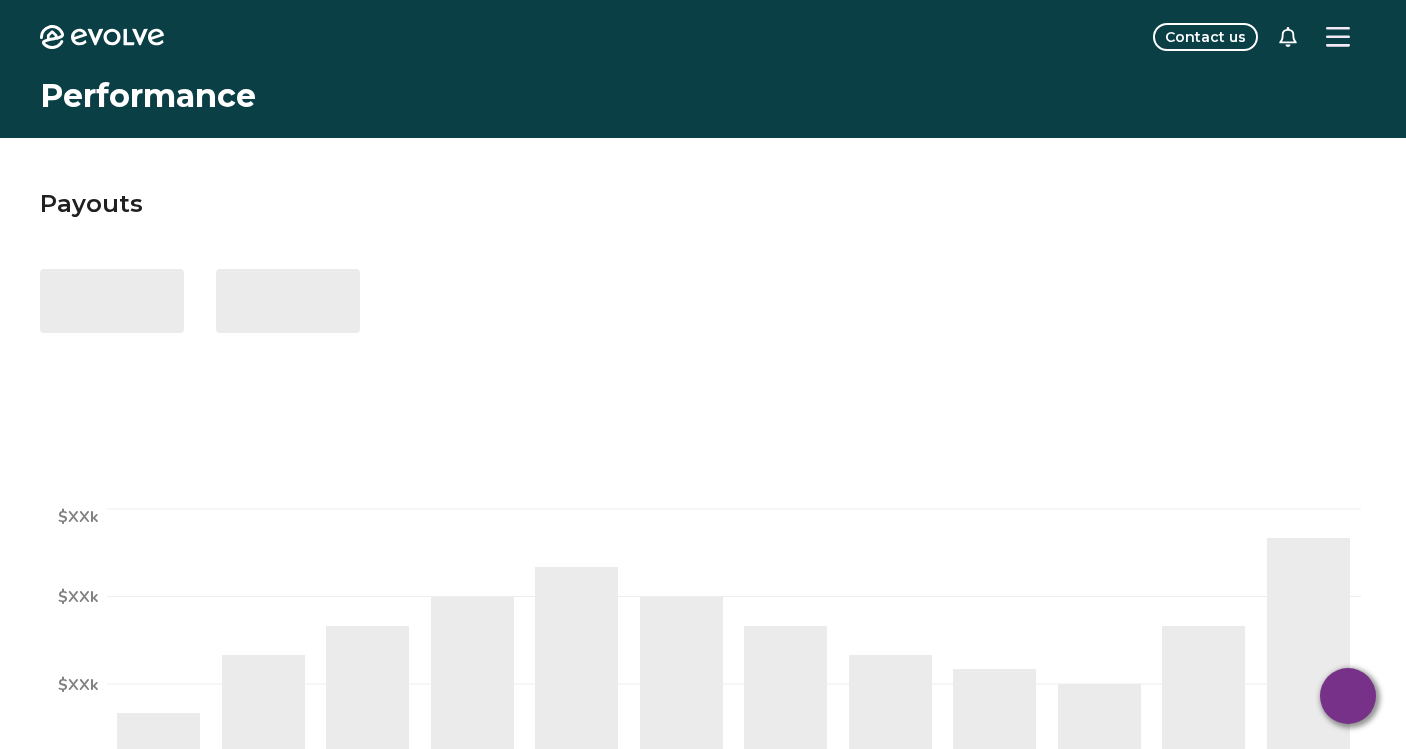 select on "****" 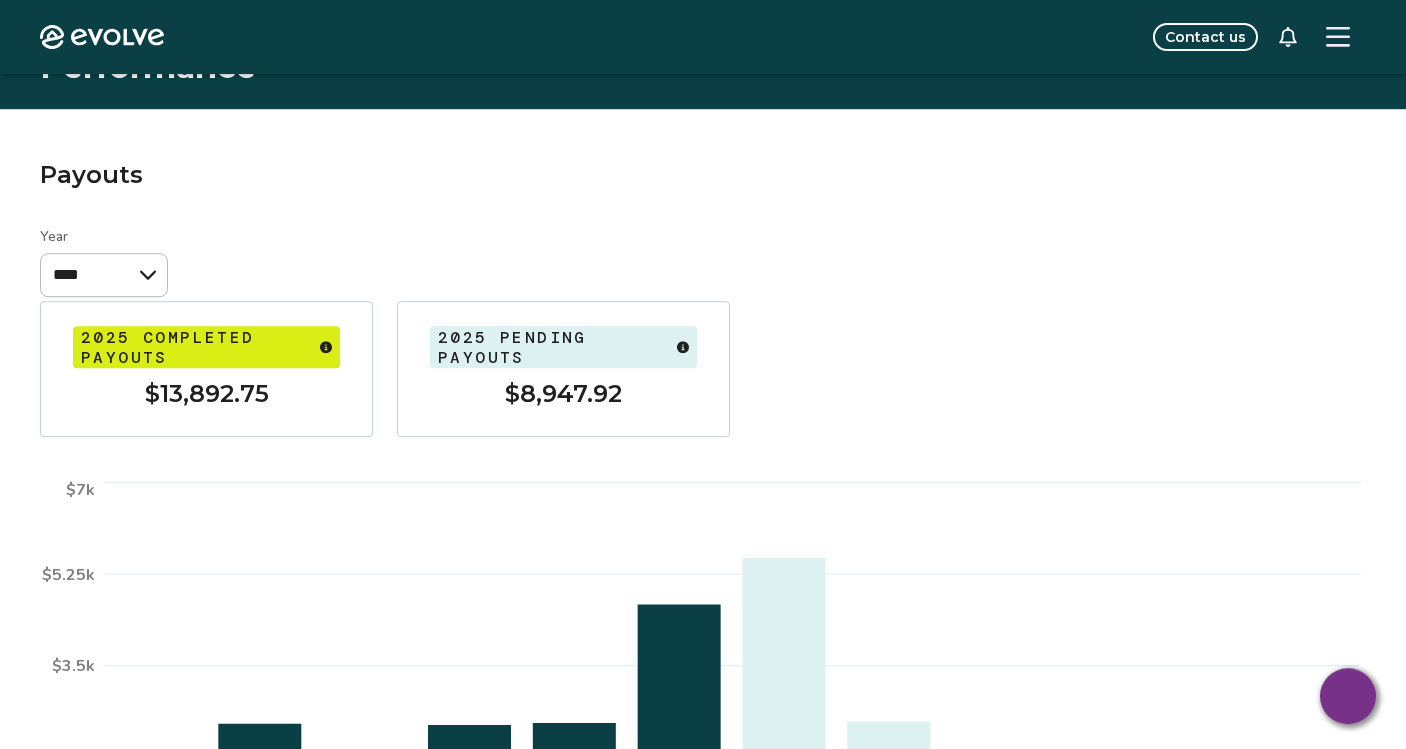 scroll, scrollTop: 0, scrollLeft: 0, axis: both 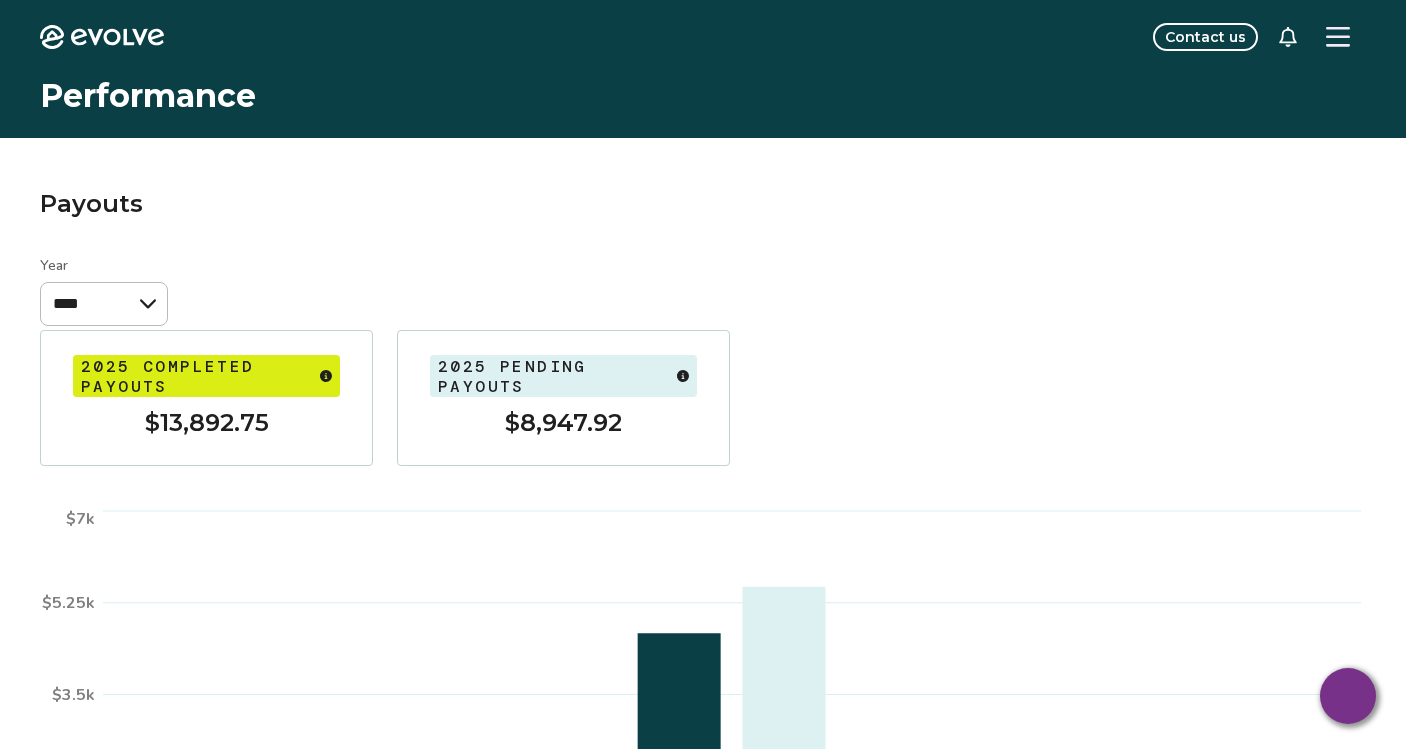 click 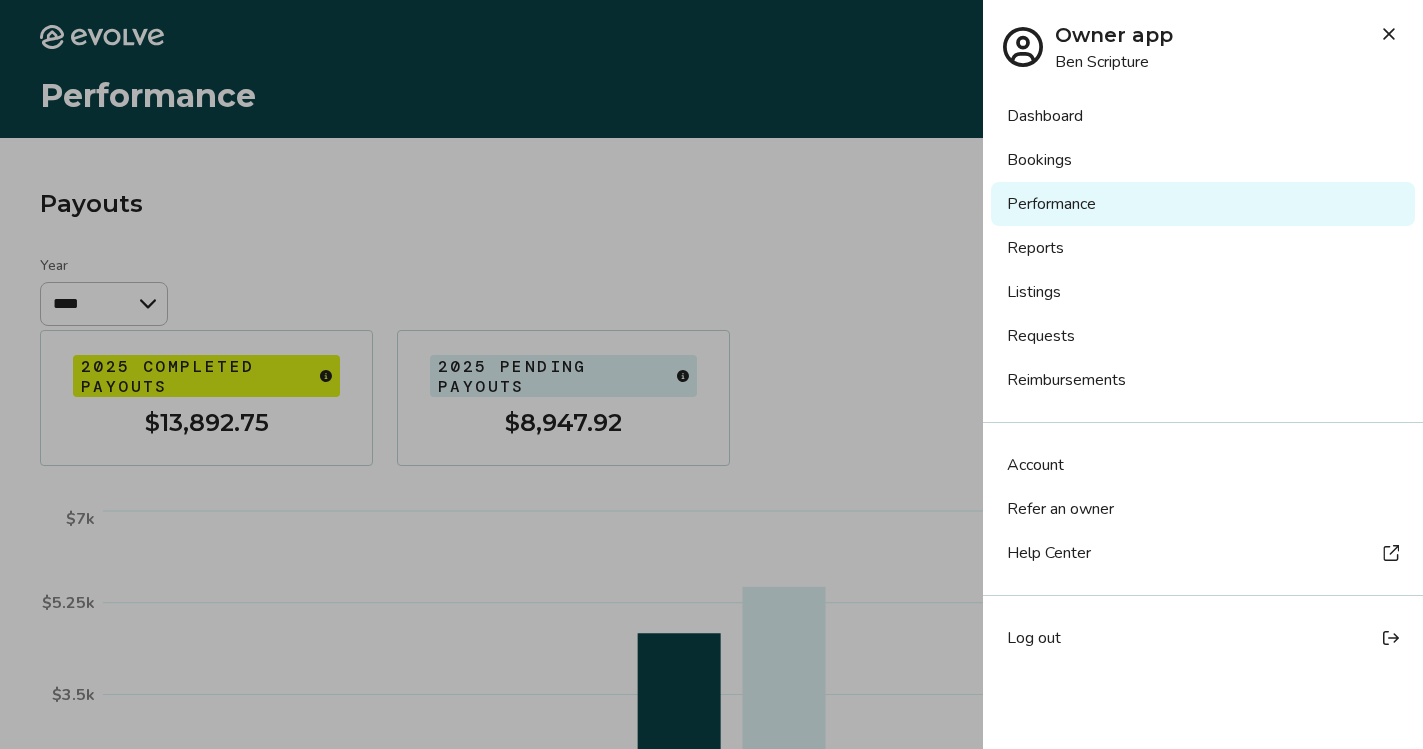 click 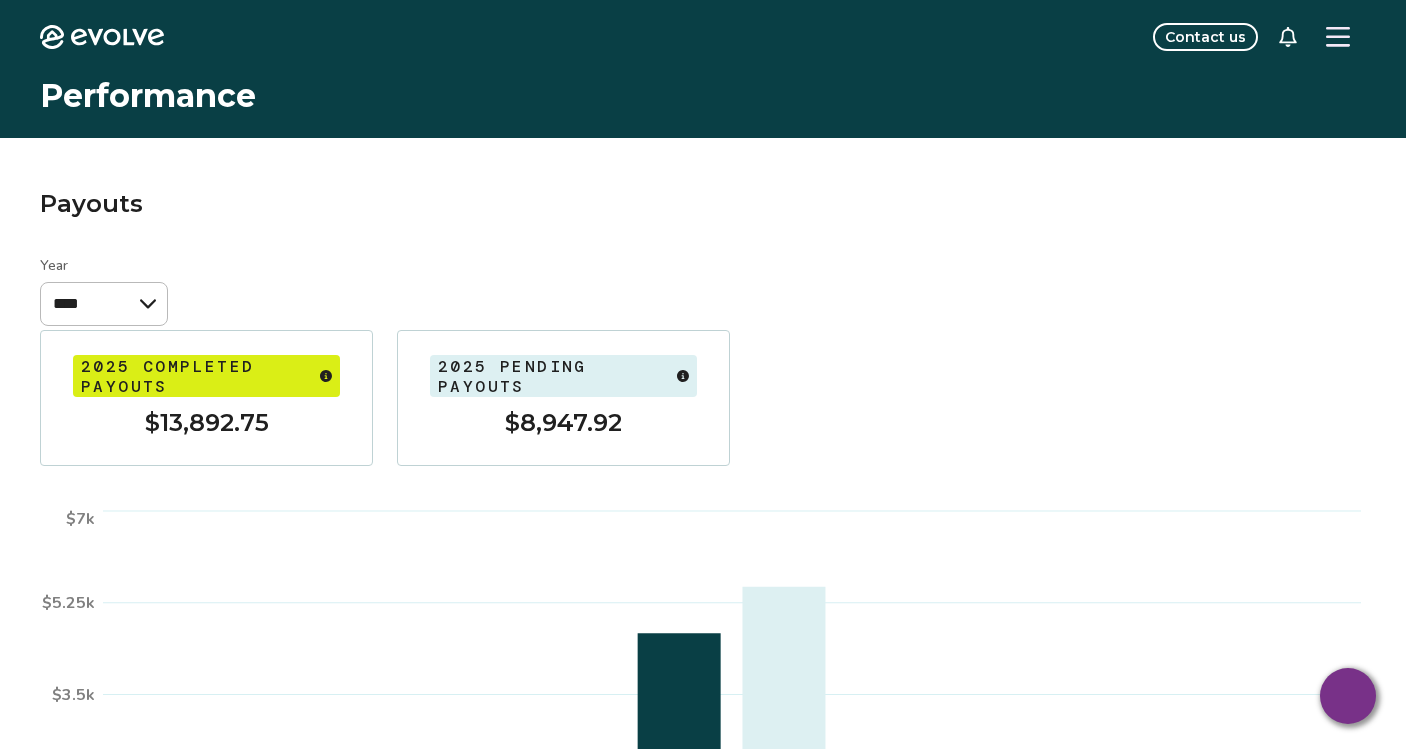 click on "Contact us" at bounding box center [1205, 37] 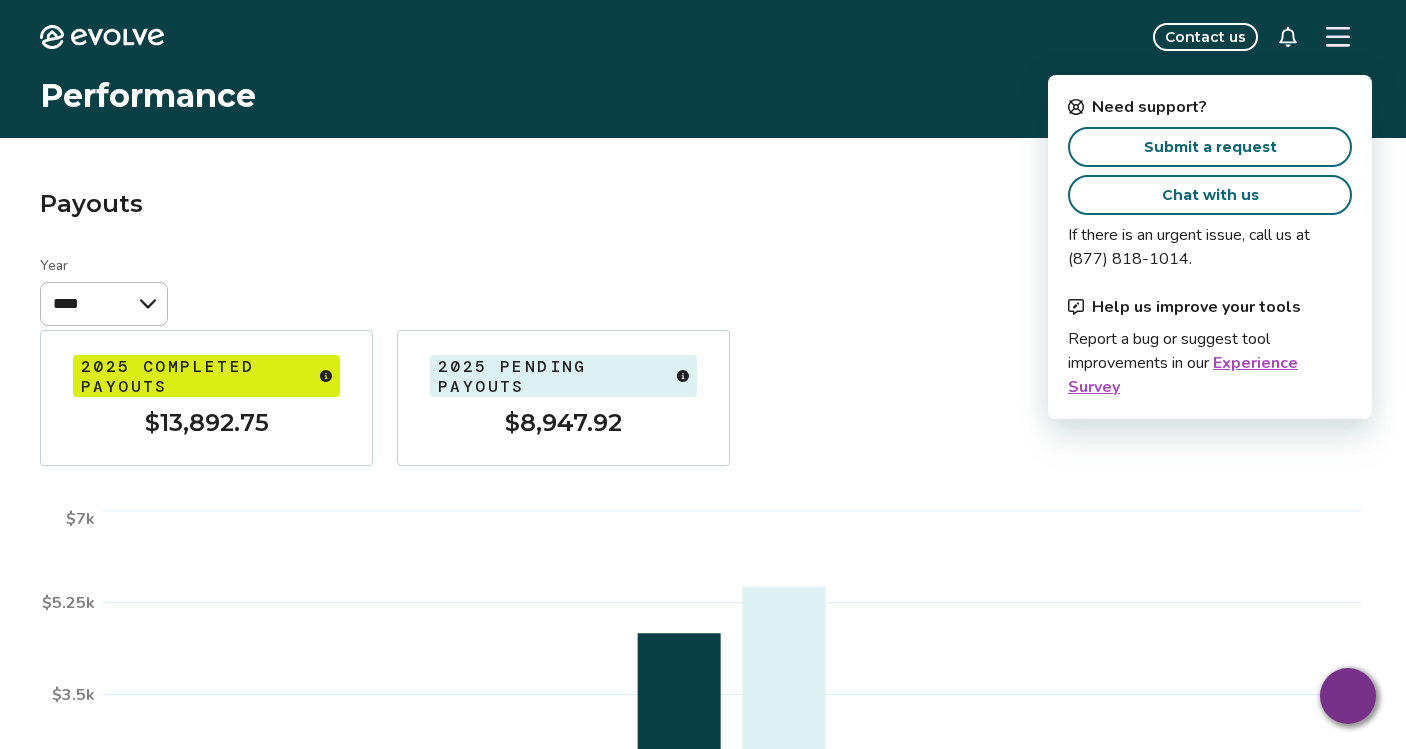 click on "Submit a request" at bounding box center (1210, 147) 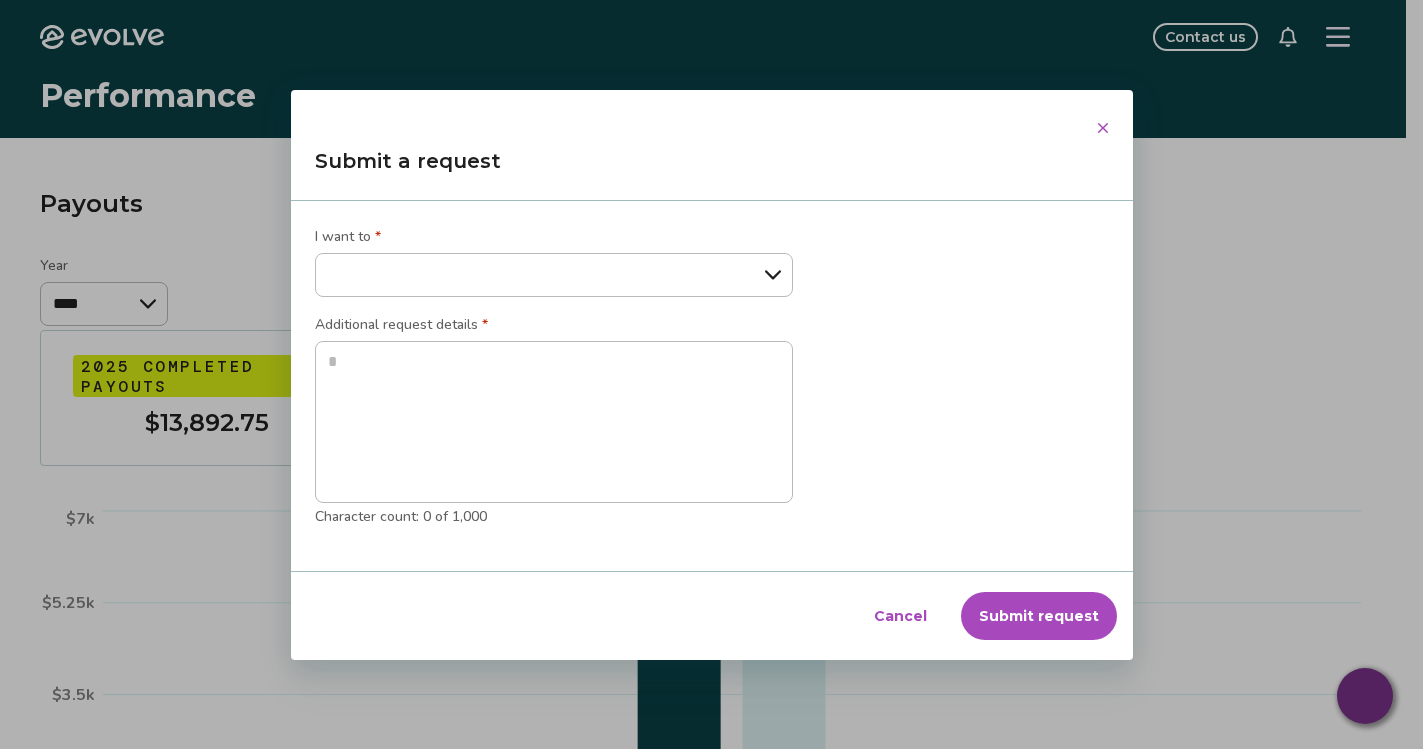 click on "**********" at bounding box center [554, 275] 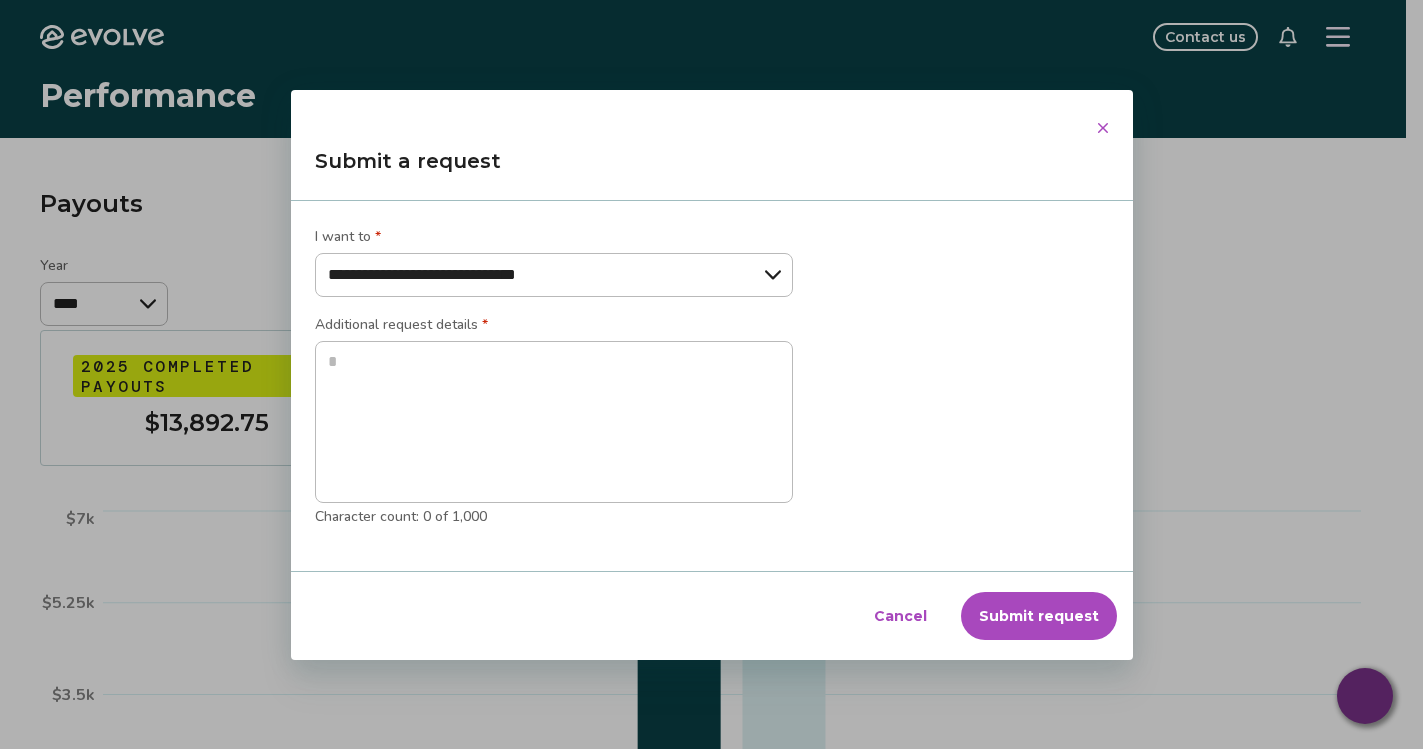 click on "**********" at bounding box center (0, 0) 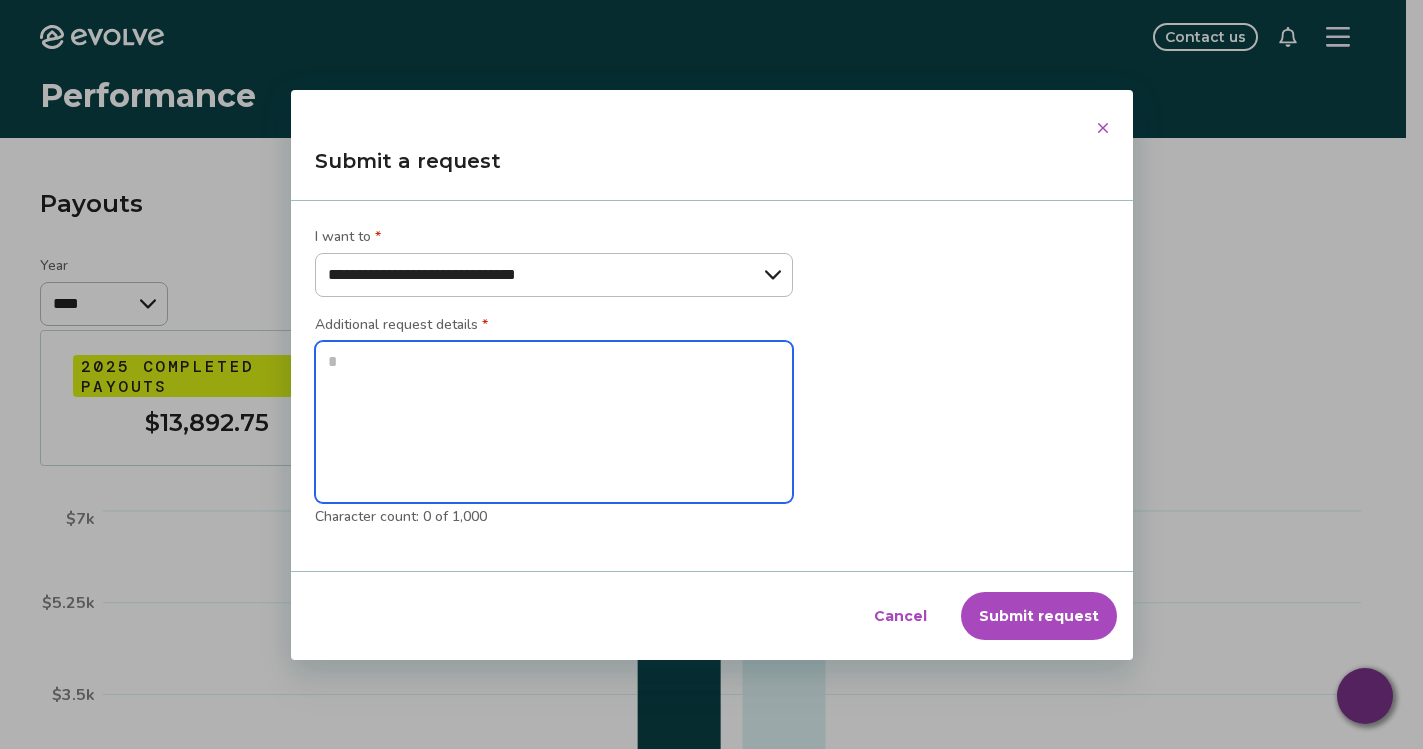 click at bounding box center [554, 422] 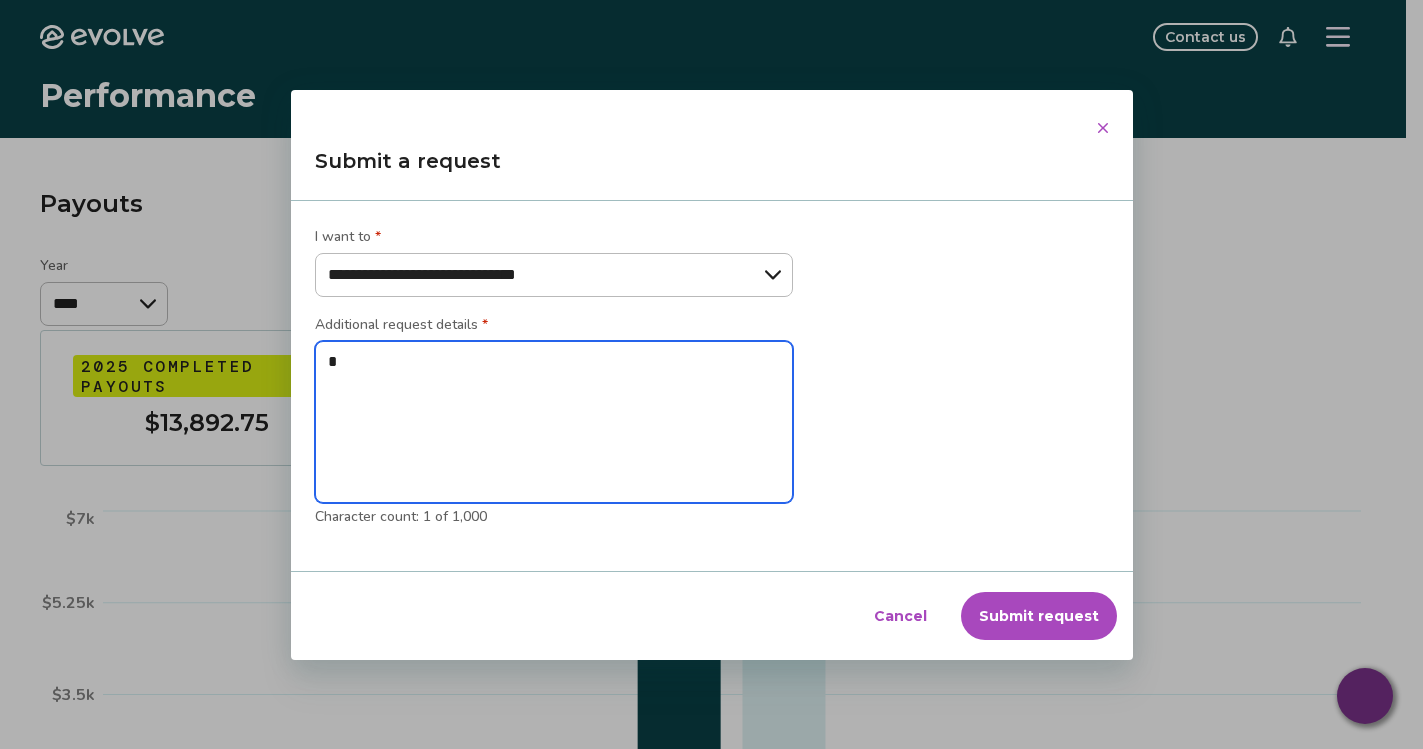 type on "**" 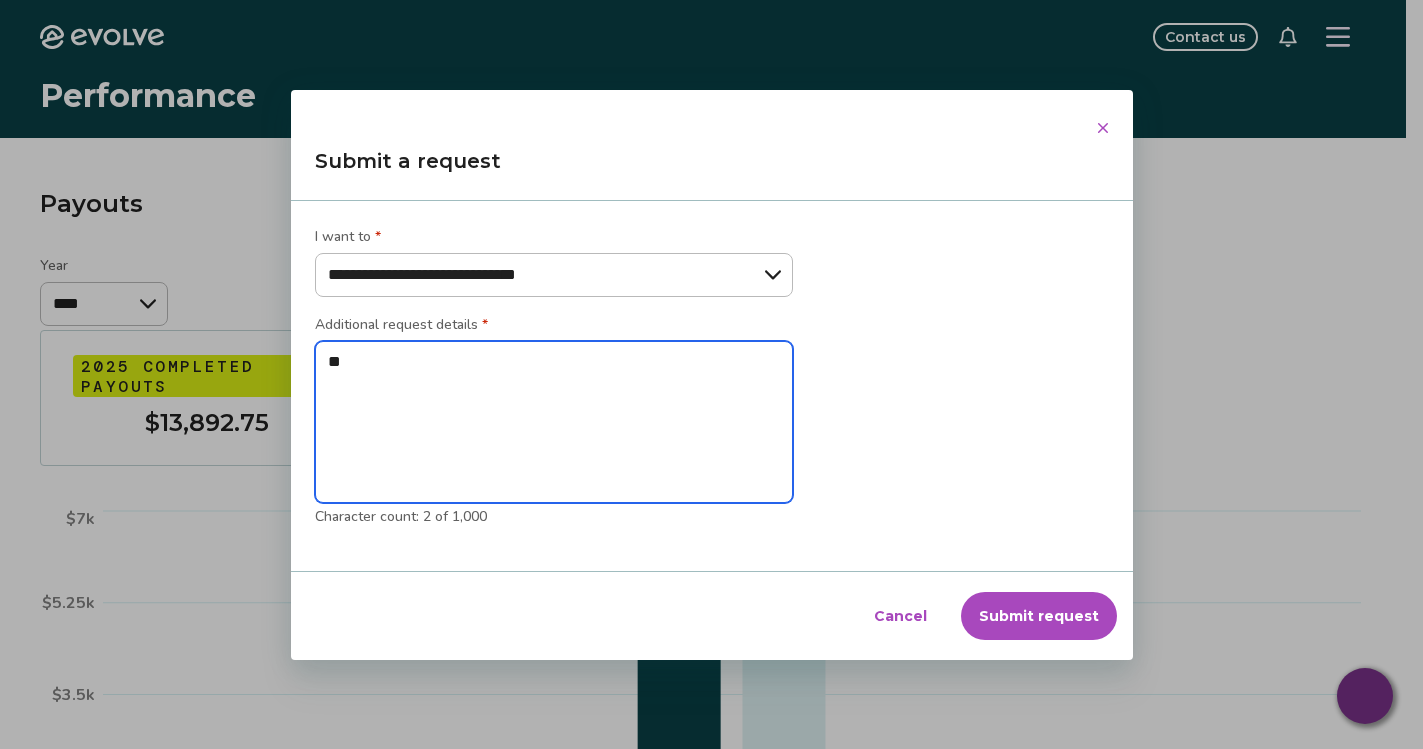 type on "***" 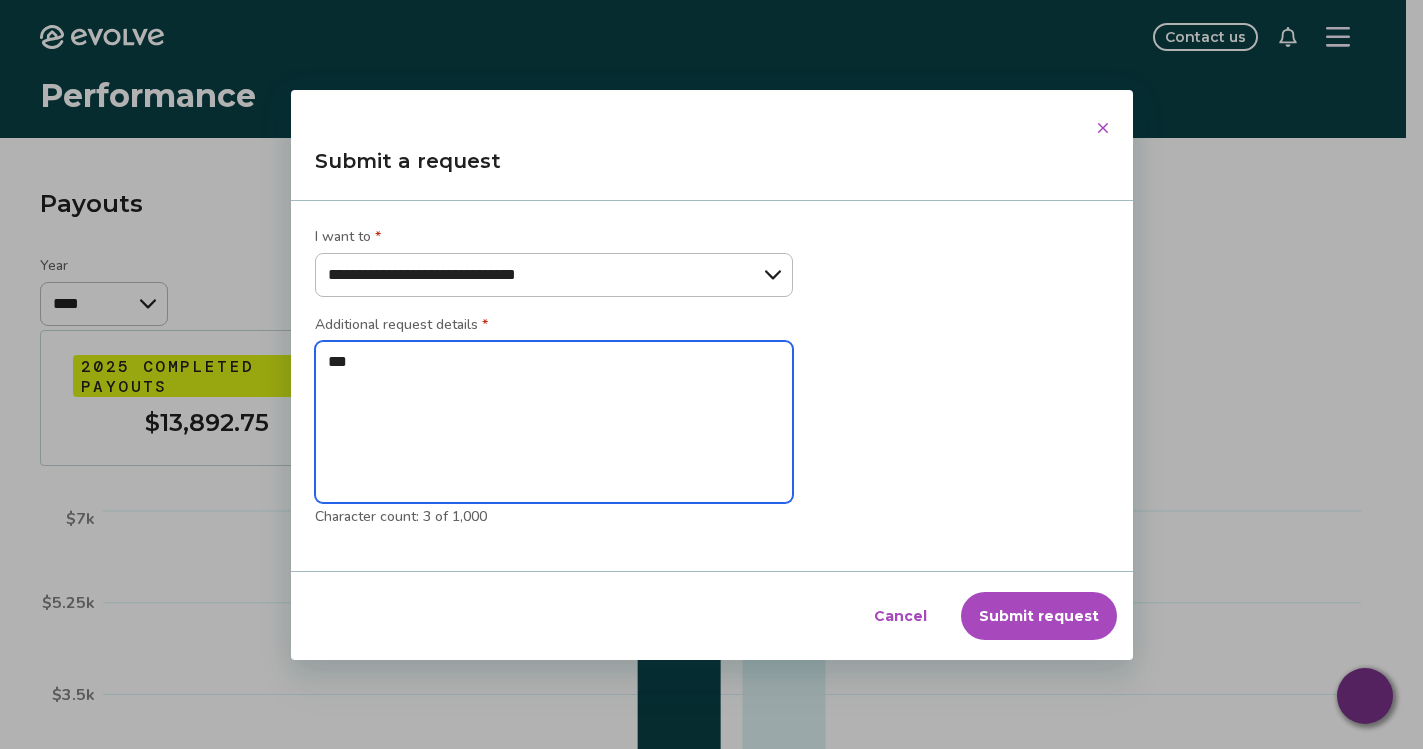 type on "****" 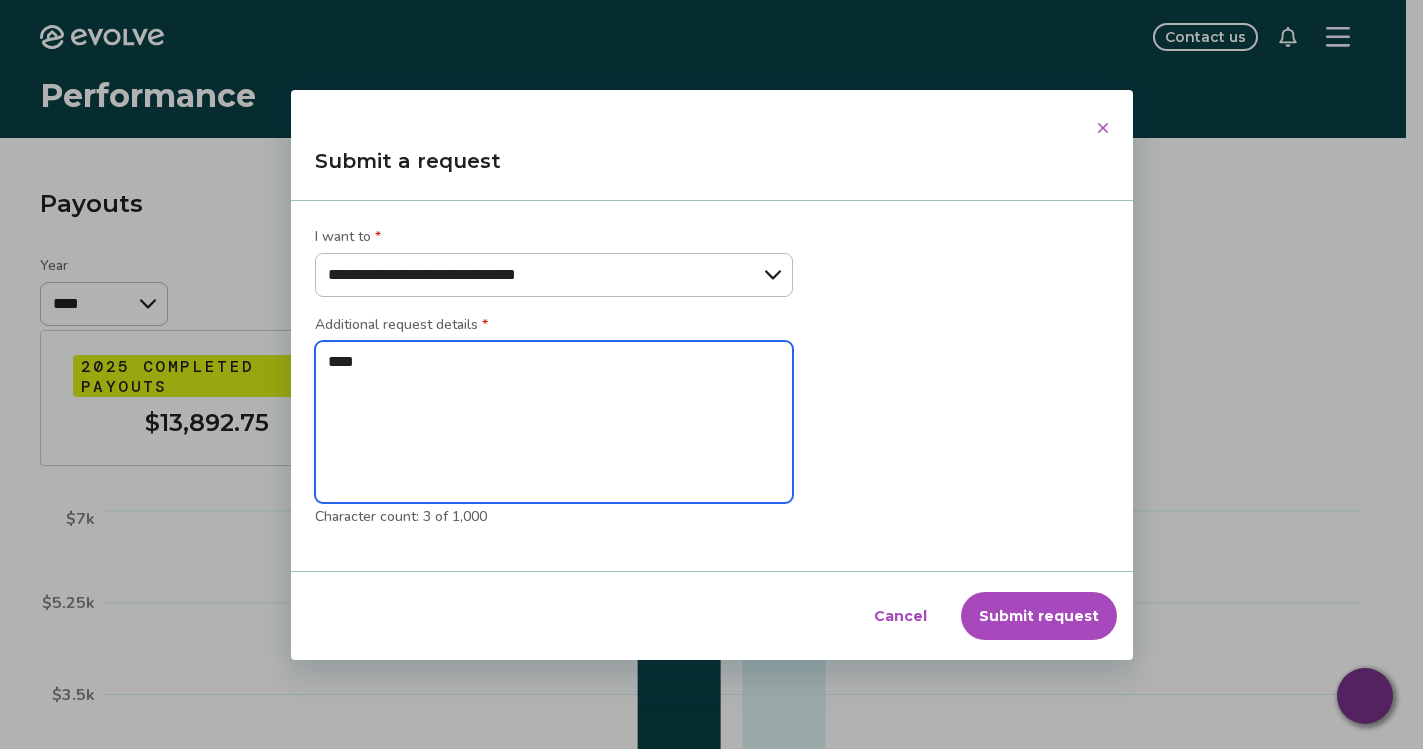 type on "*" 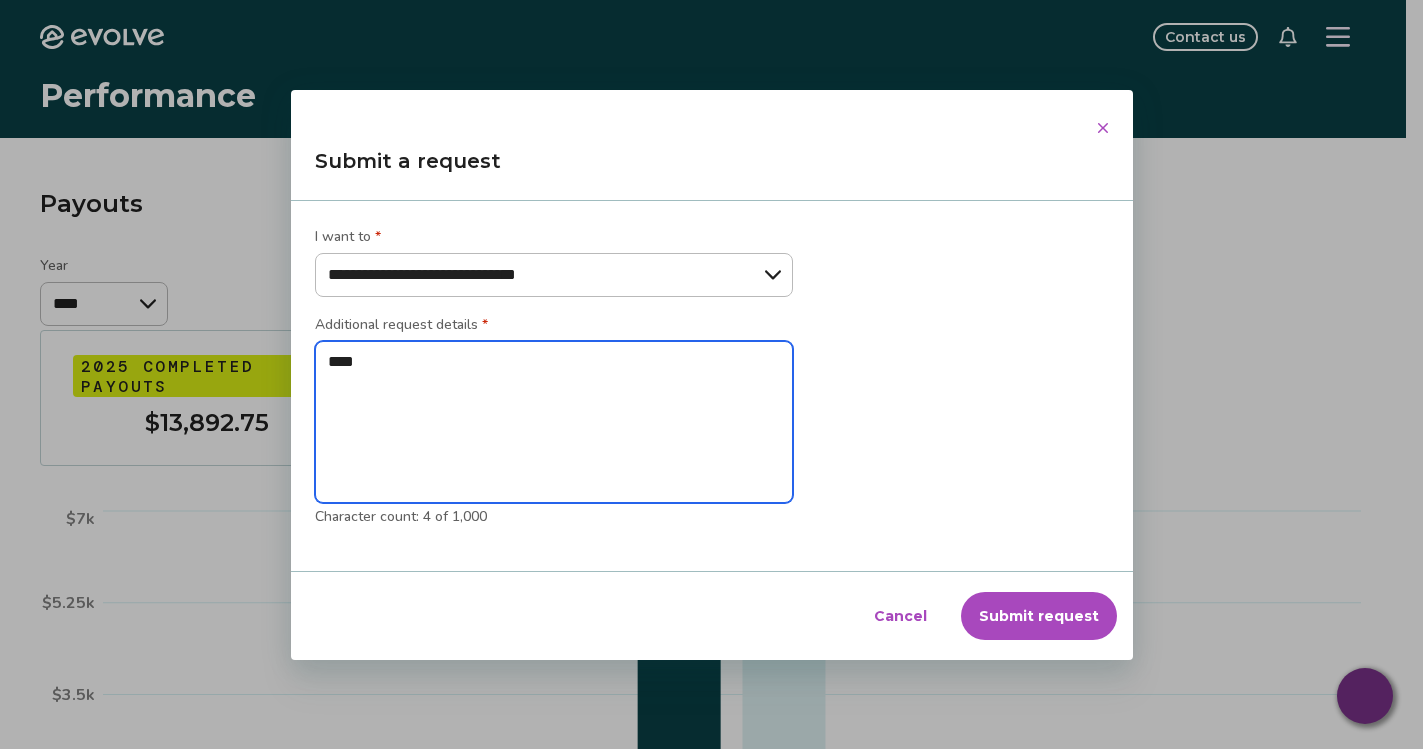 type on "*****" 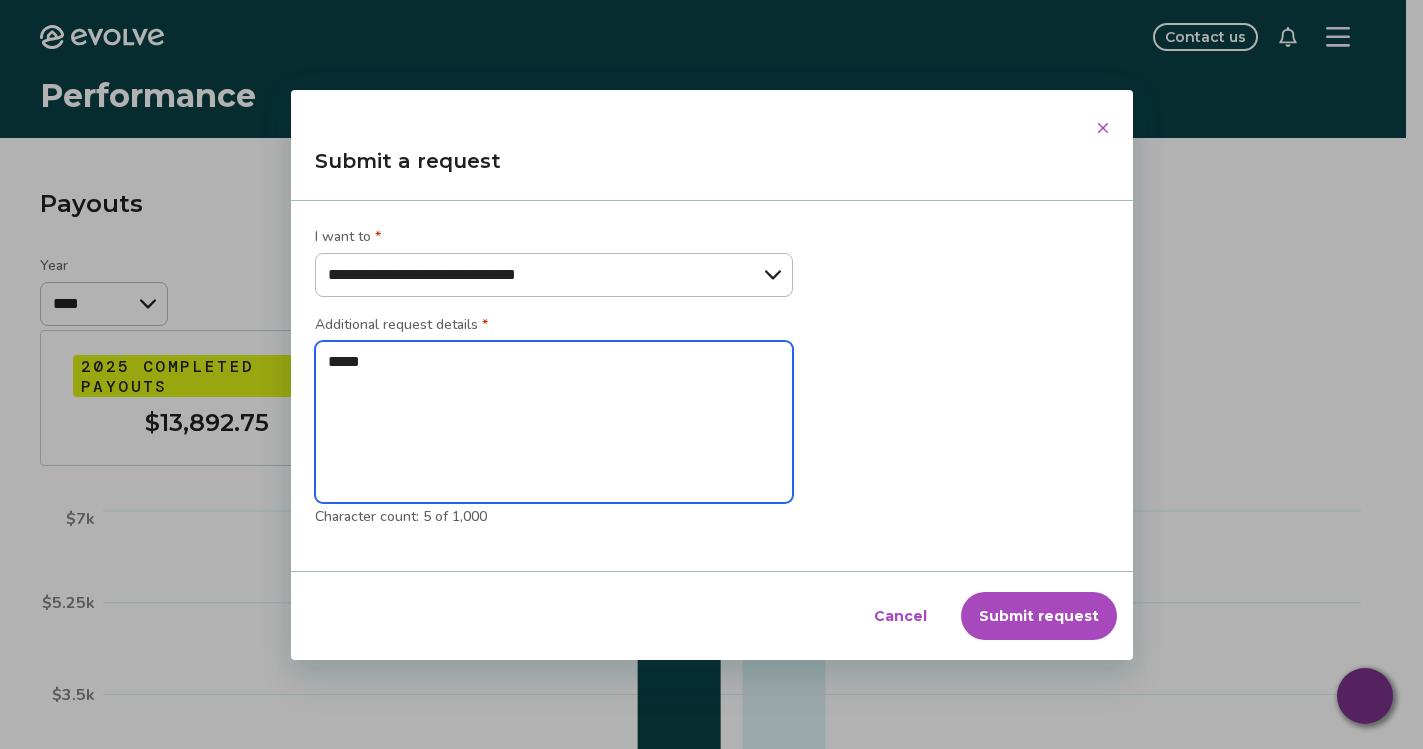 type on "******" 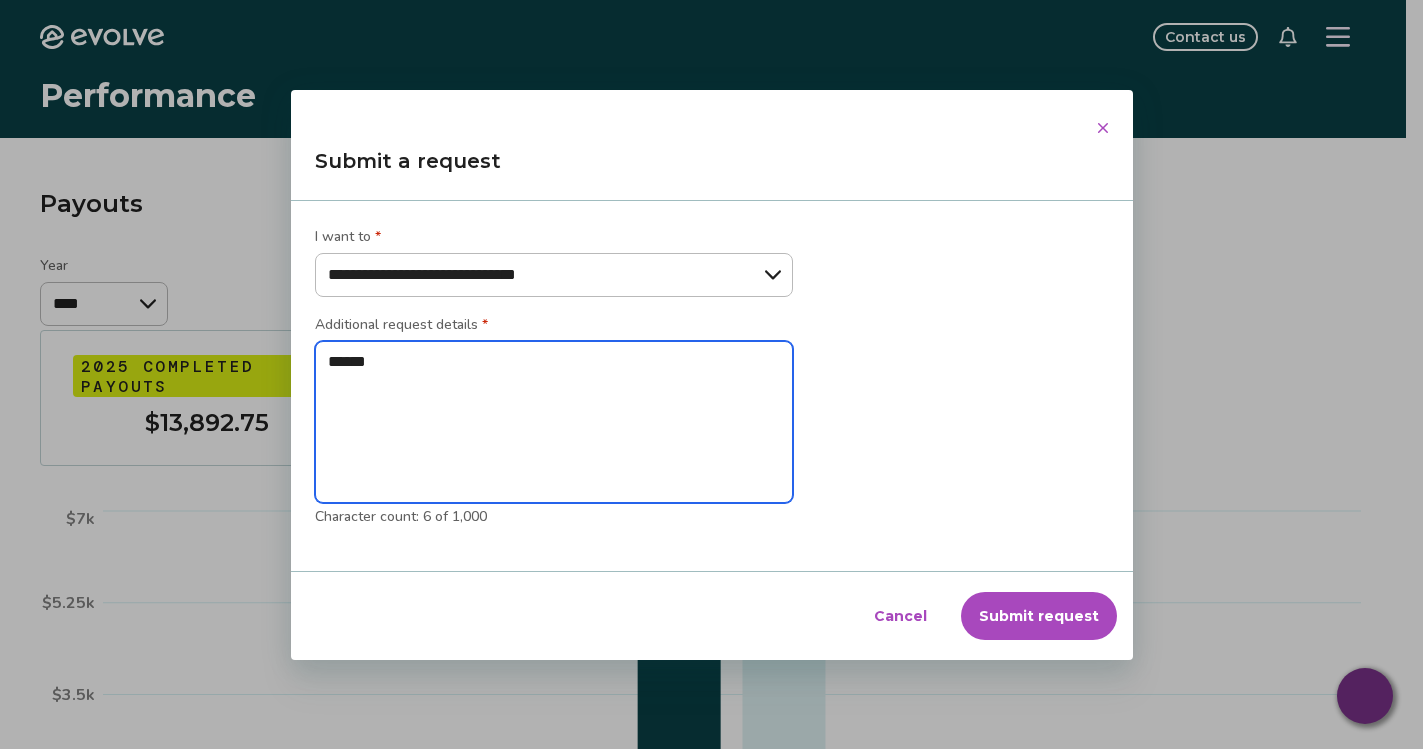 type on "******" 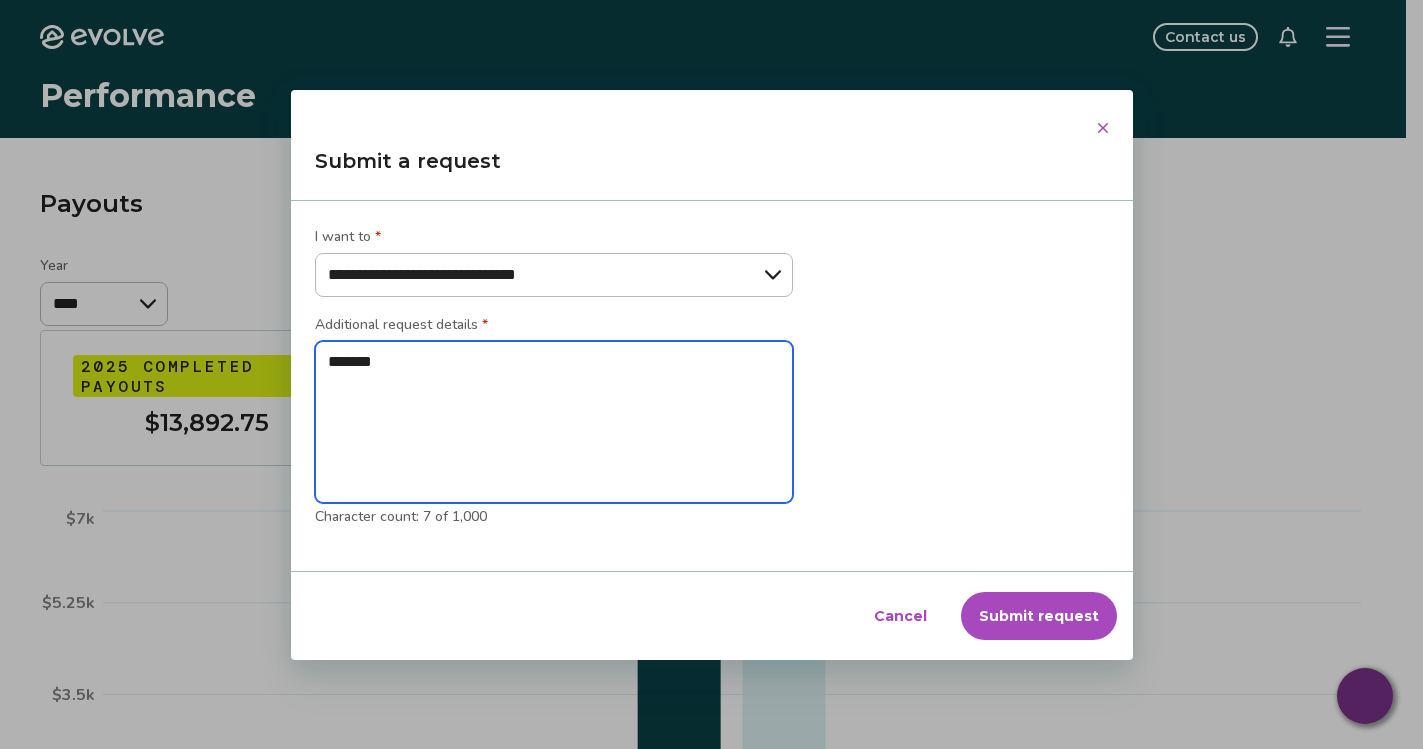 type on "********" 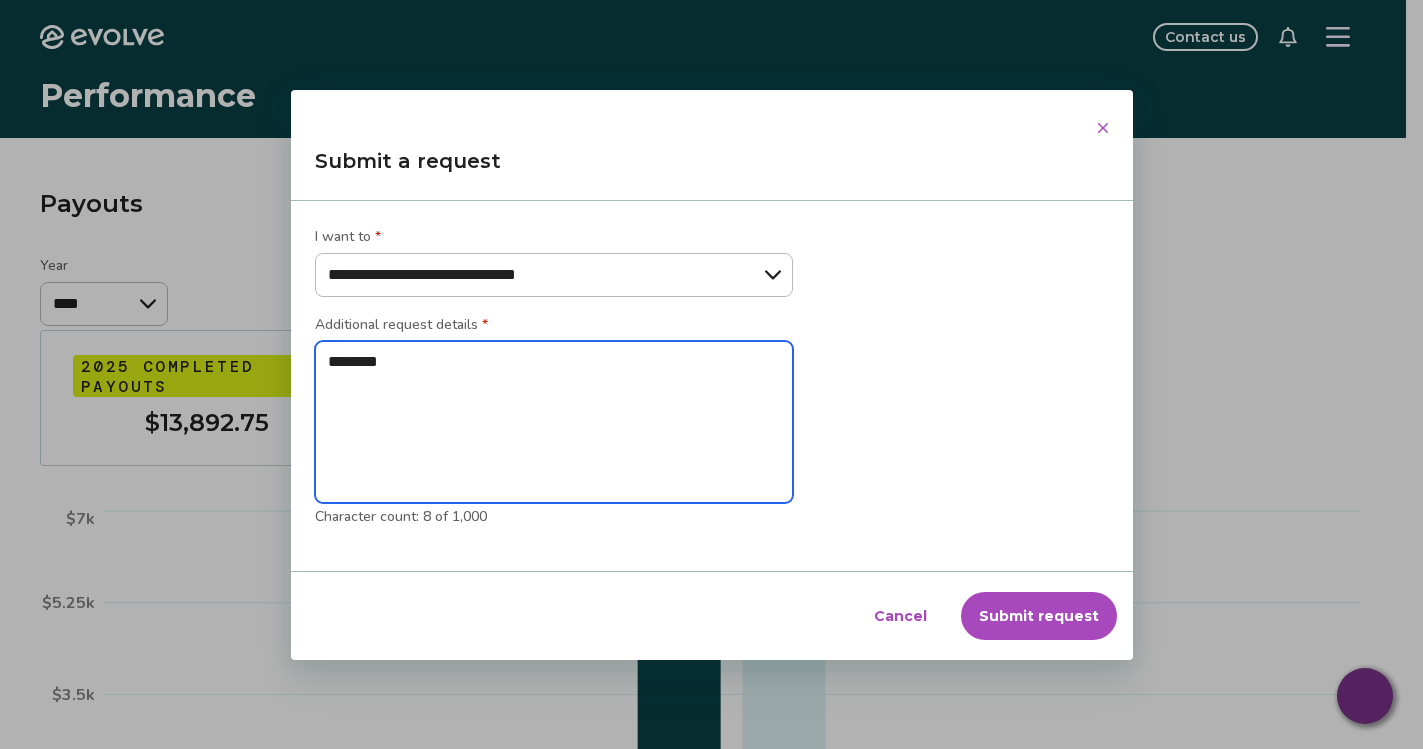 type on "********" 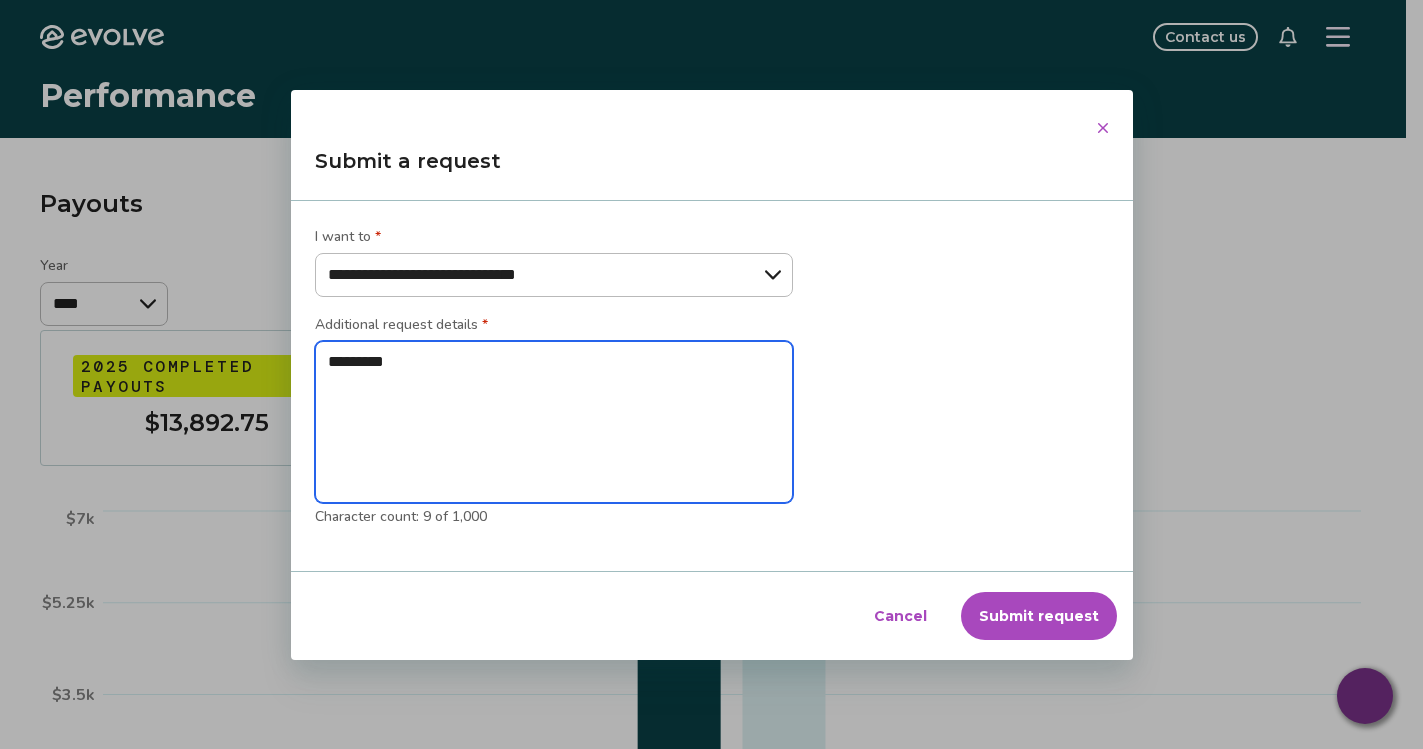 type on "**********" 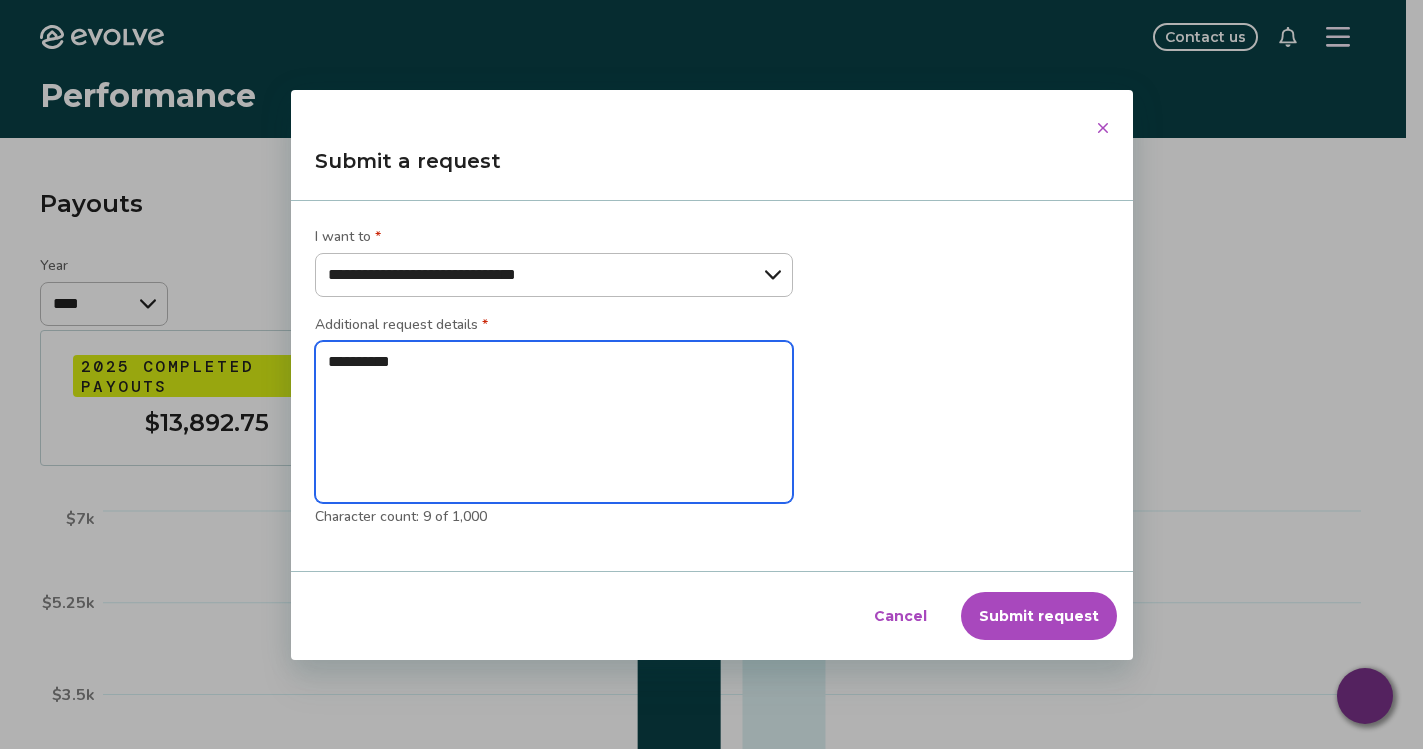 type on "**********" 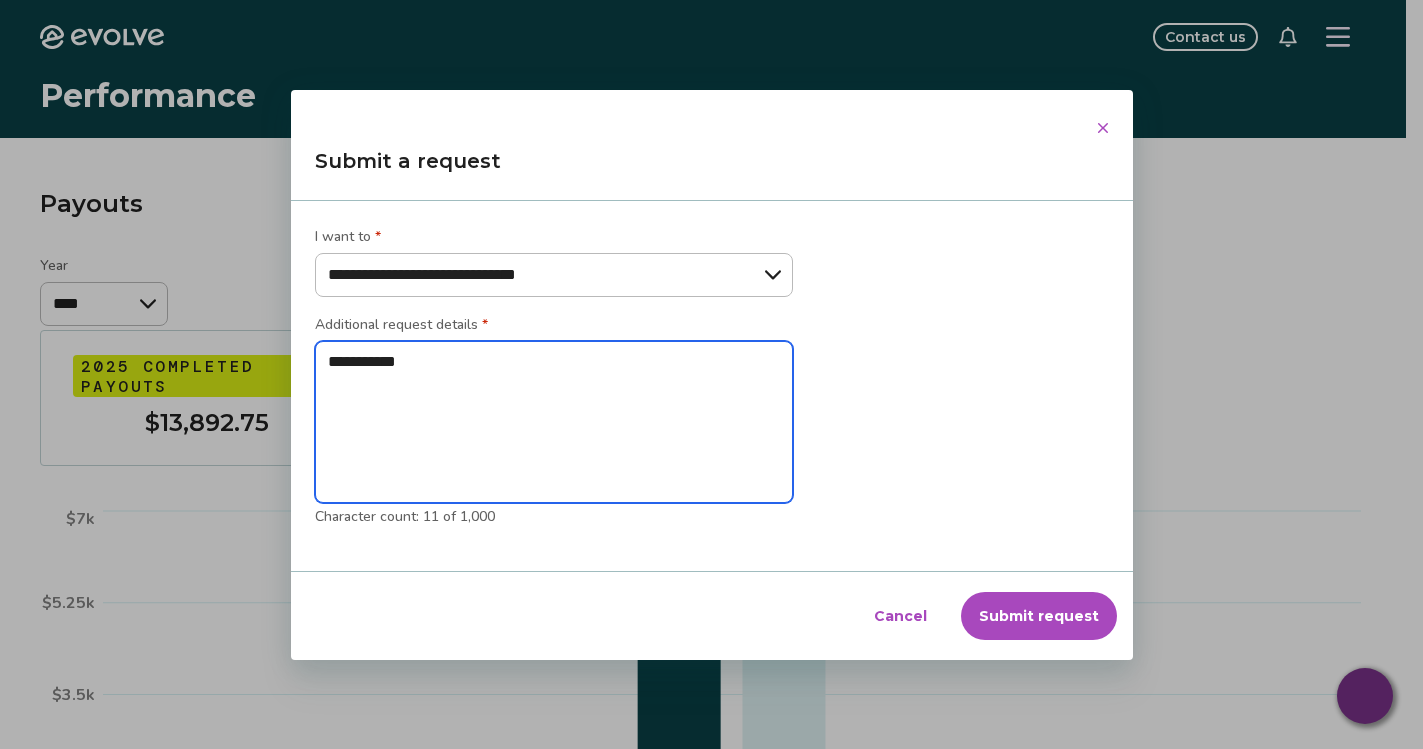 type on "**********" 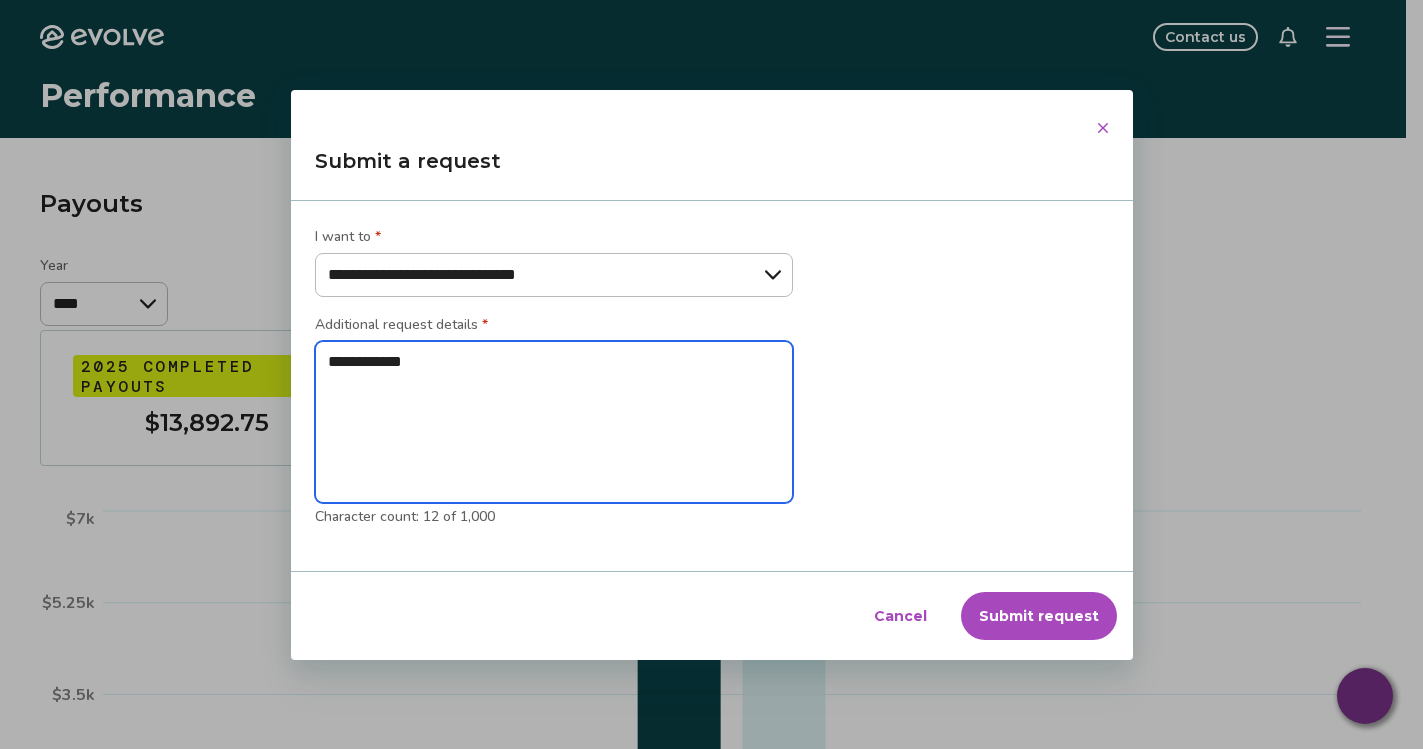 type on "**********" 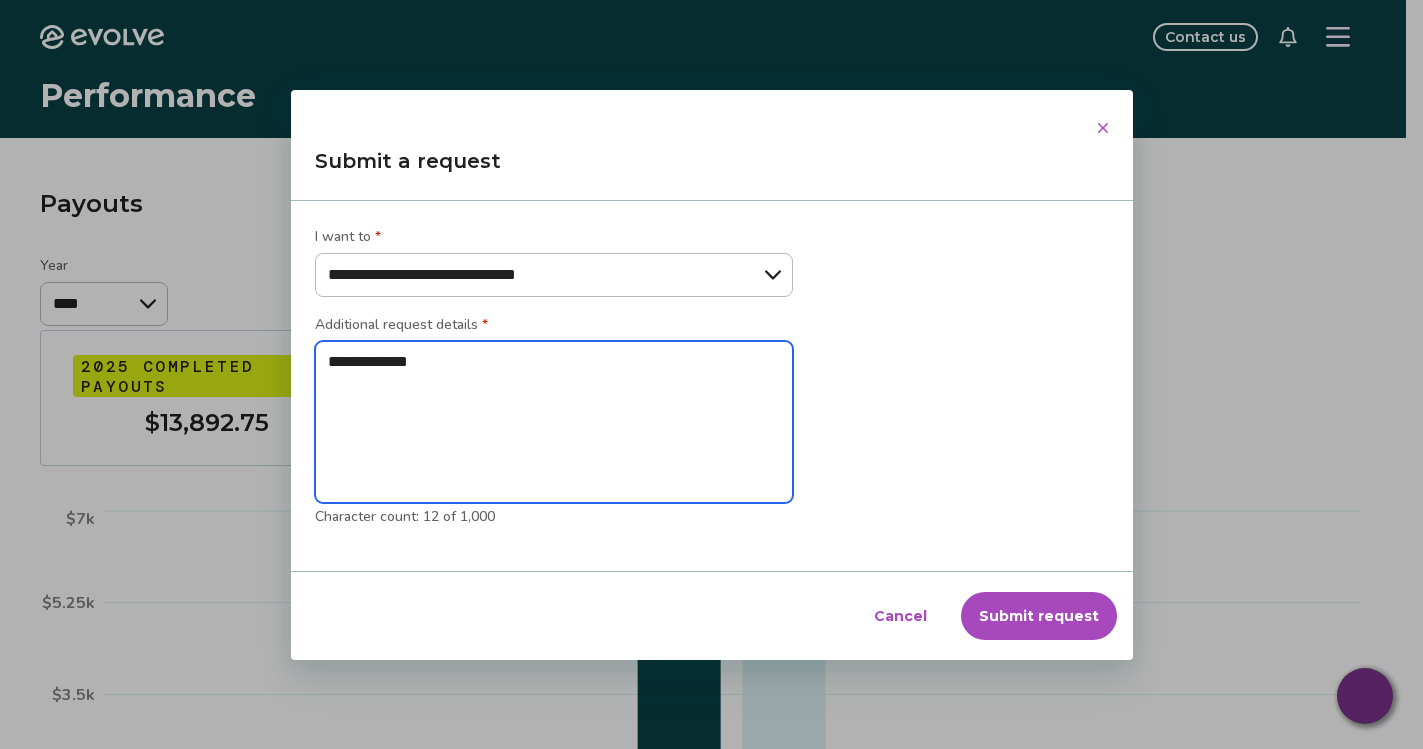 type on "**********" 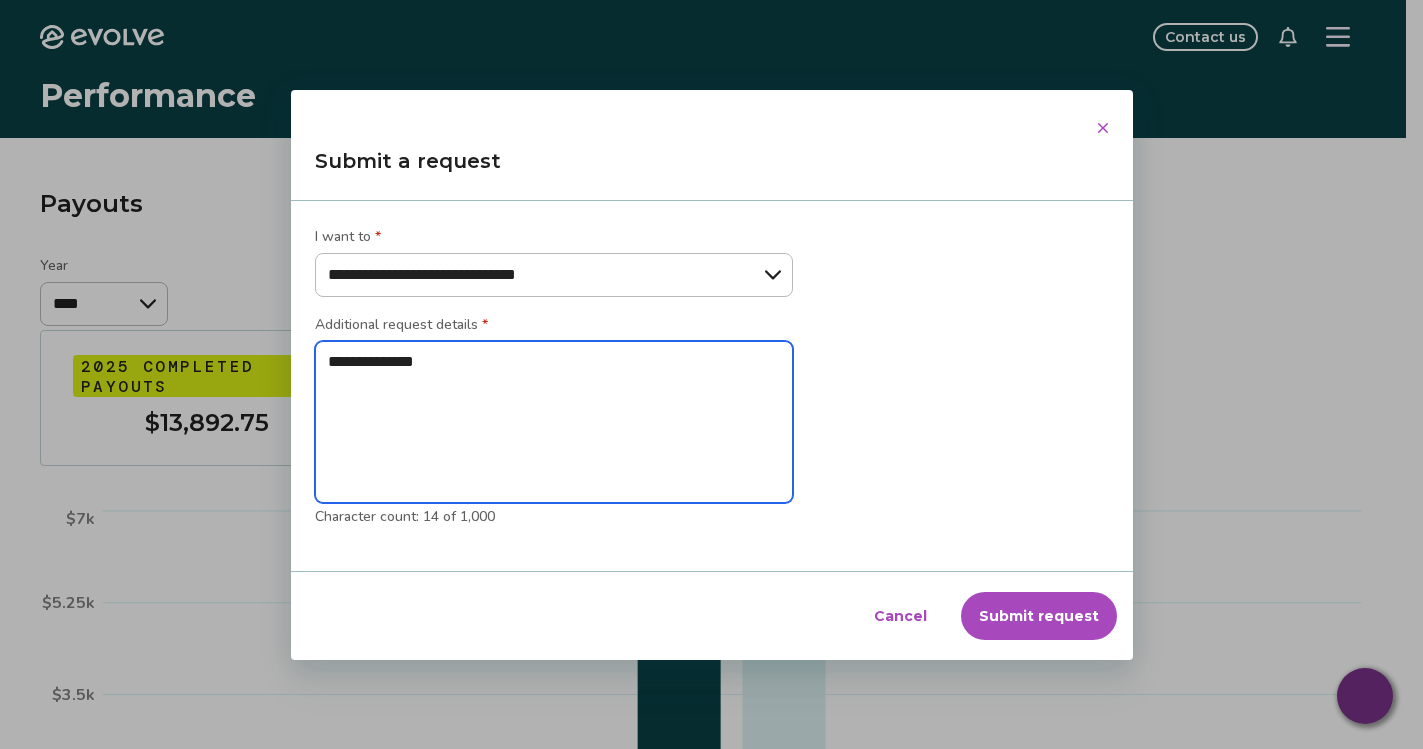 type on "**********" 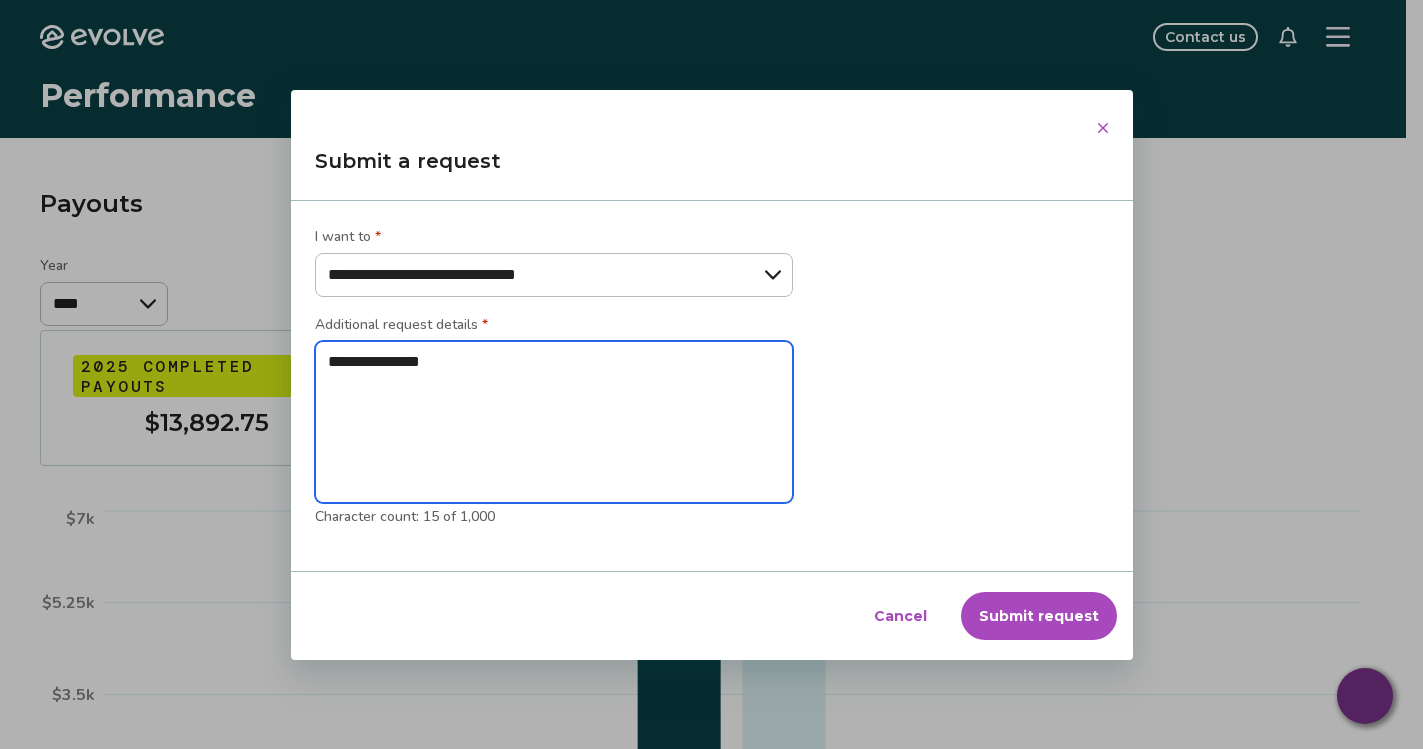 type on "**********" 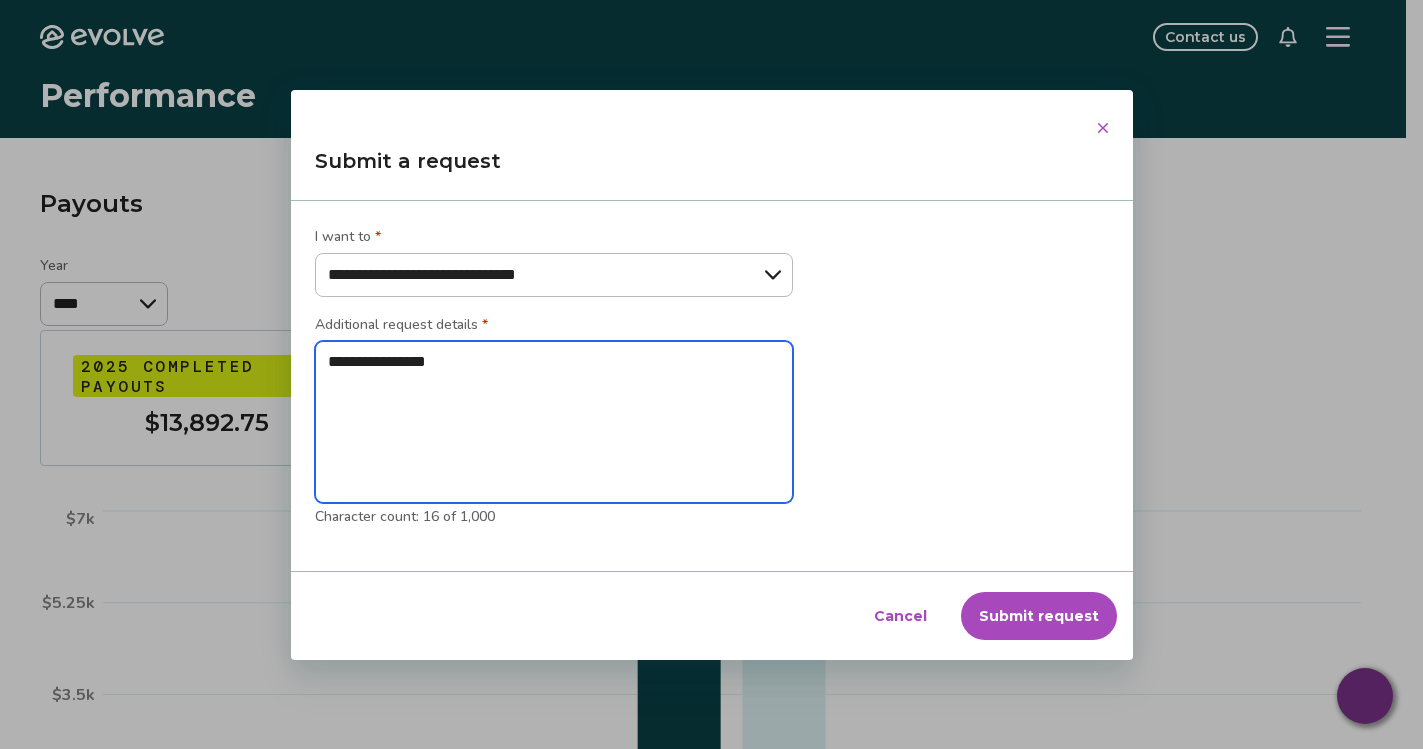 type on "**********" 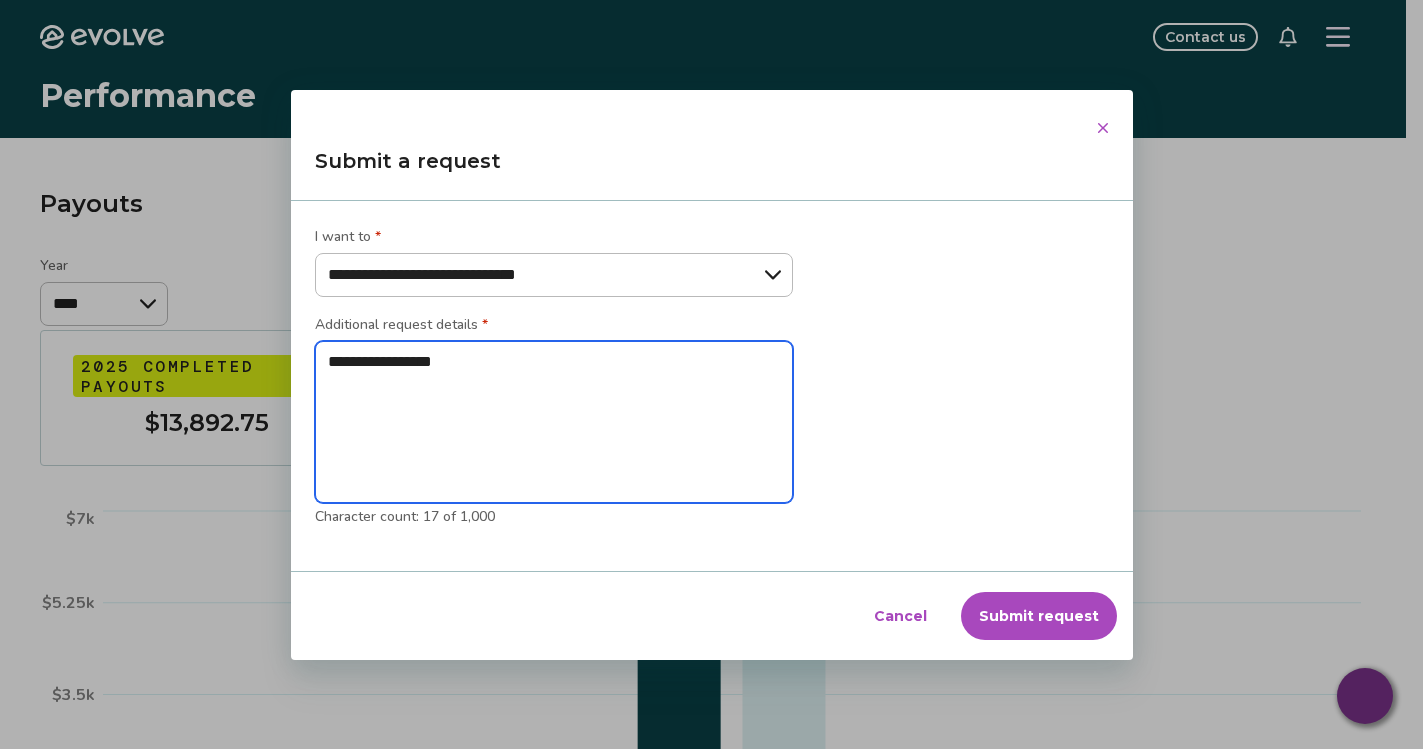 type on "**********" 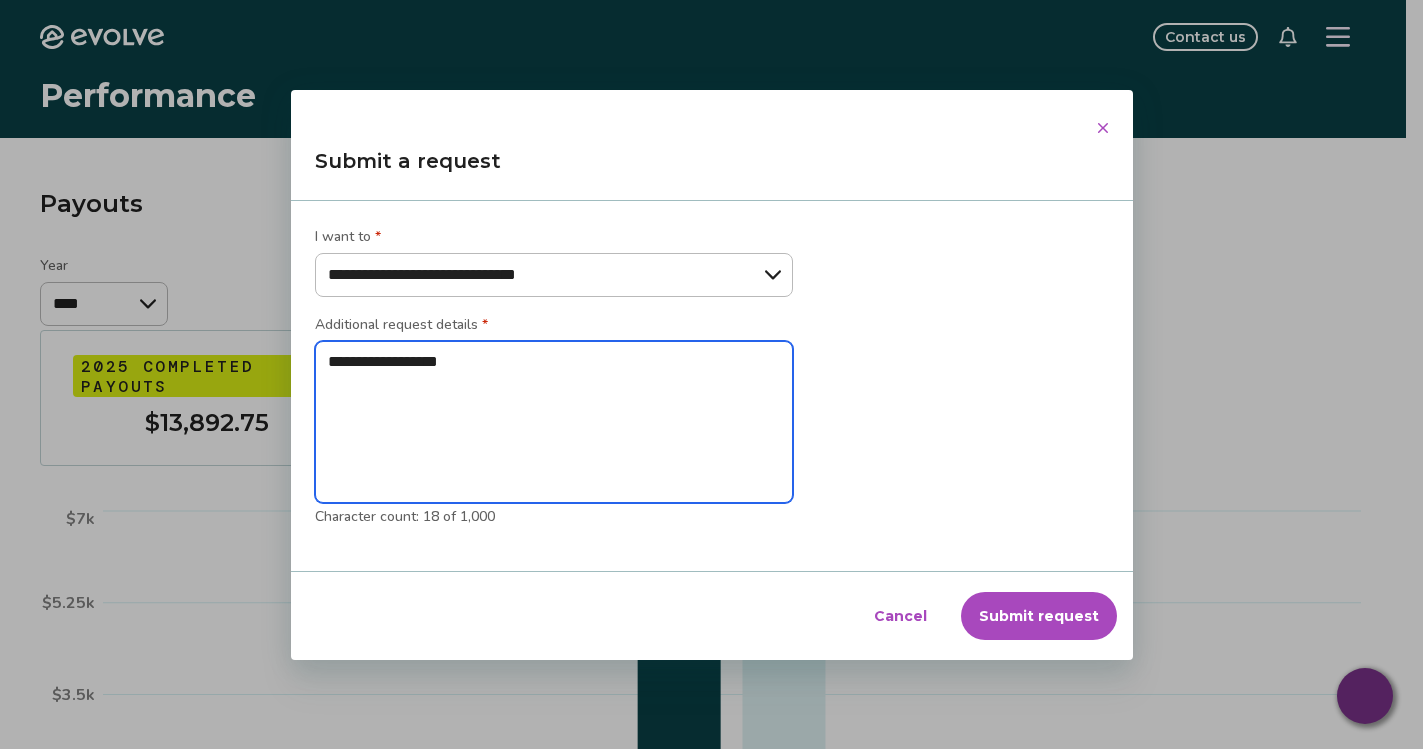 type on "**********" 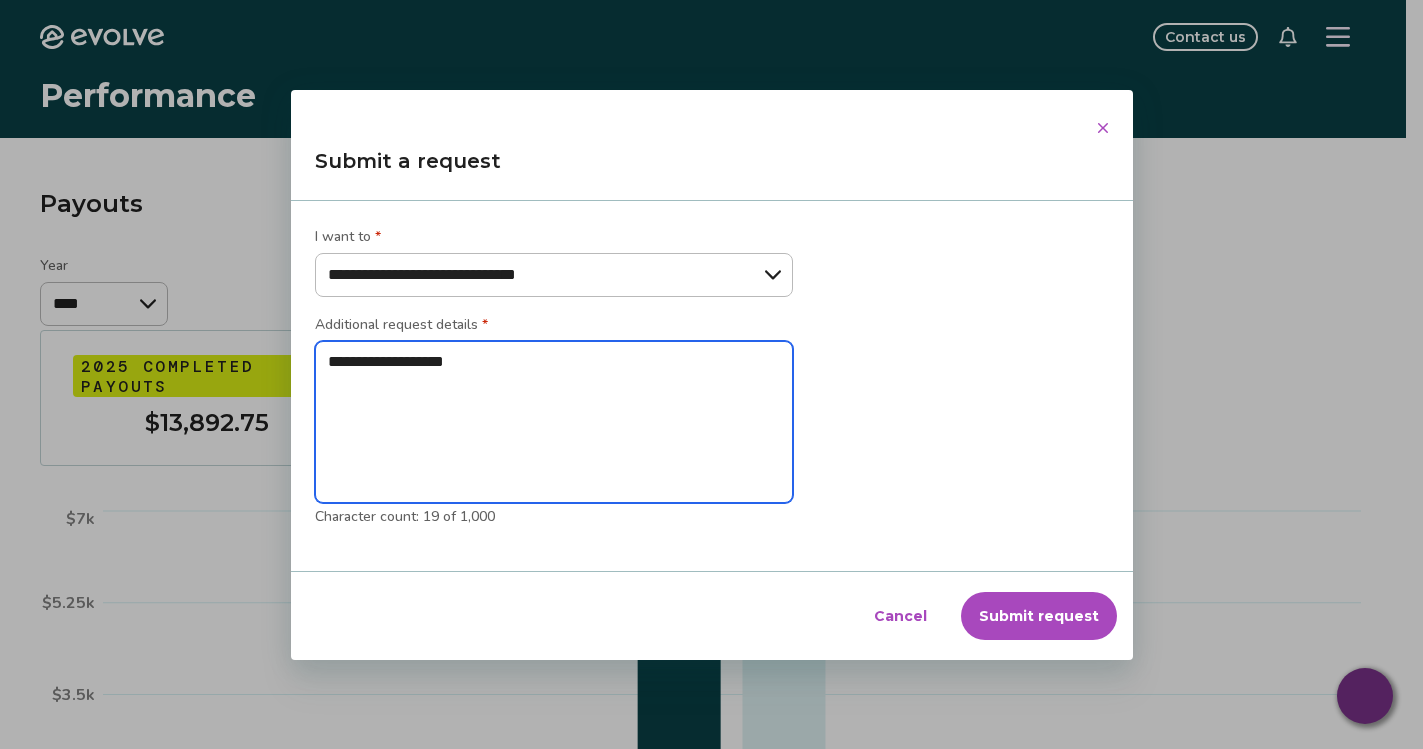 type on "**********" 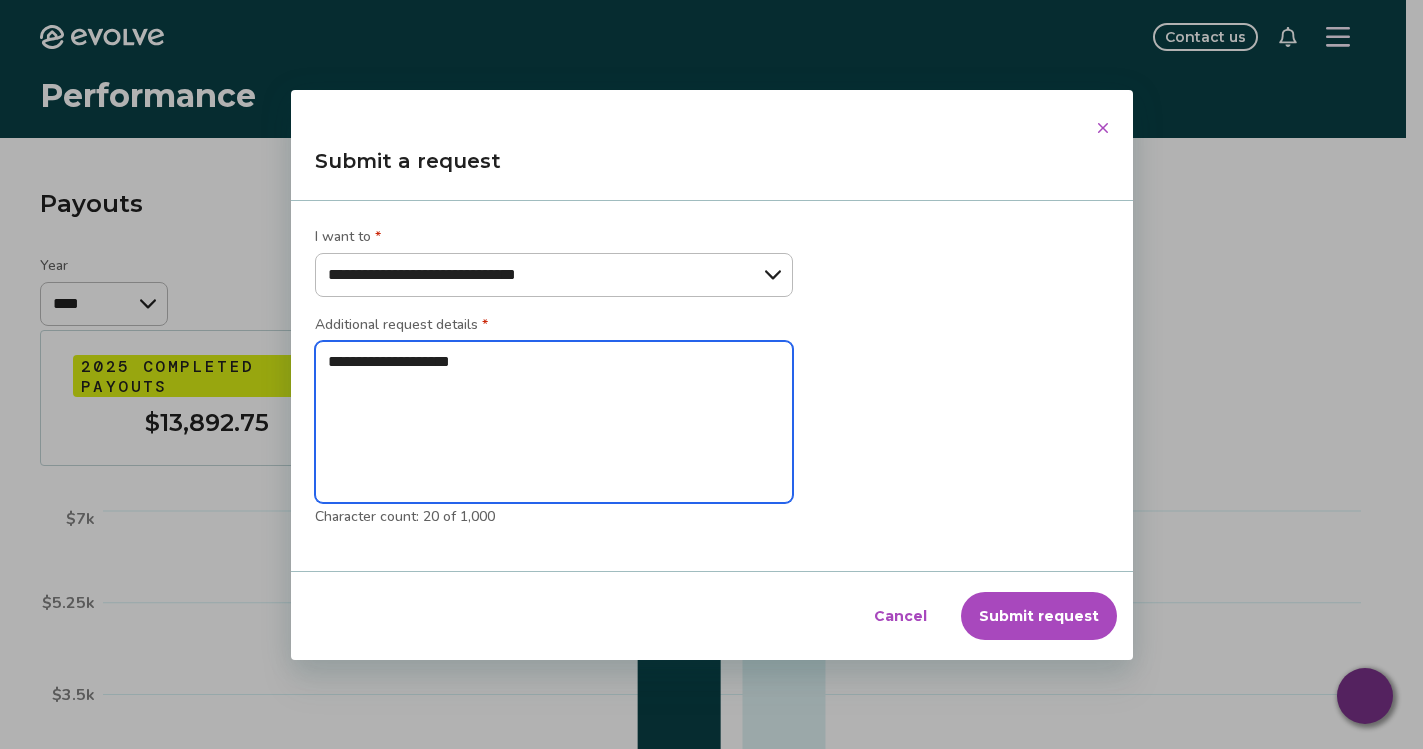 type on "**********" 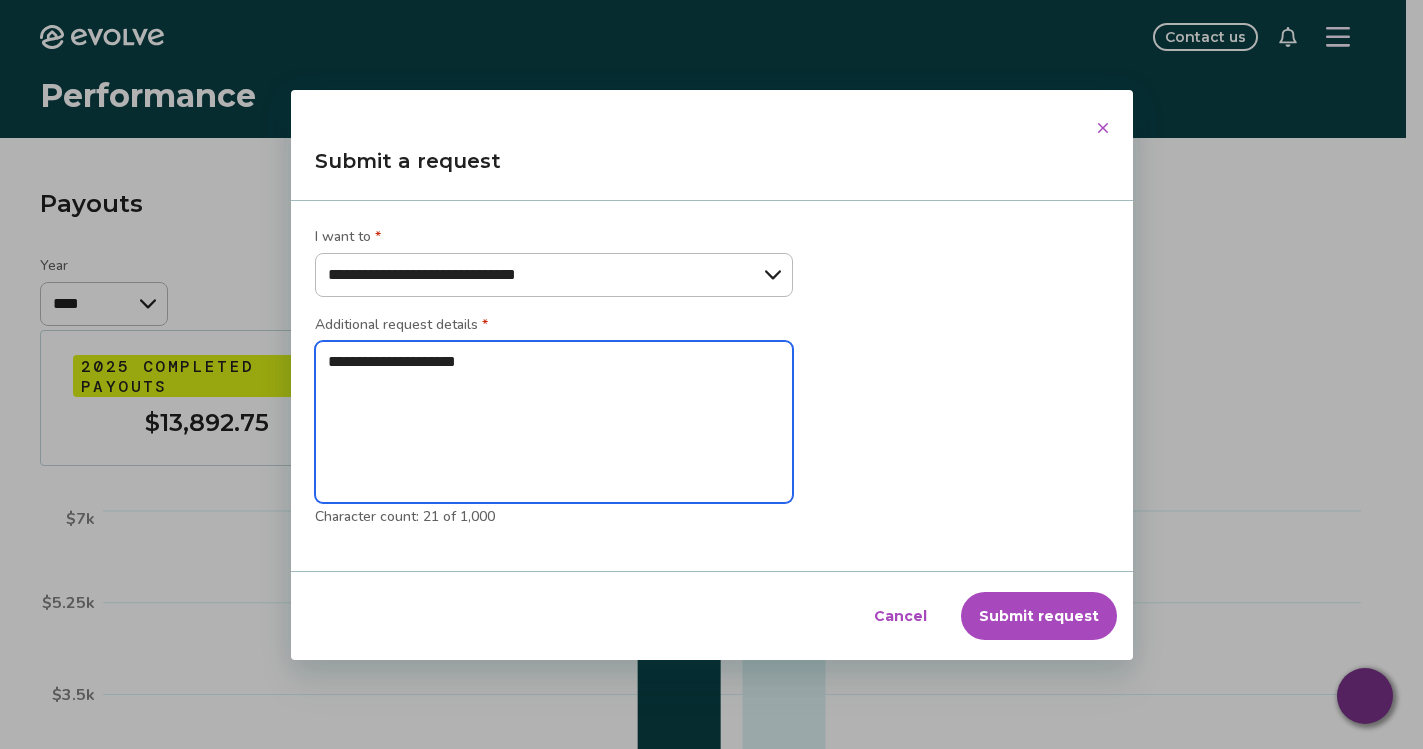 type on "**********" 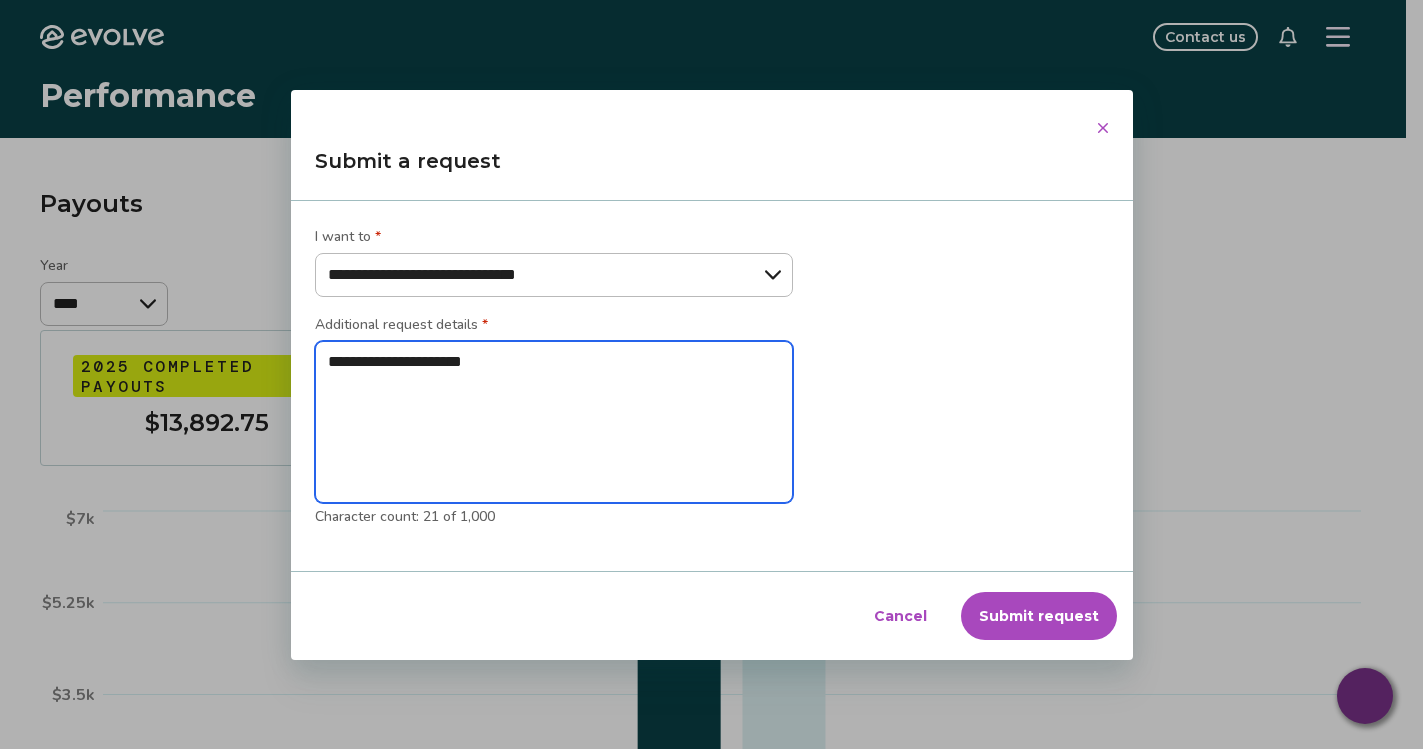 type on "**********" 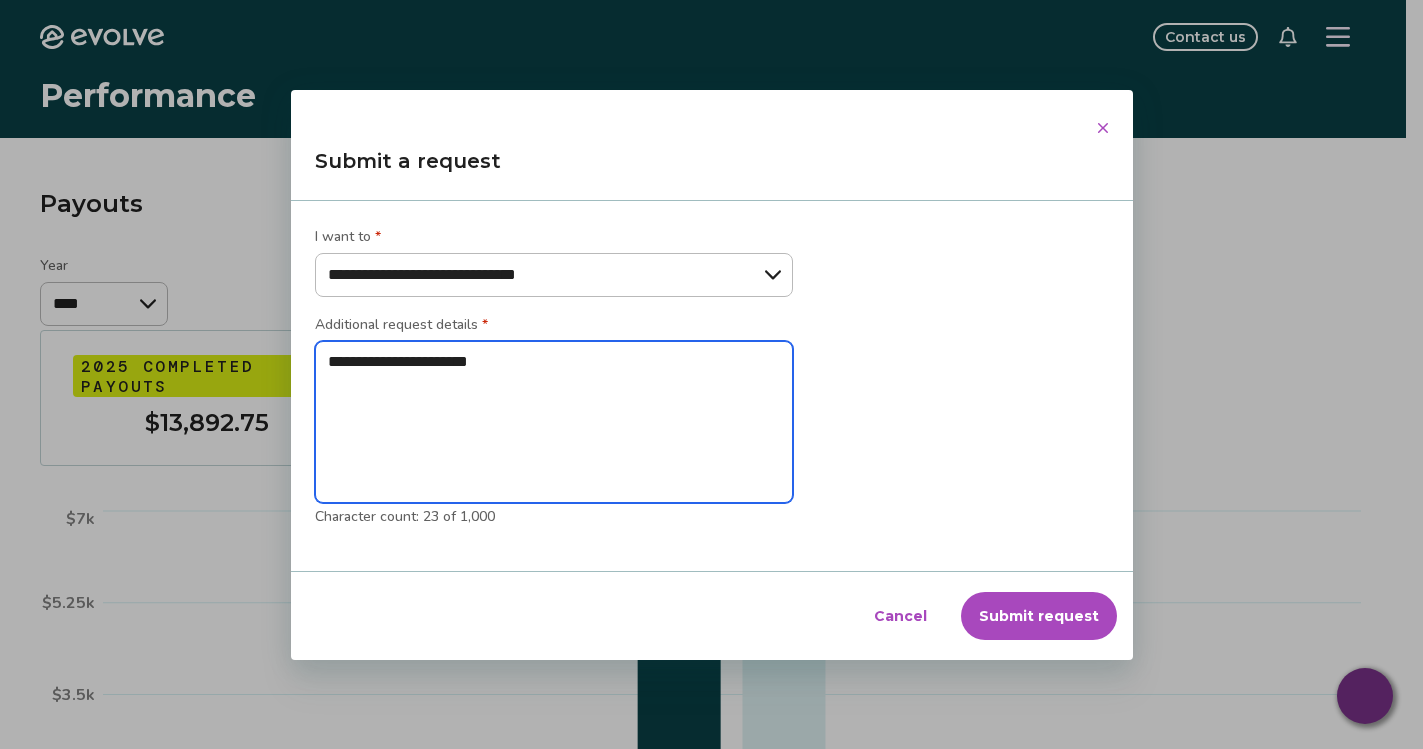 type on "**********" 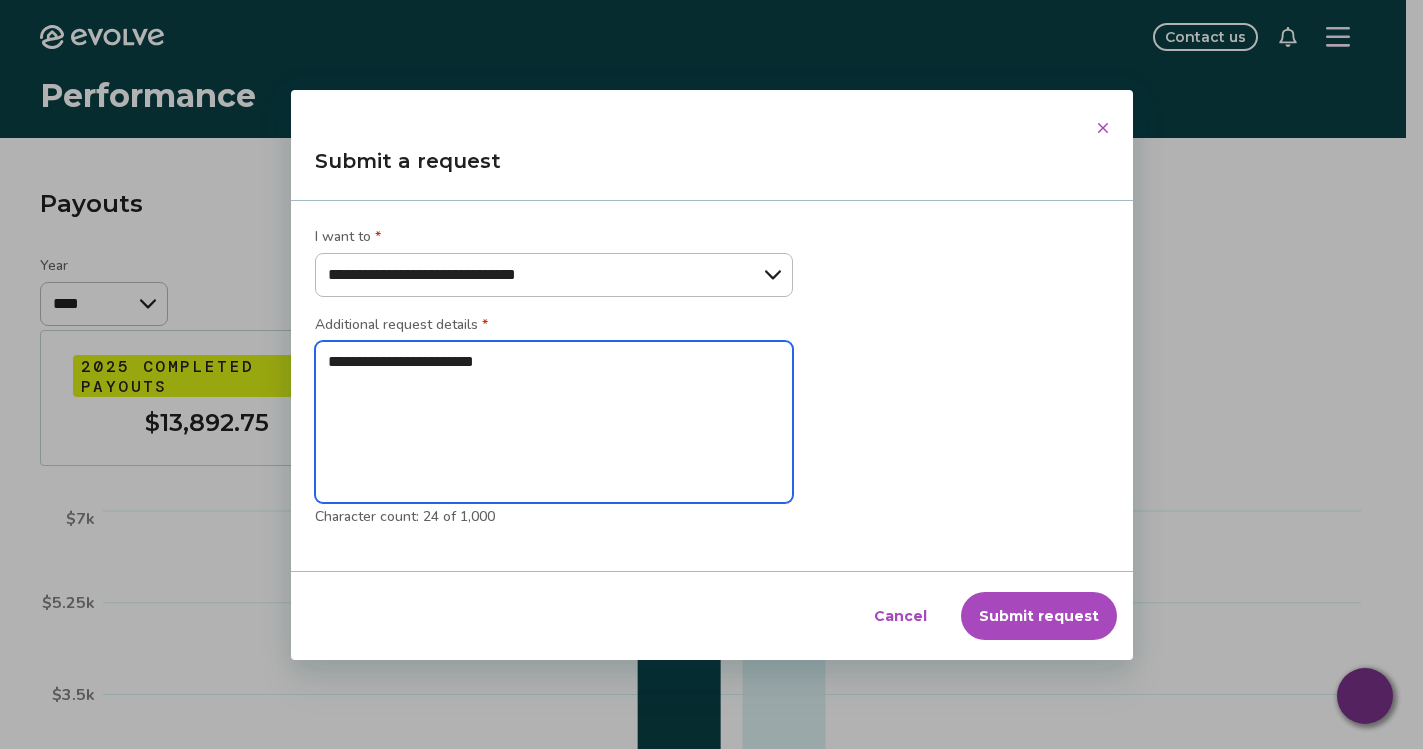 type on "**********" 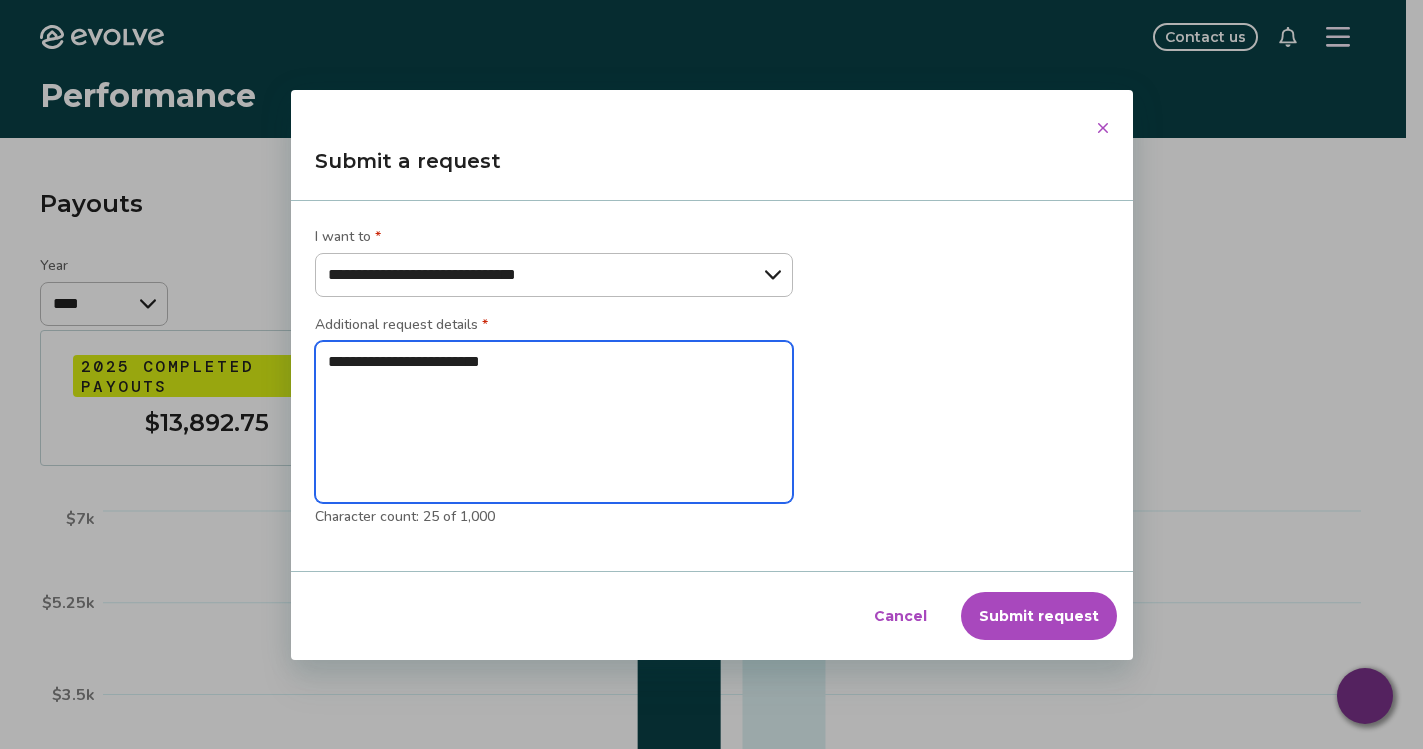 type on "**********" 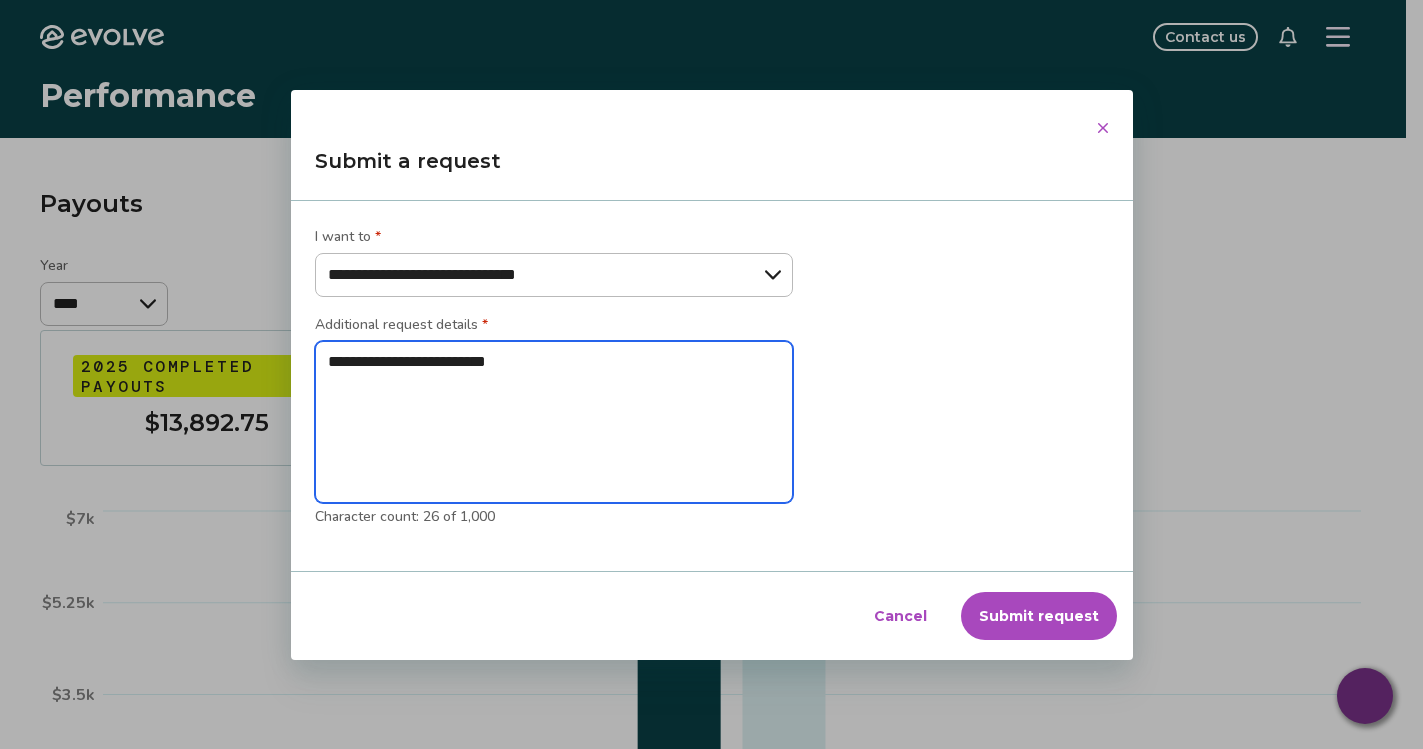 type on "**********" 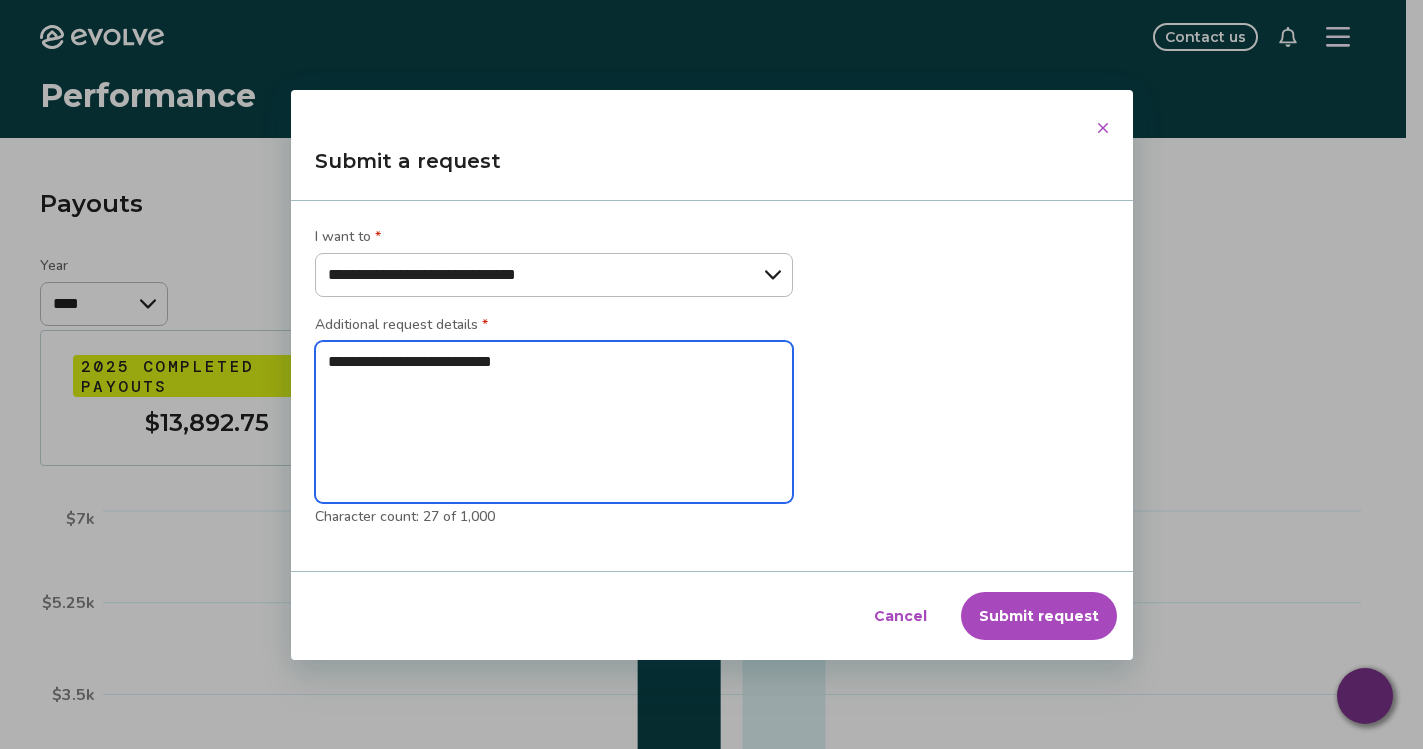 type on "**********" 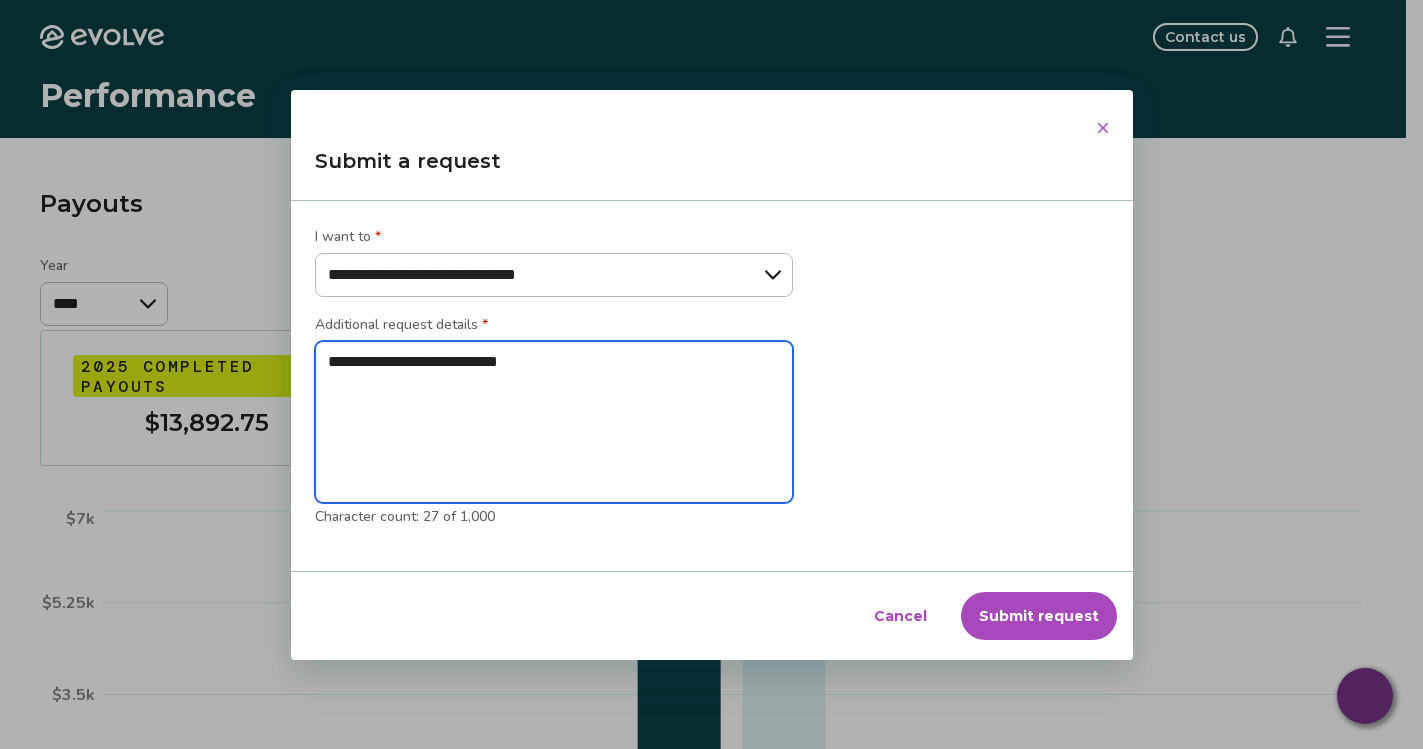 type on "**********" 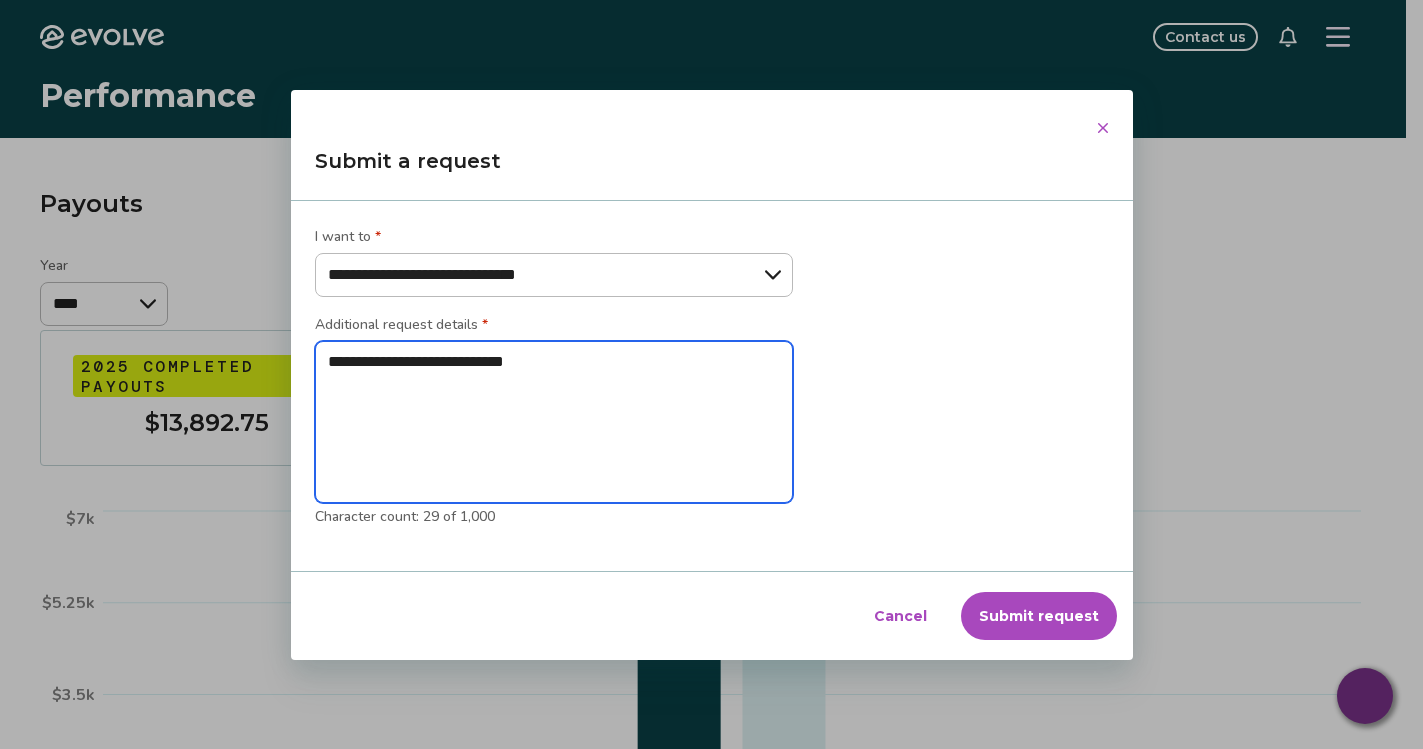 type on "**********" 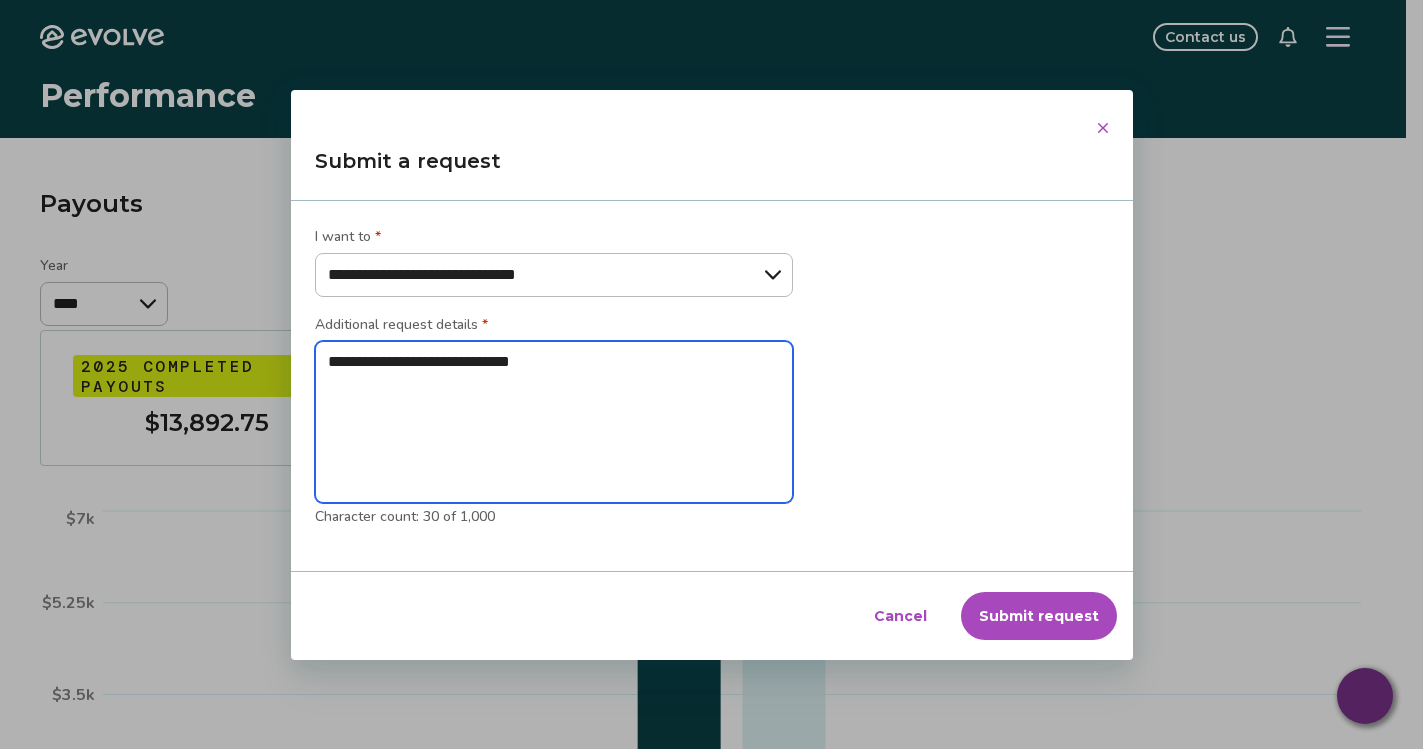 type on "**********" 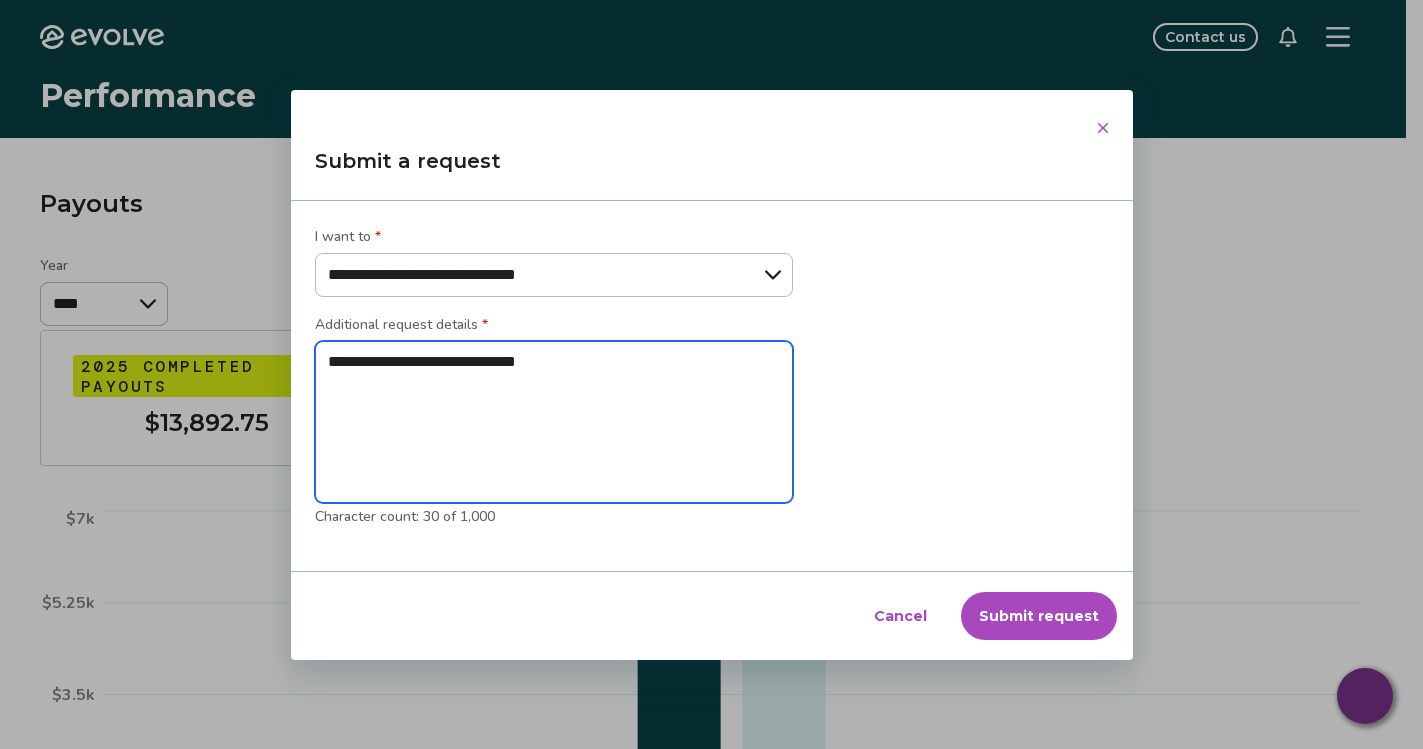 type on "**********" 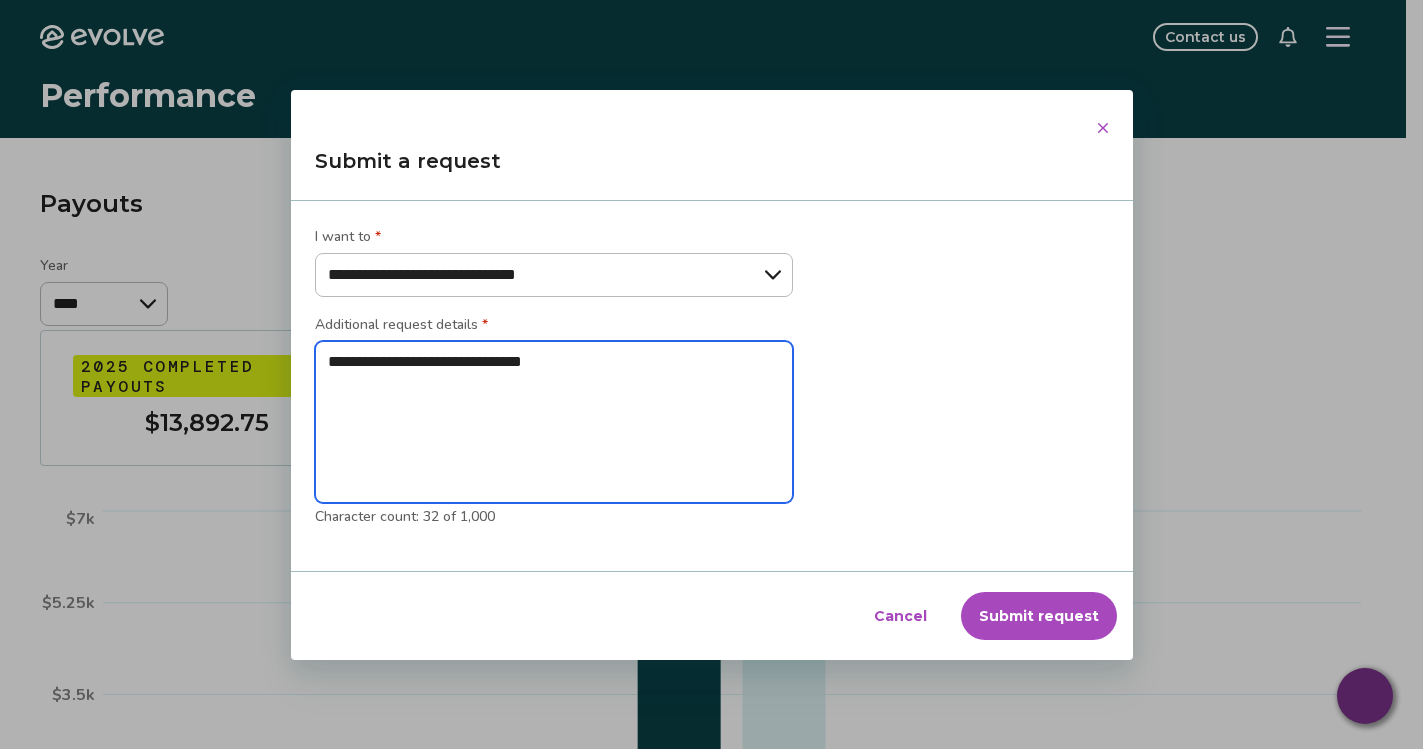 type on "**********" 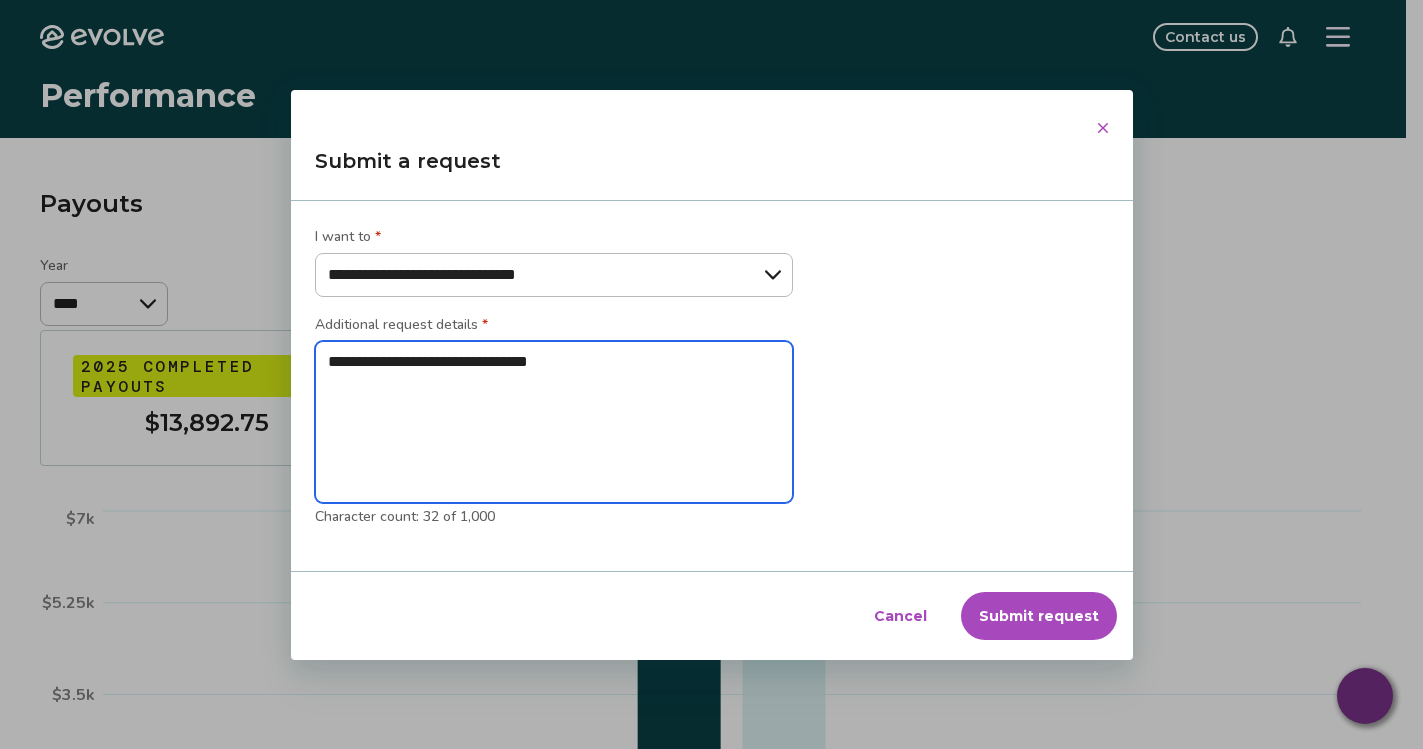 type on "*" 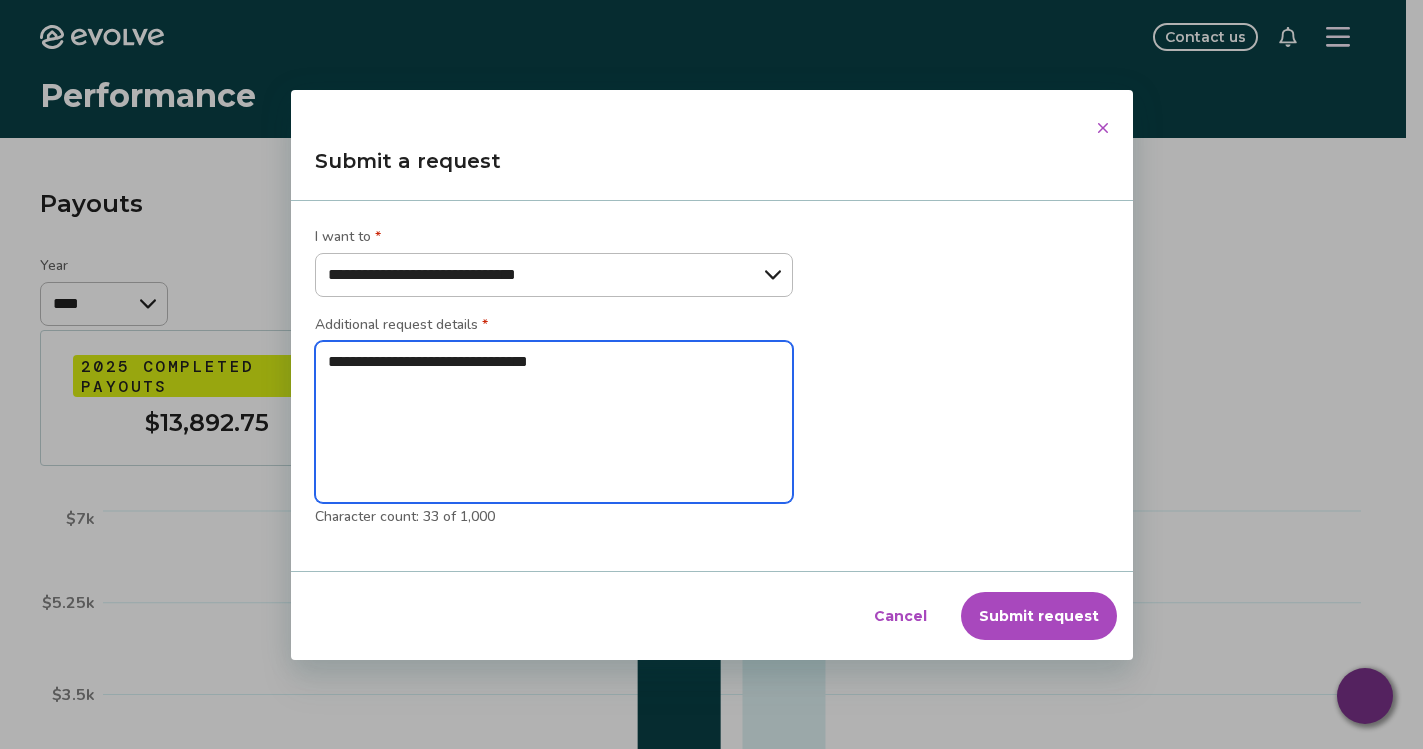 type on "**********" 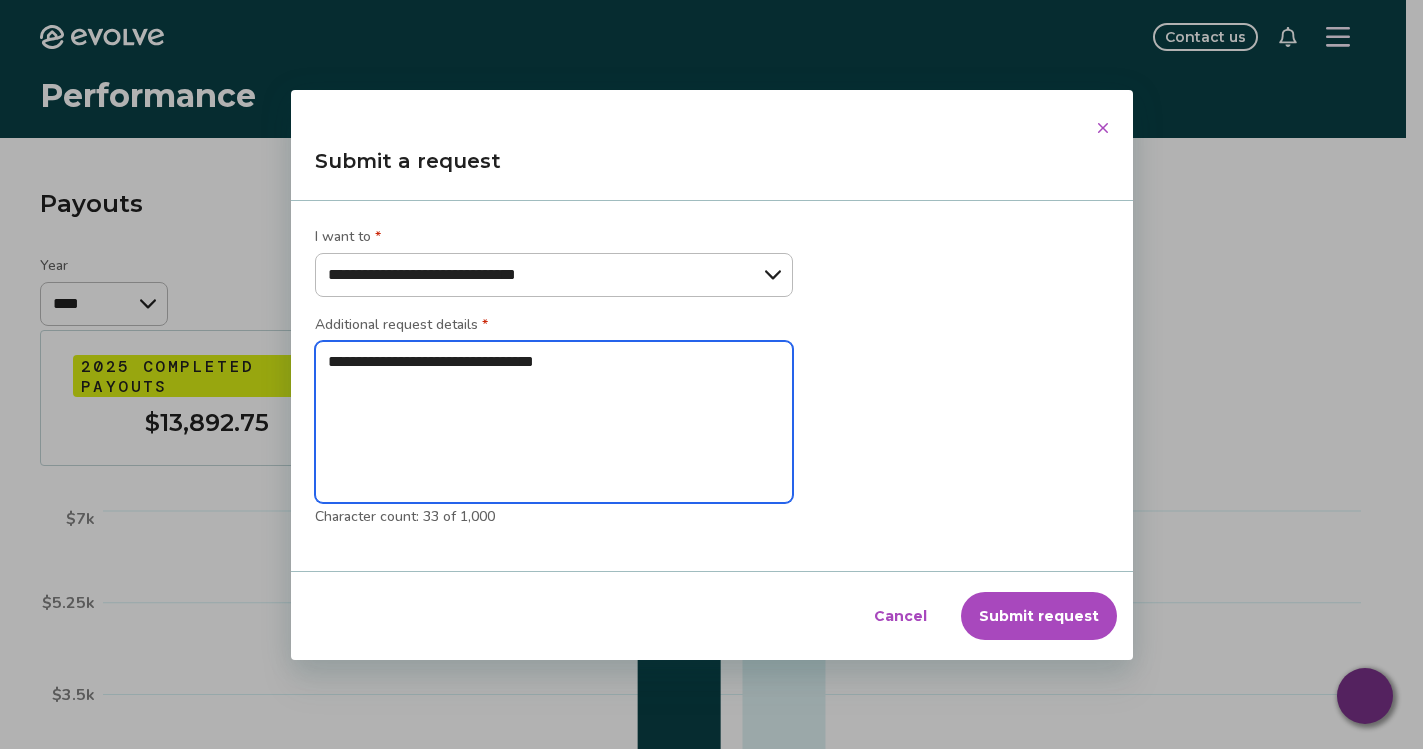 type on "**********" 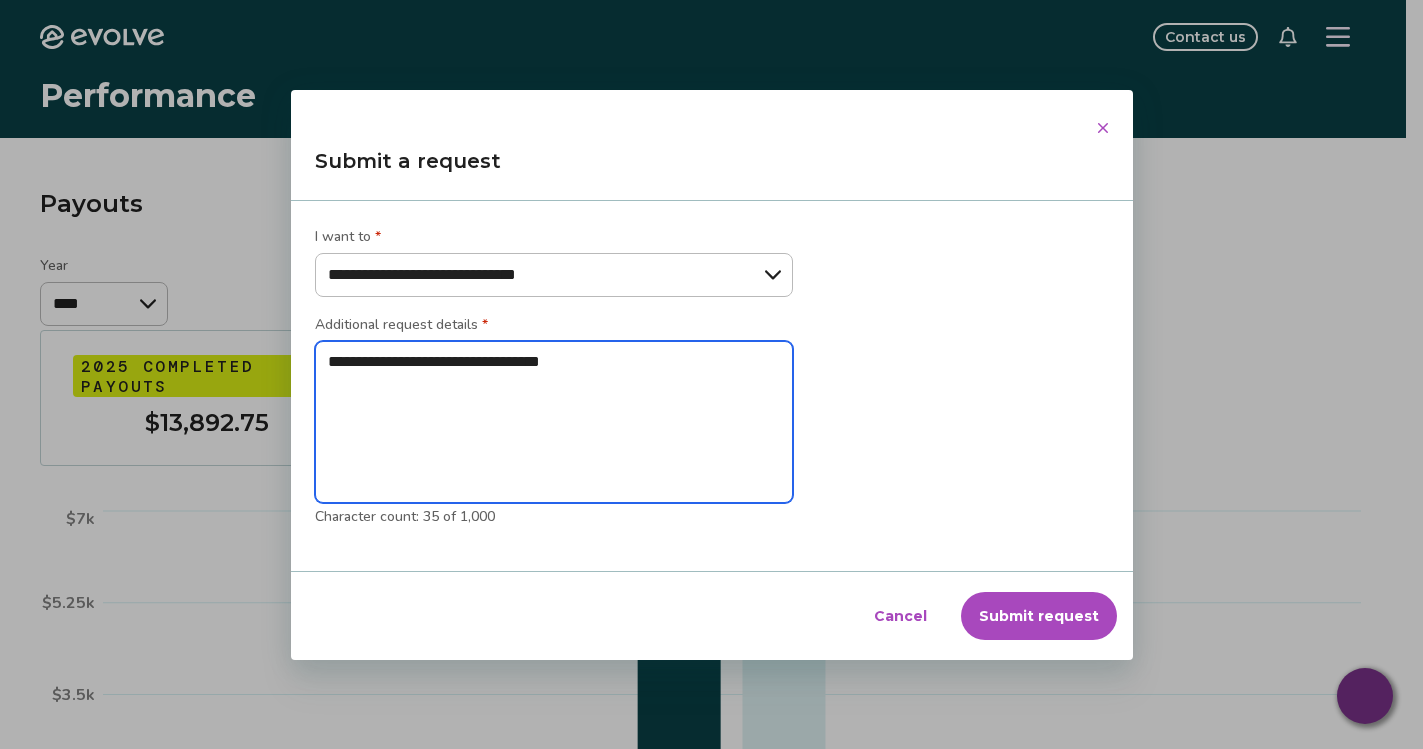 type on "**********" 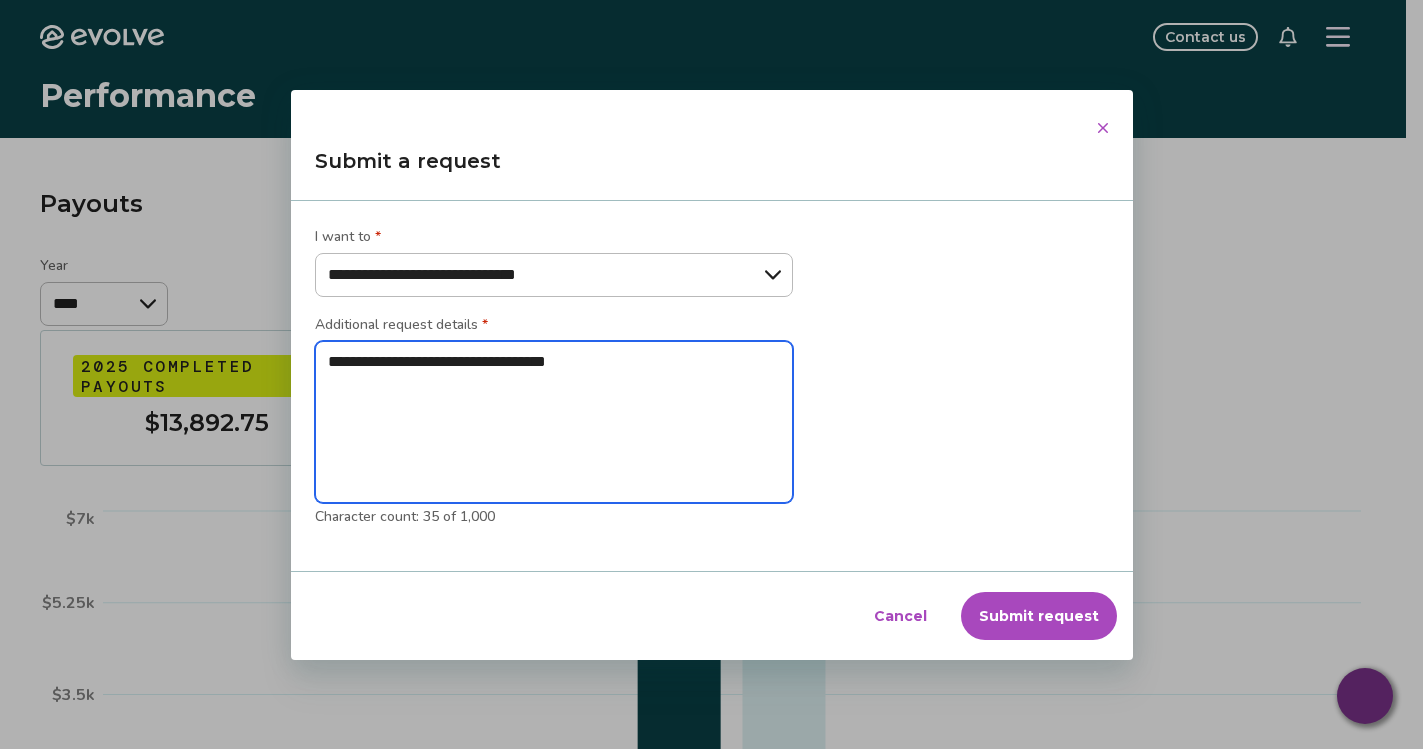 type on "**********" 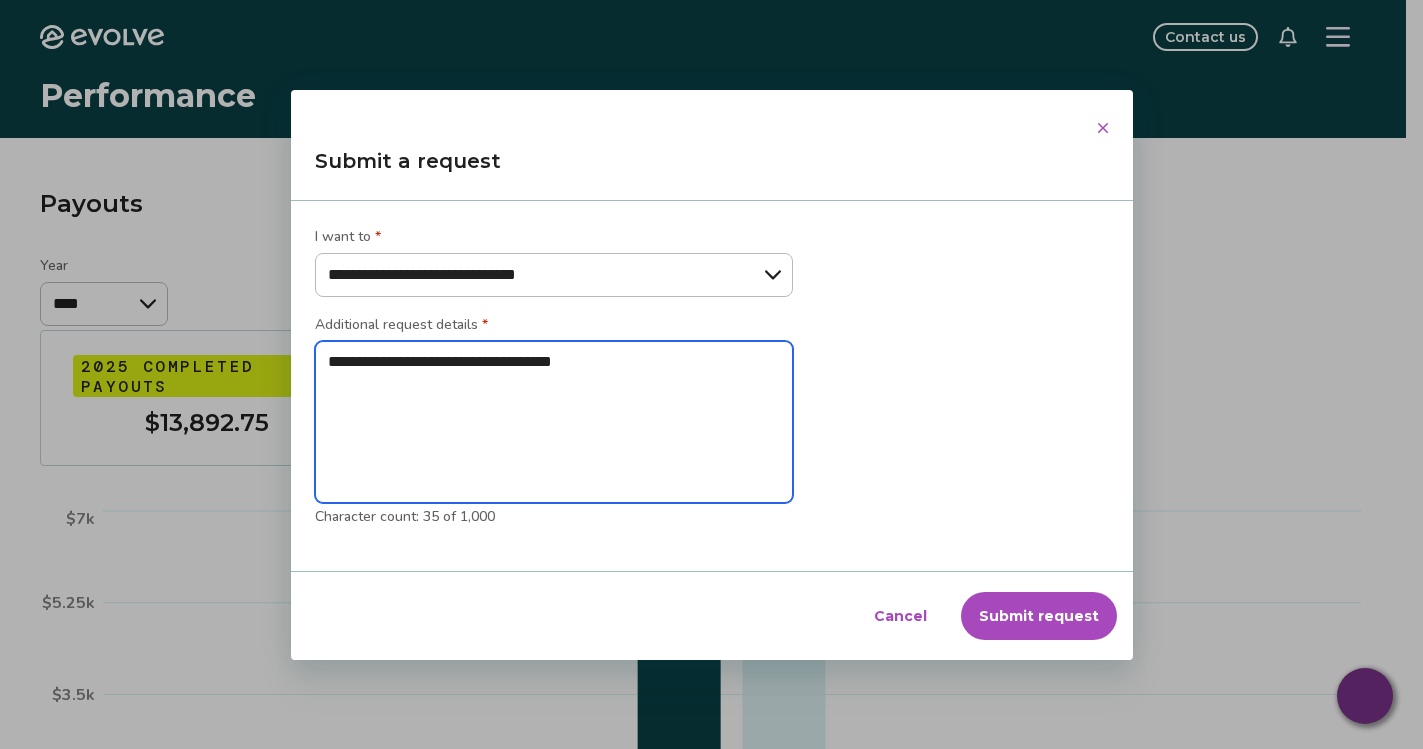 type on "*" 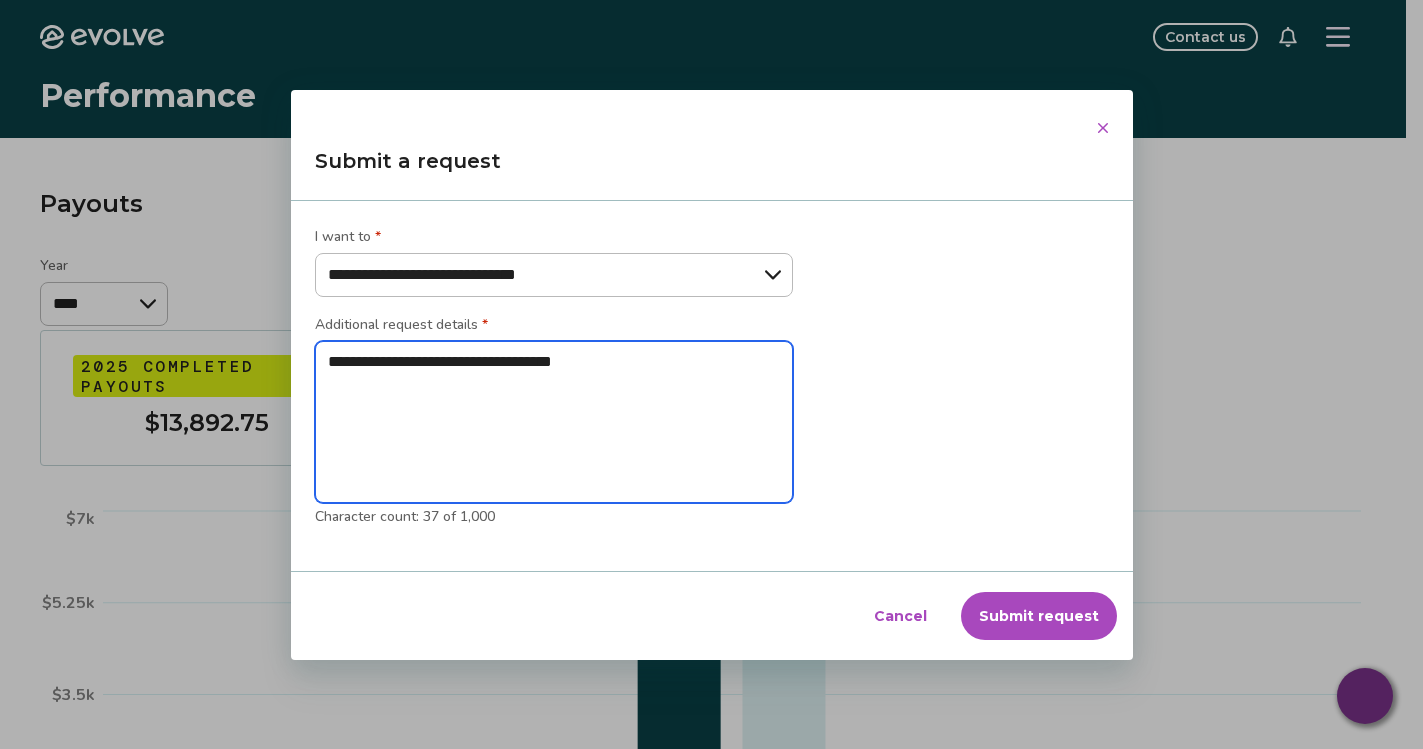 type on "**********" 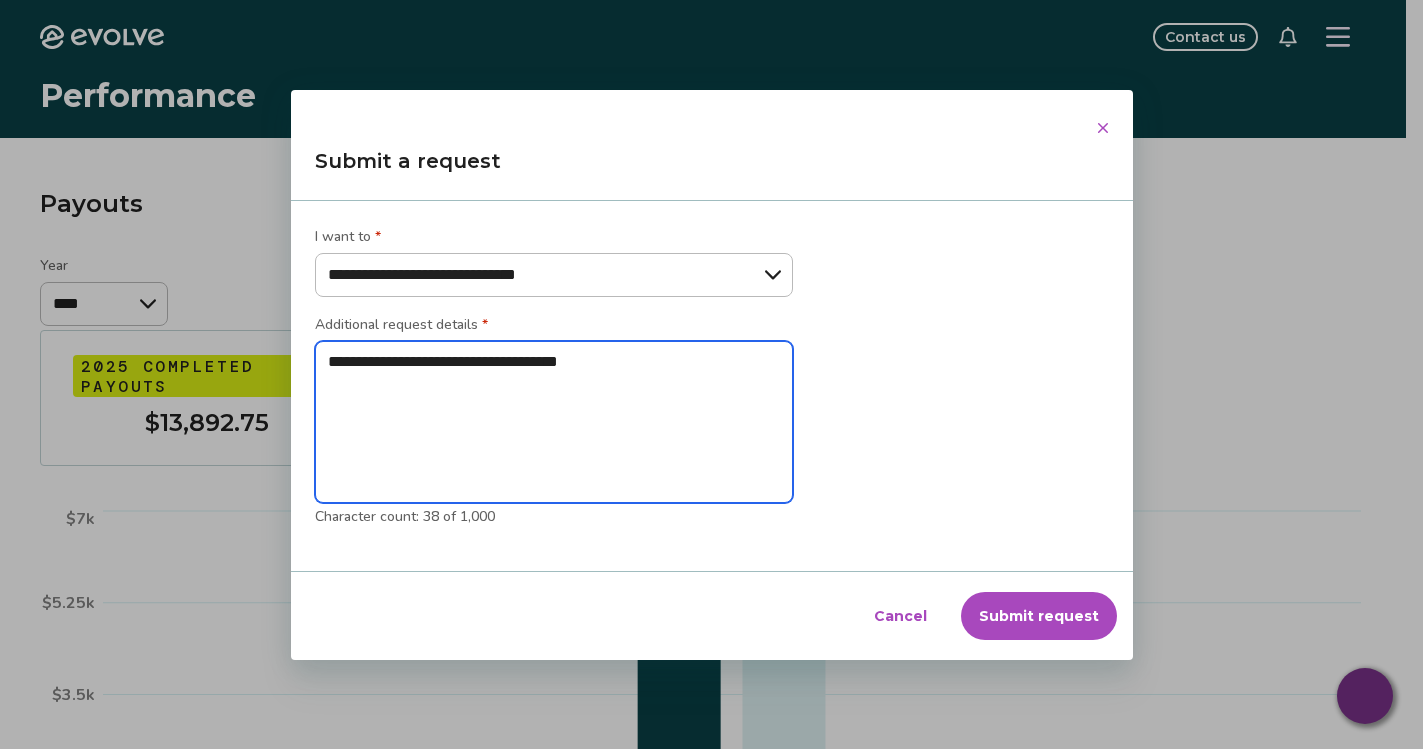 type on "**********" 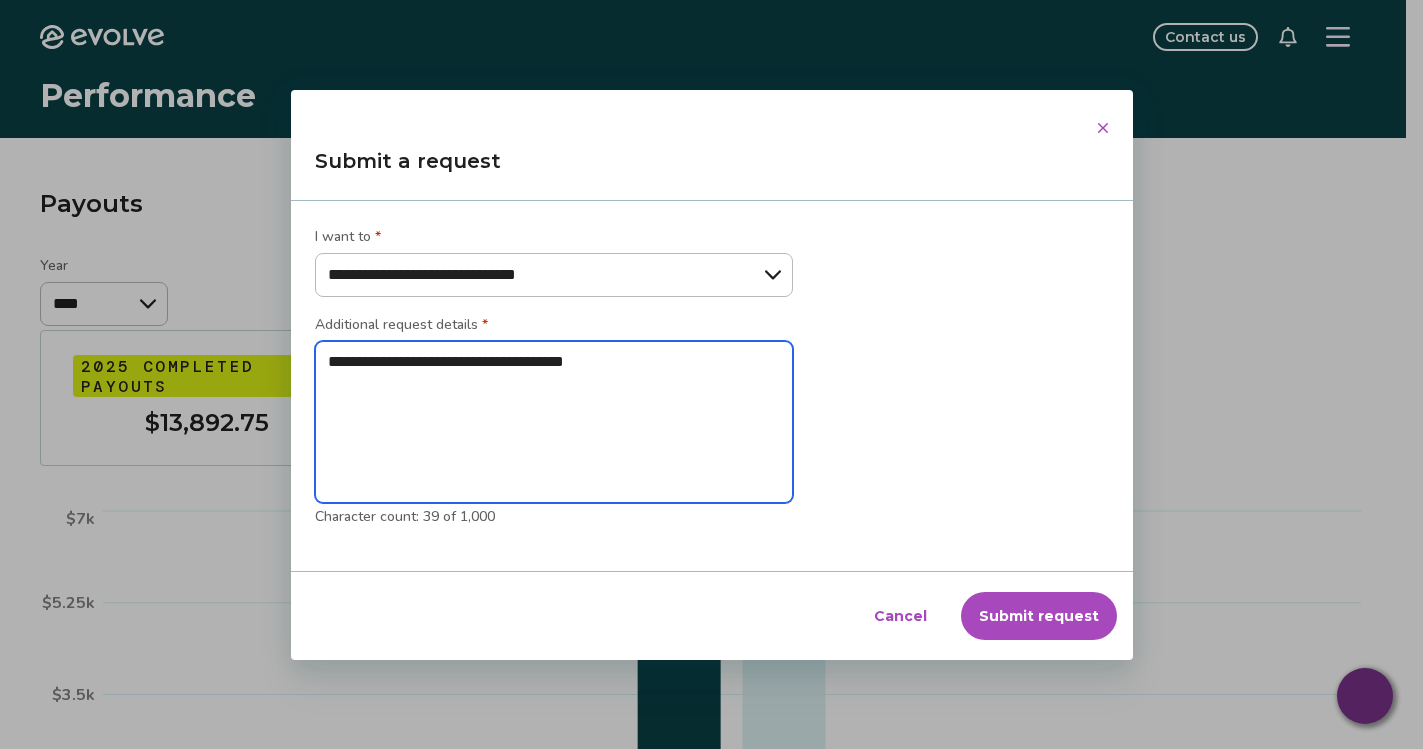 type on "**********" 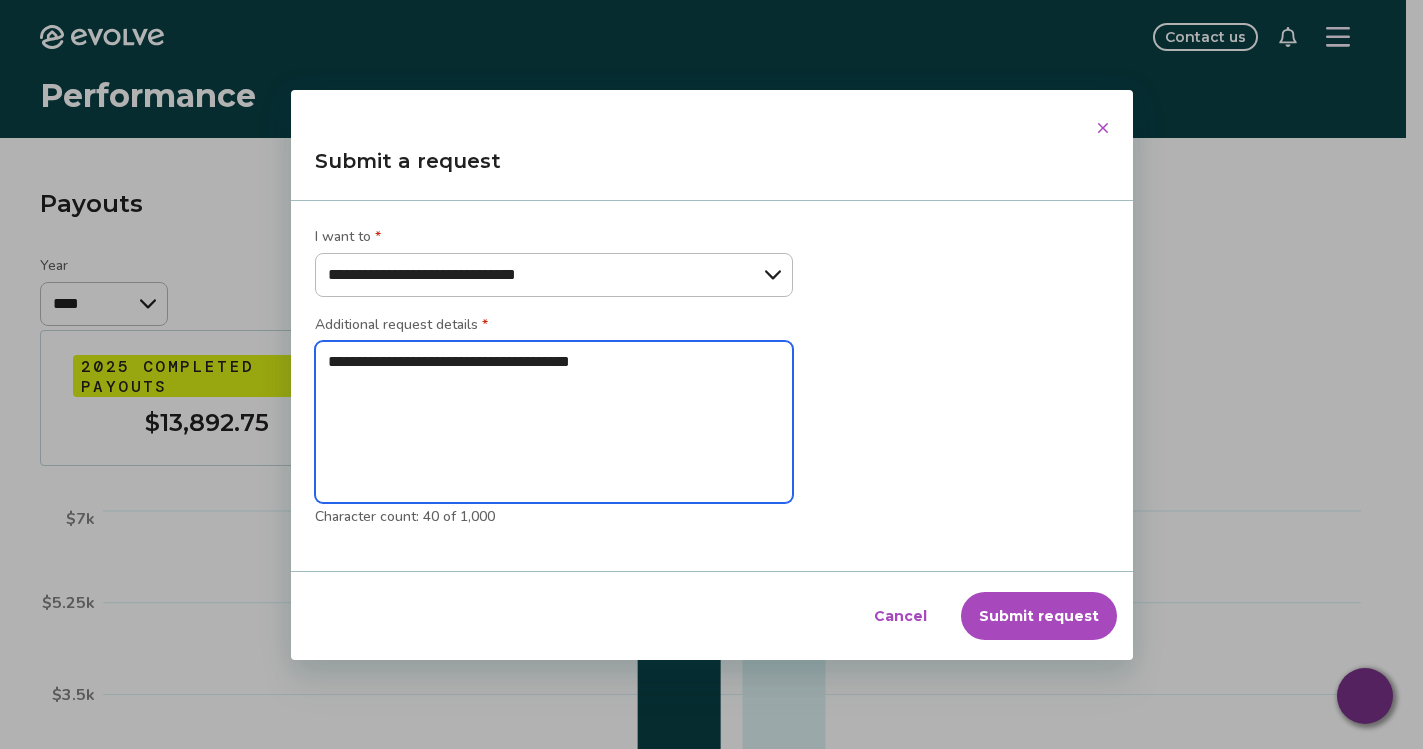 type on "**********" 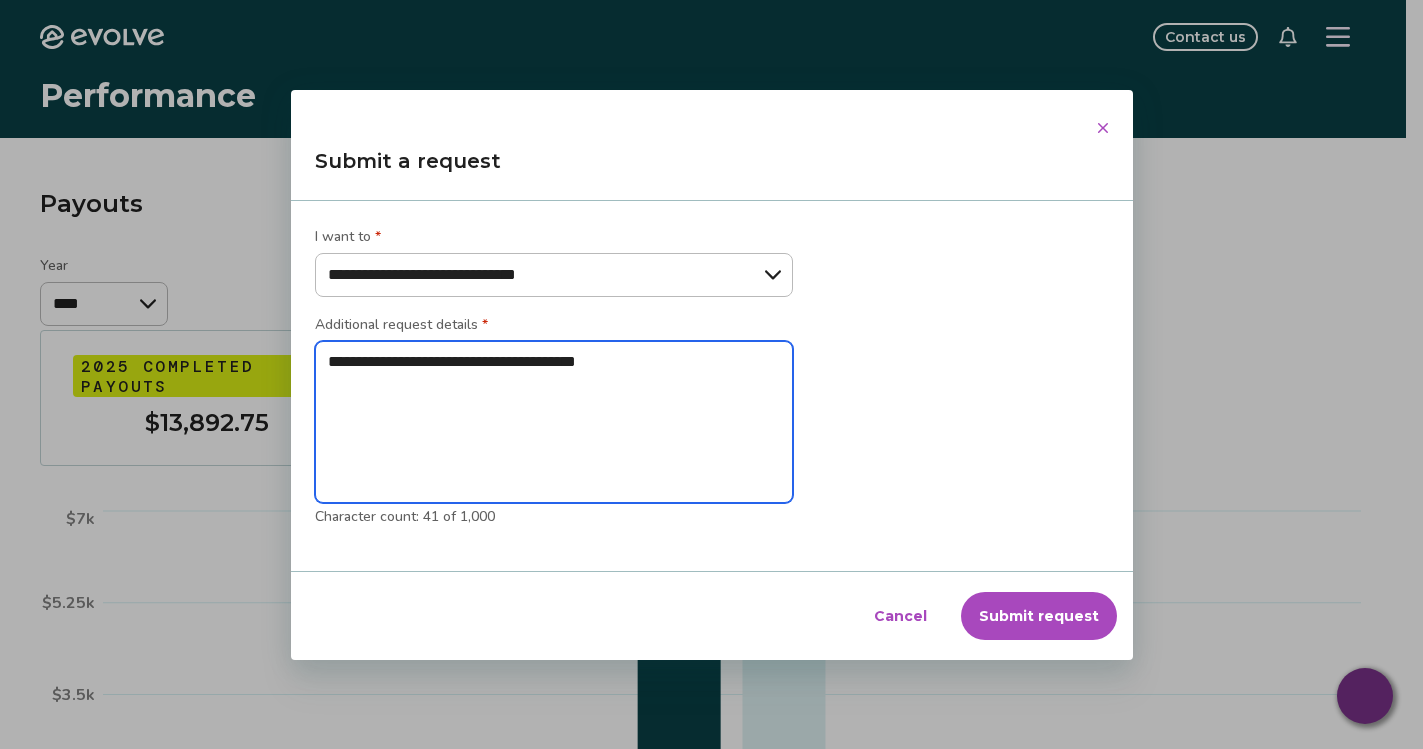 type on "**********" 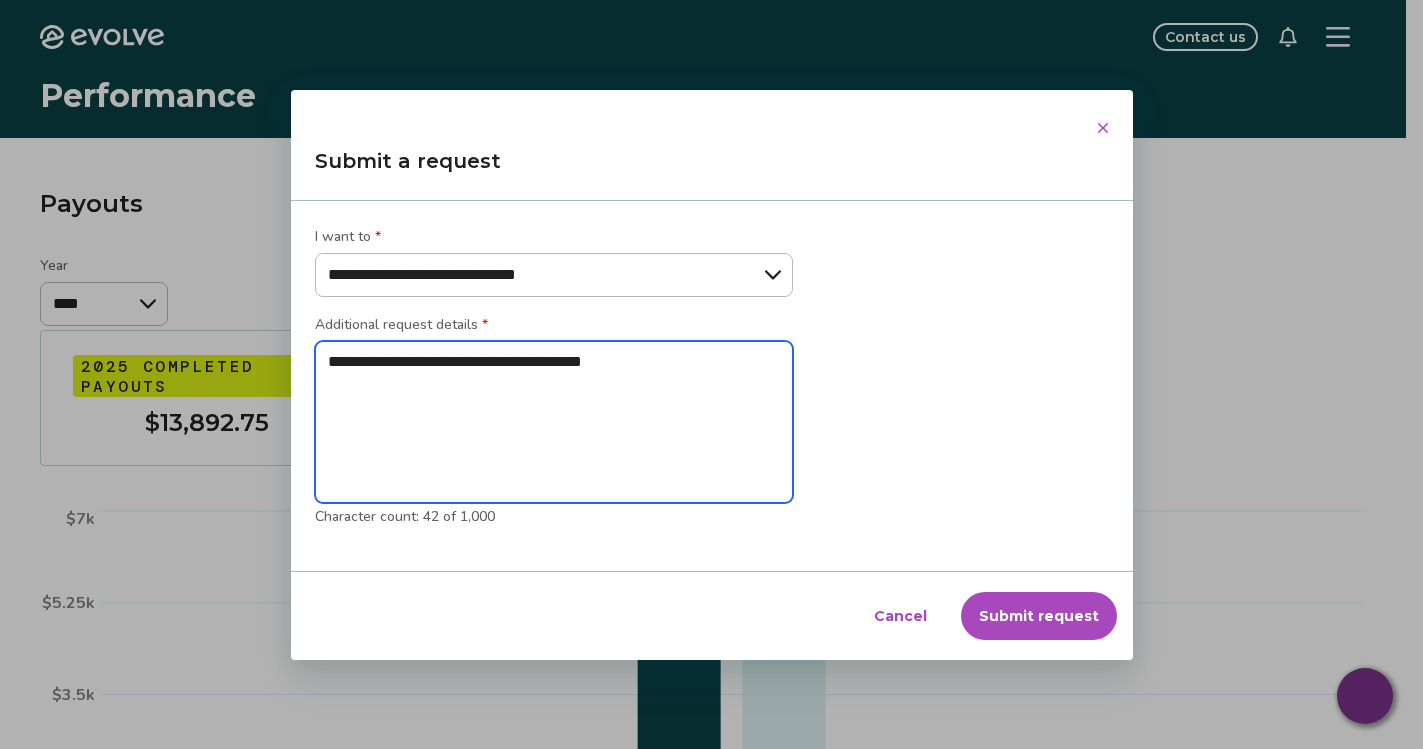 type on "**********" 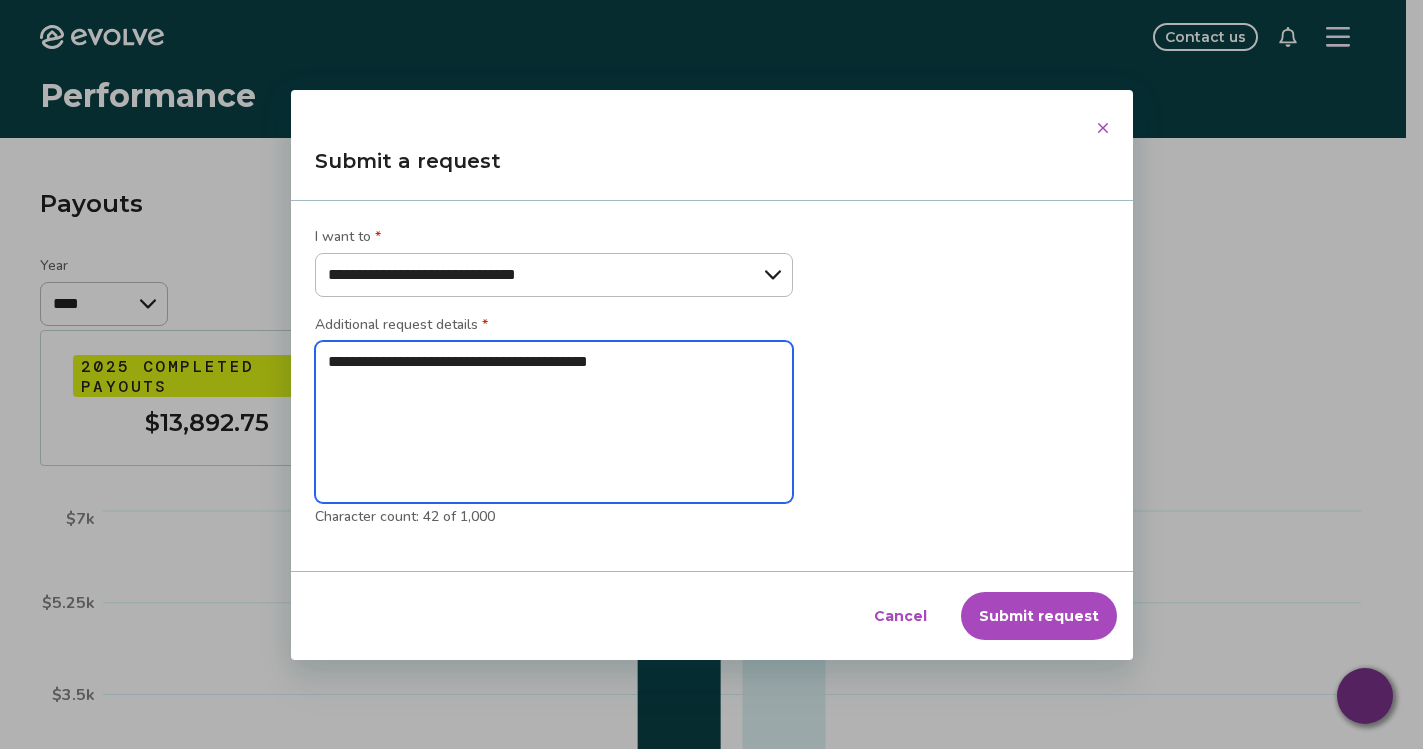 type on "*" 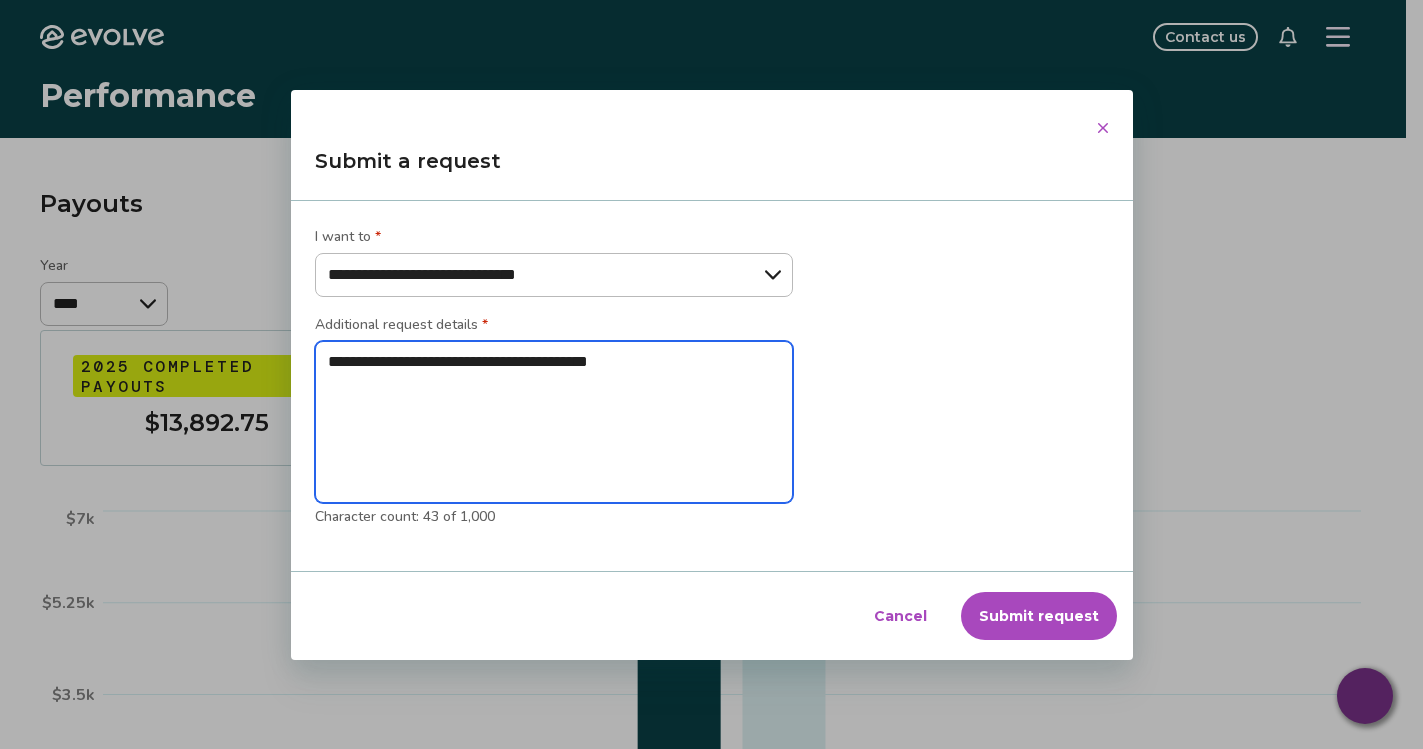 type on "**********" 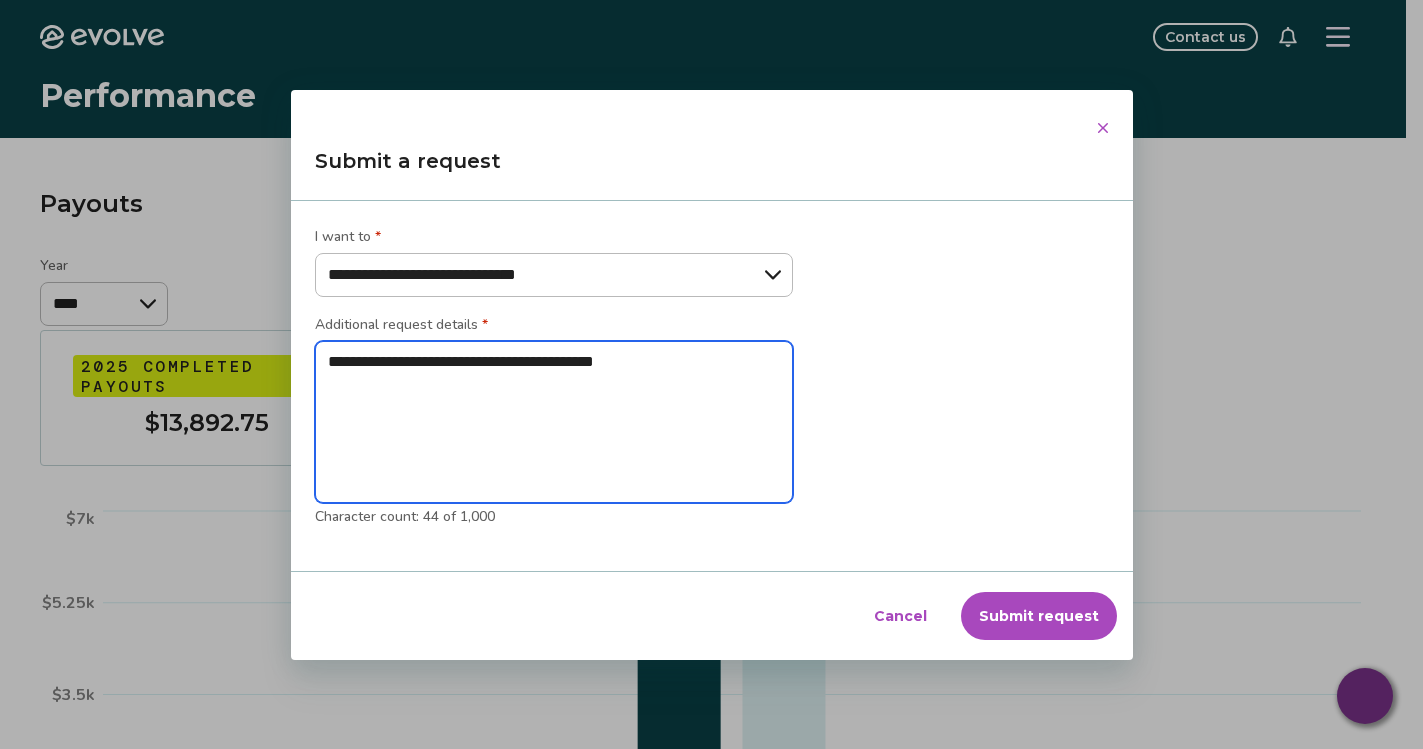 type on "**********" 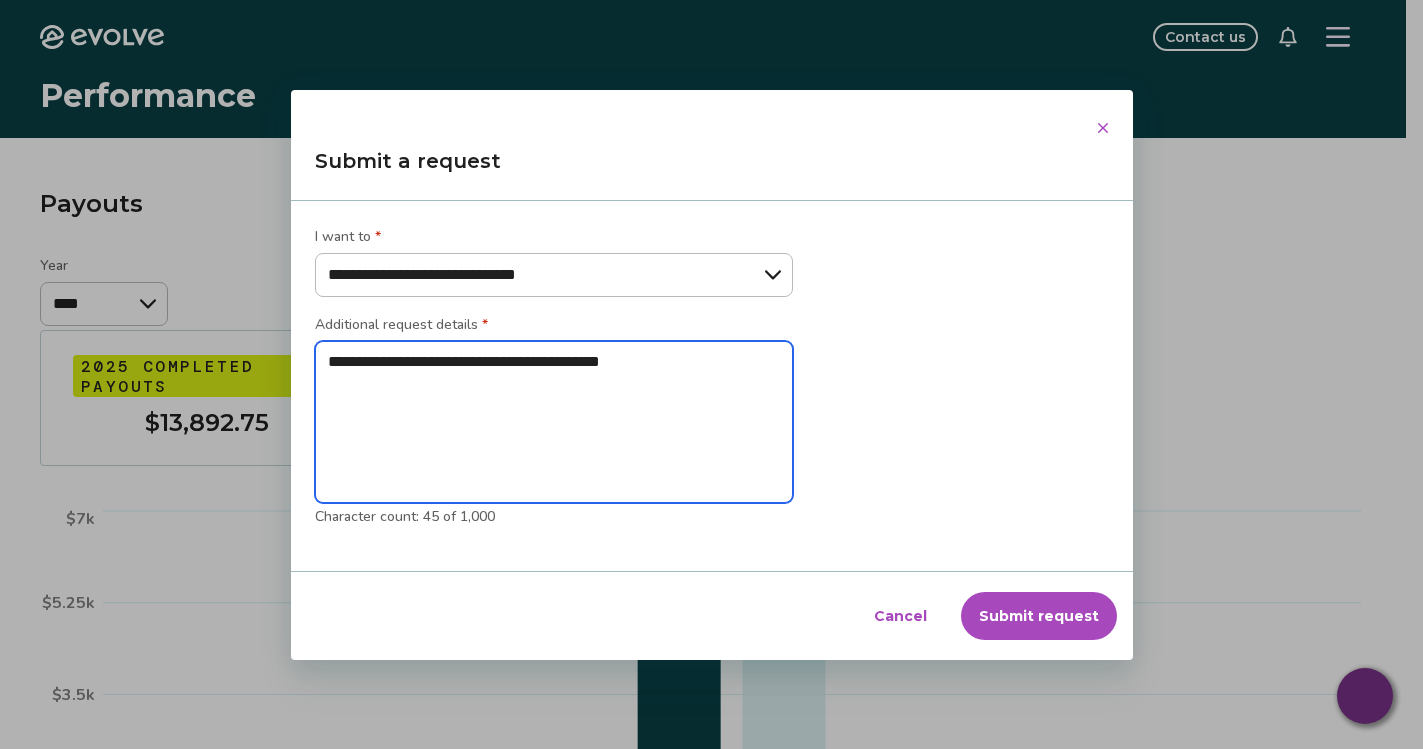 type on "**********" 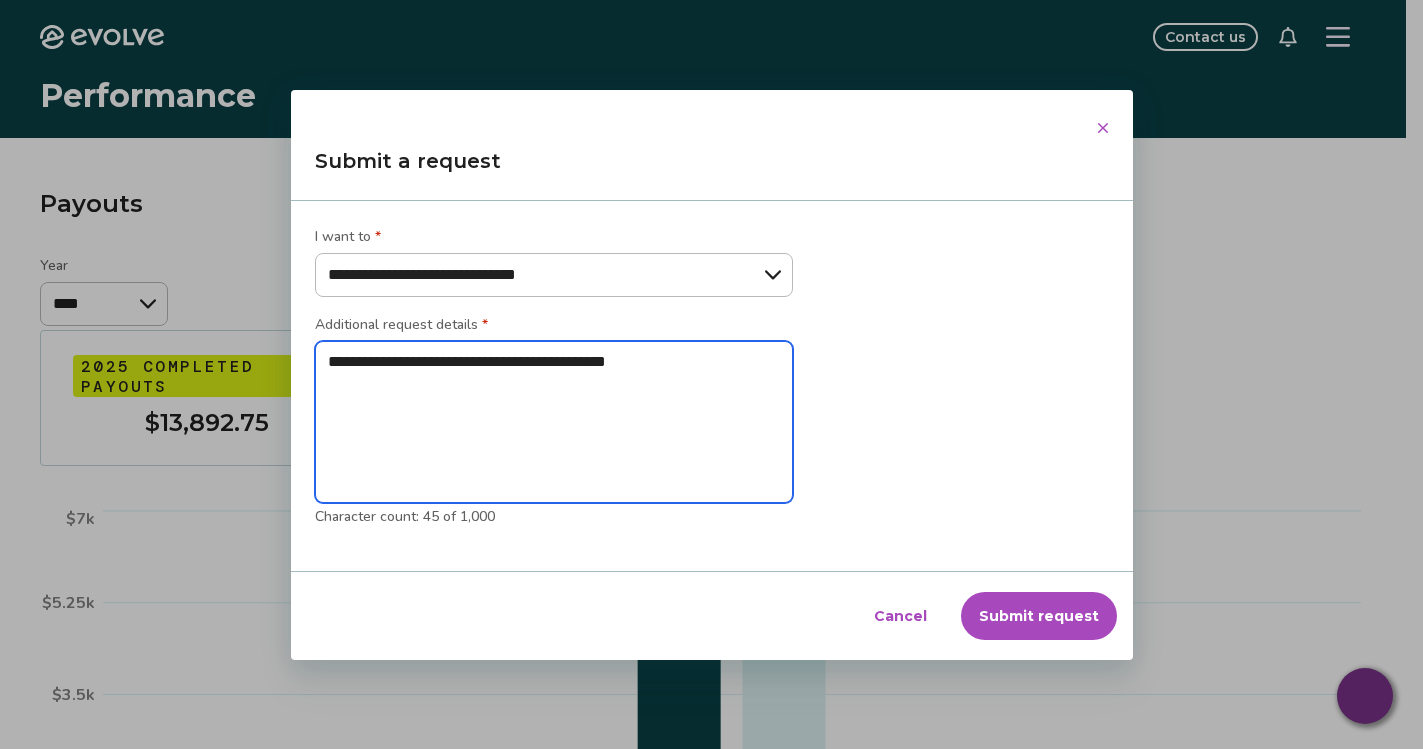 type on "**********" 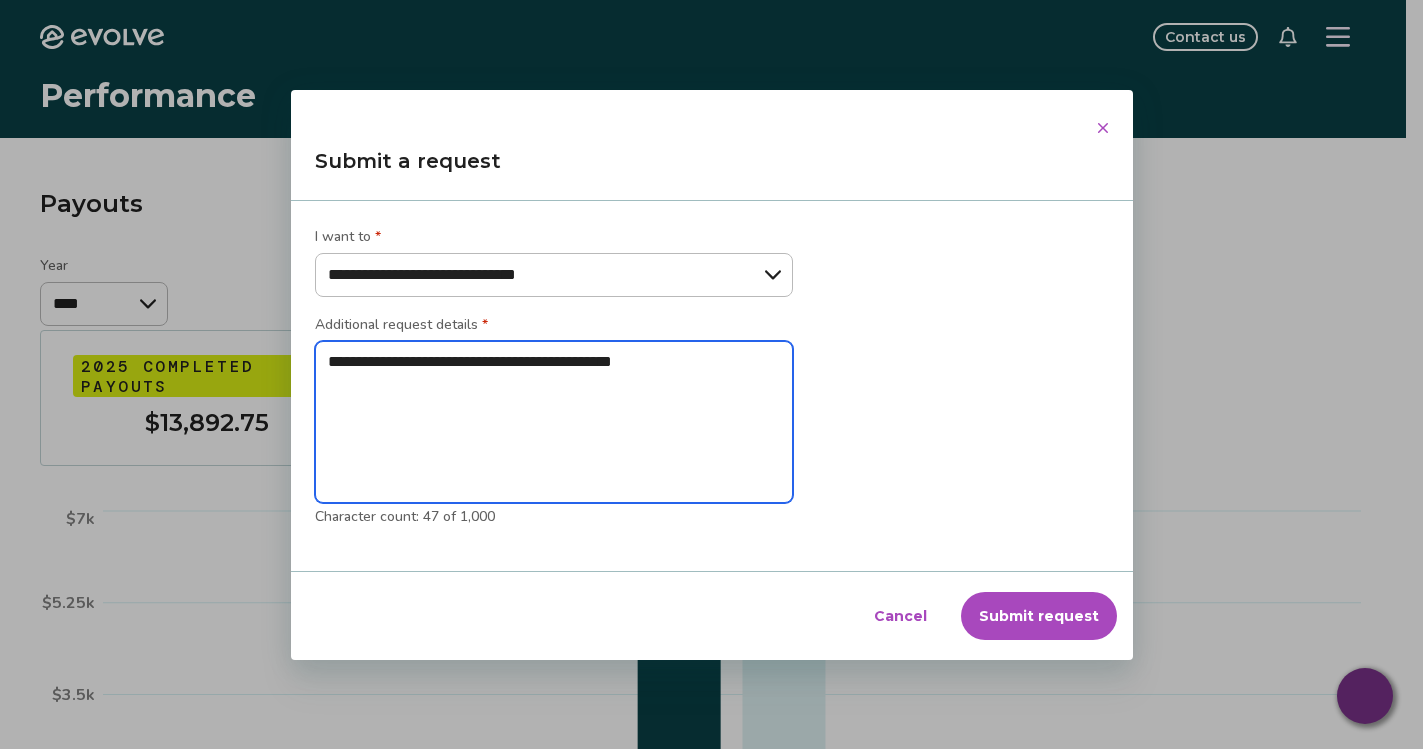 type on "**********" 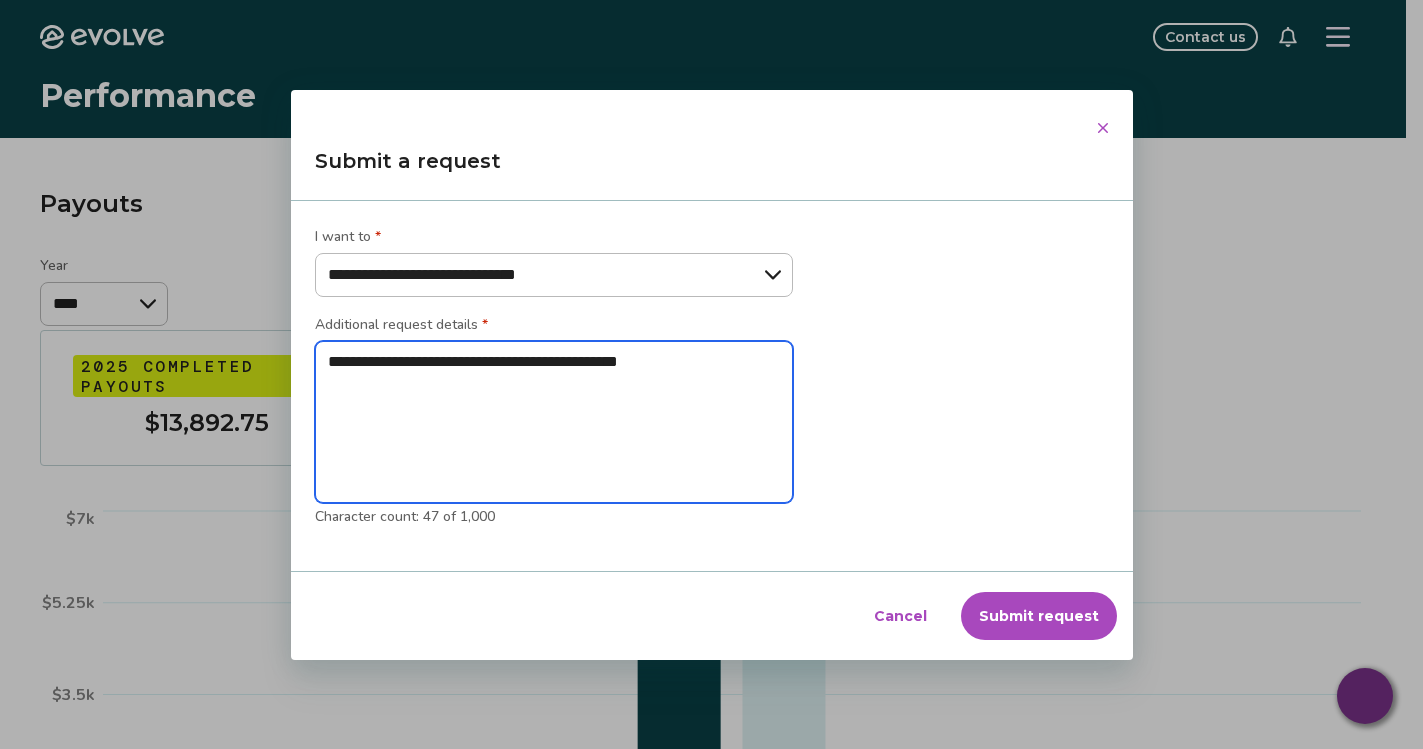 type on "**********" 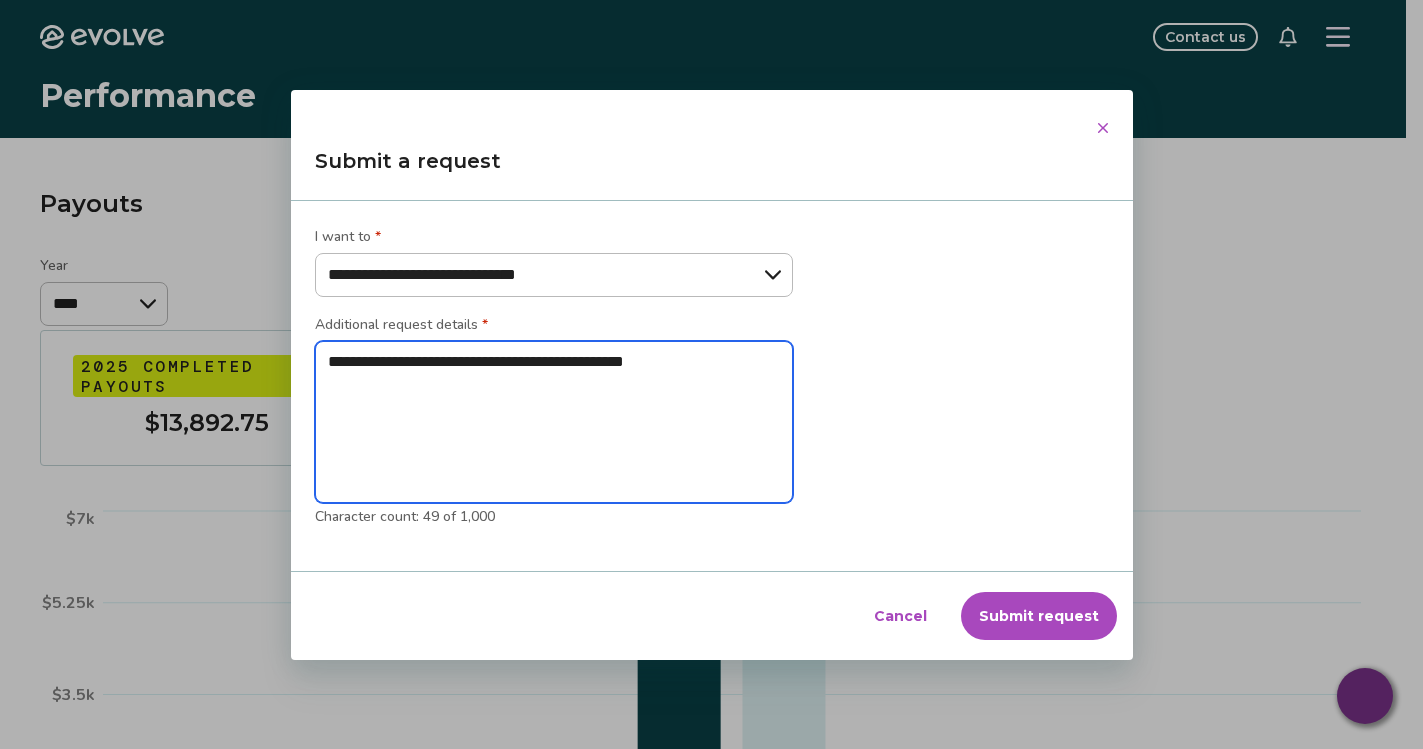 type on "**********" 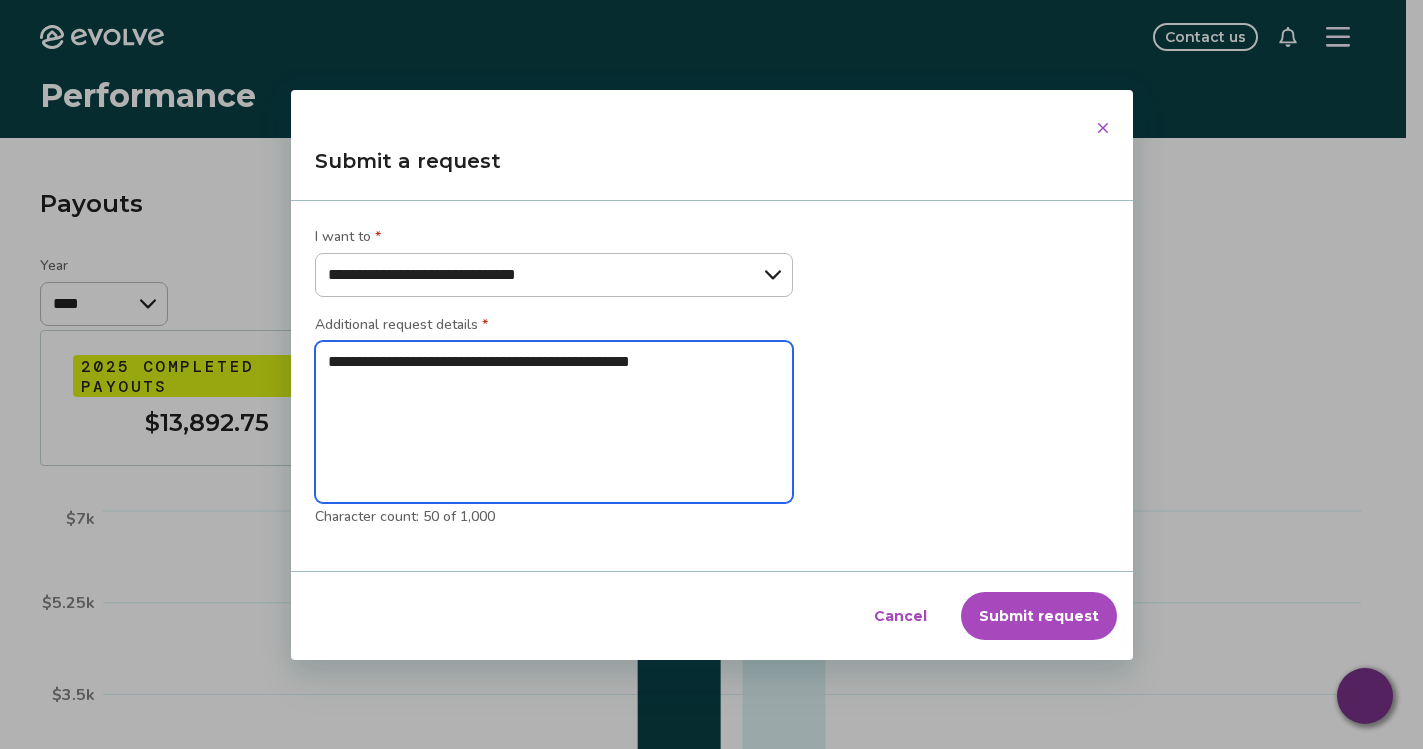 type on "**********" 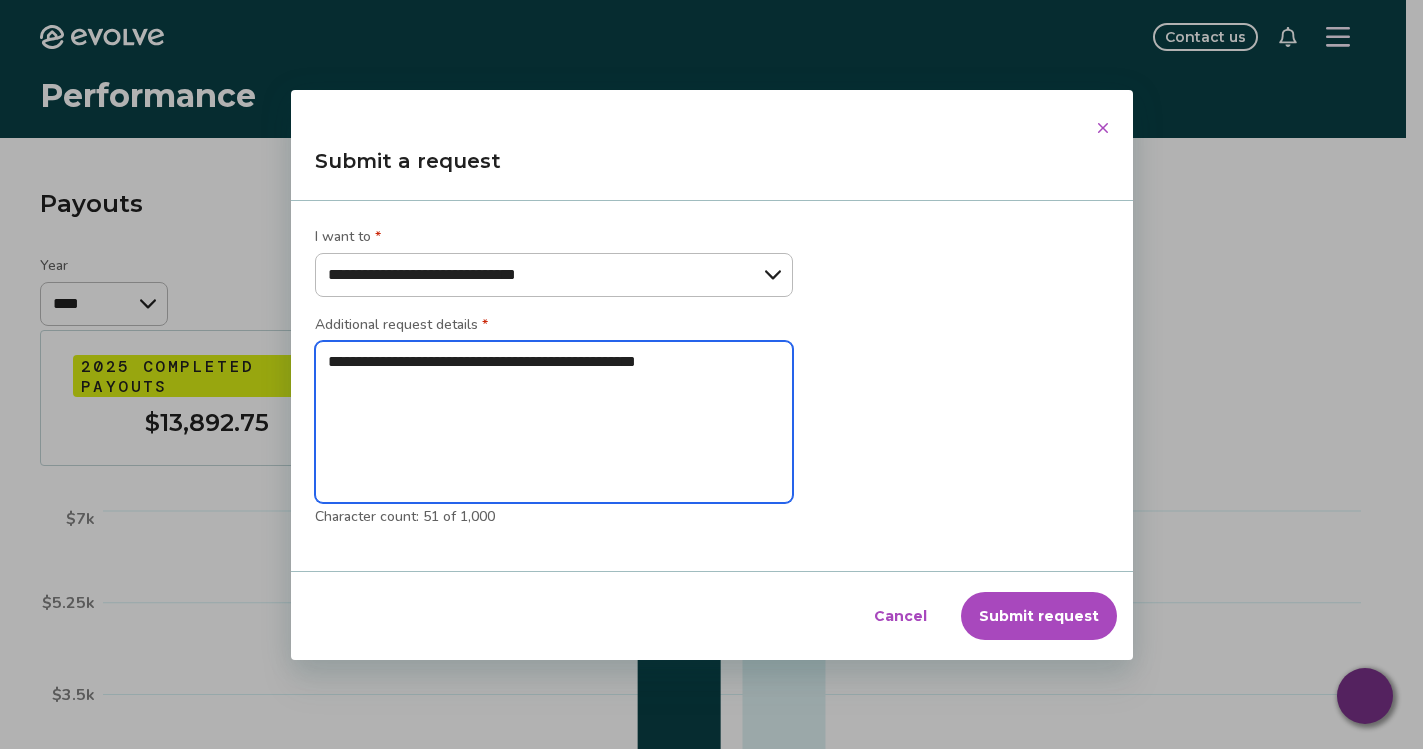 type on "**********" 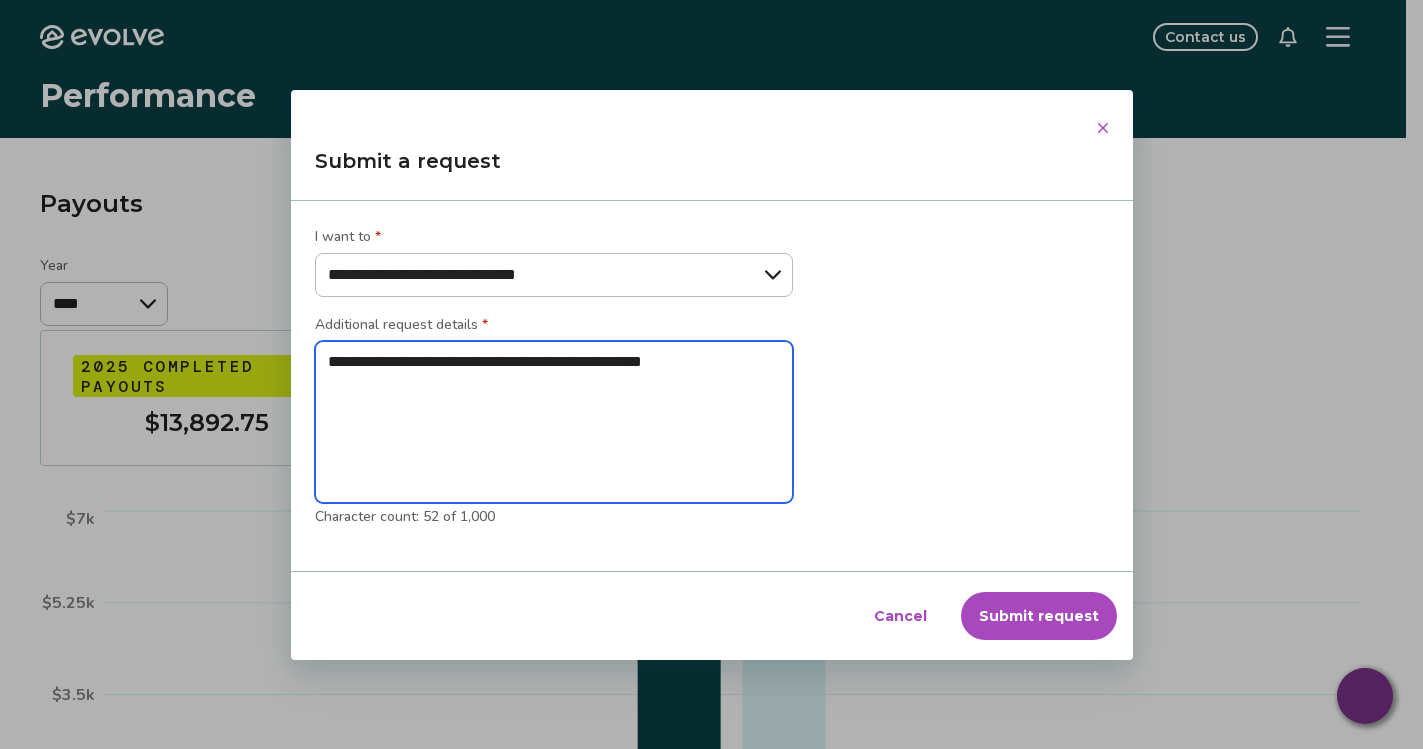 type on "**********" 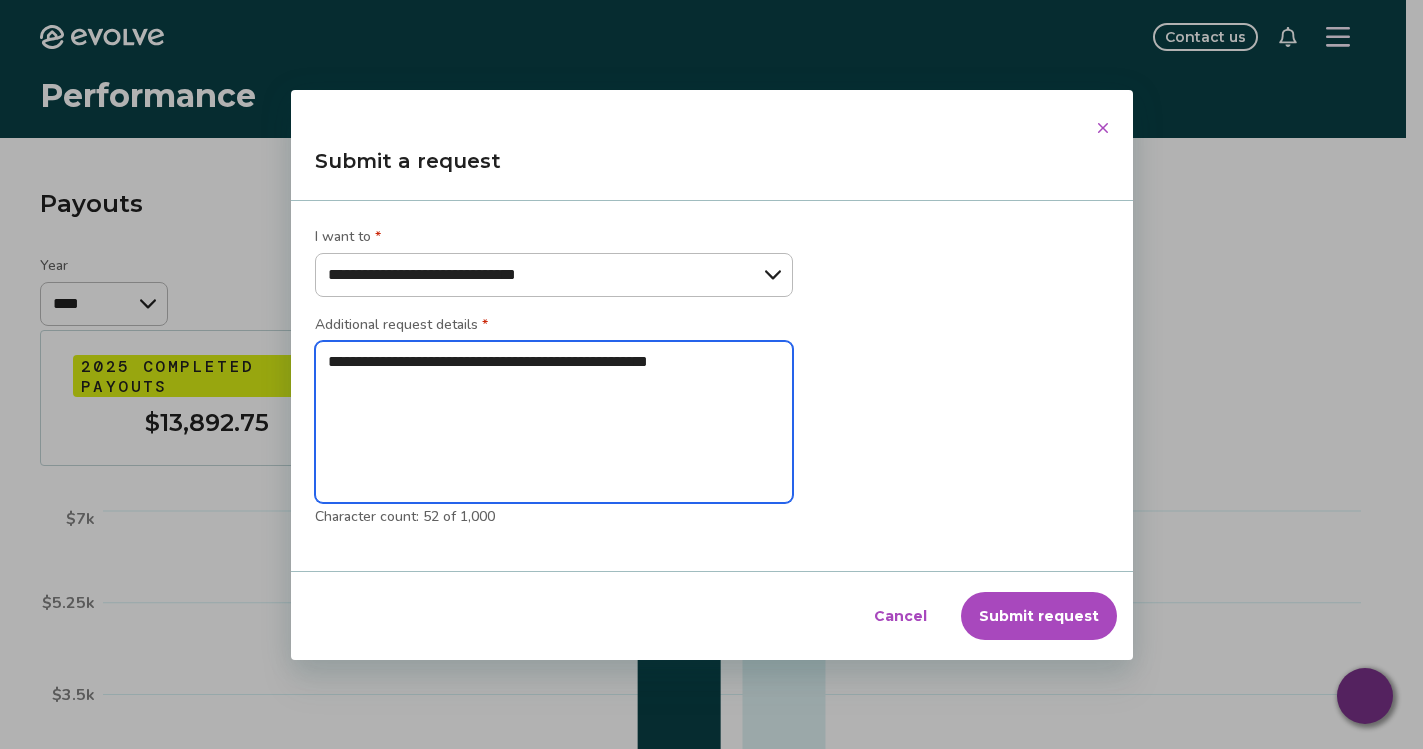 type on "**********" 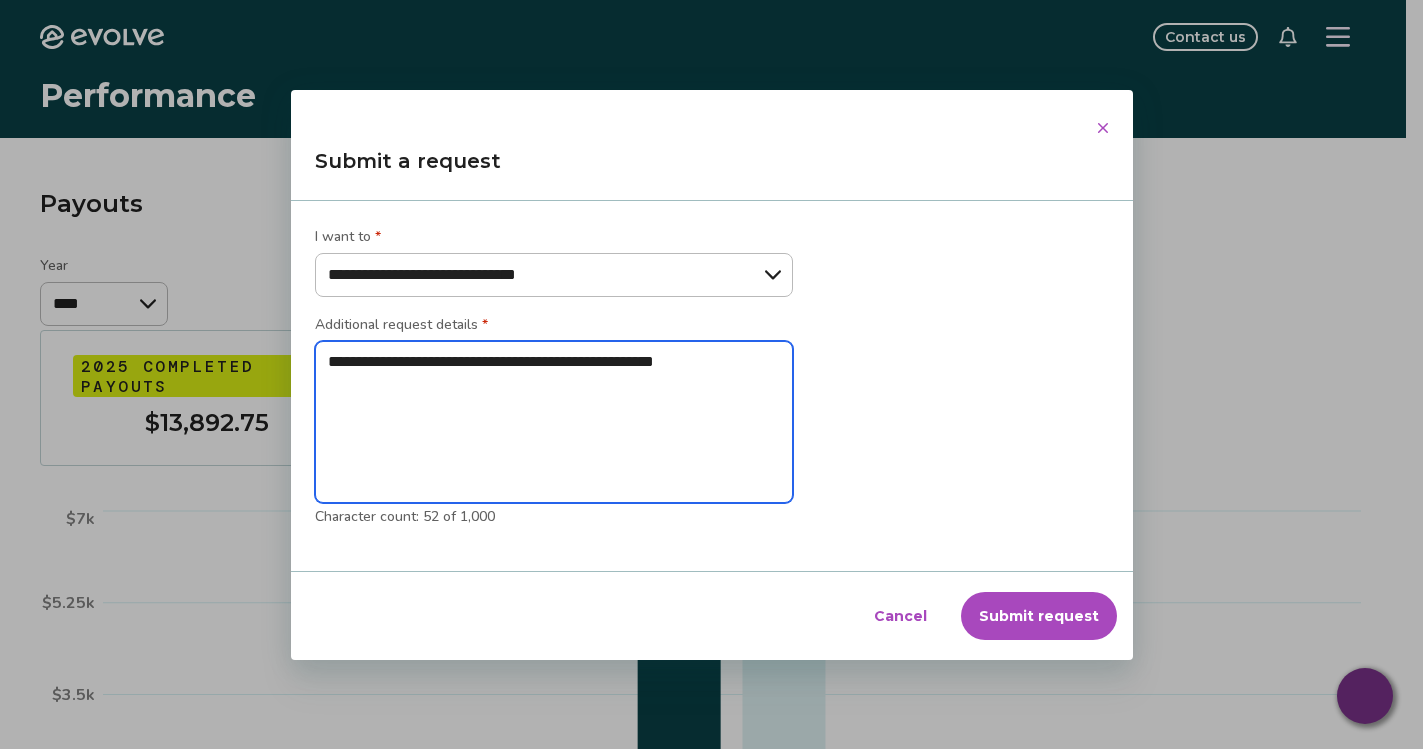 type on "*" 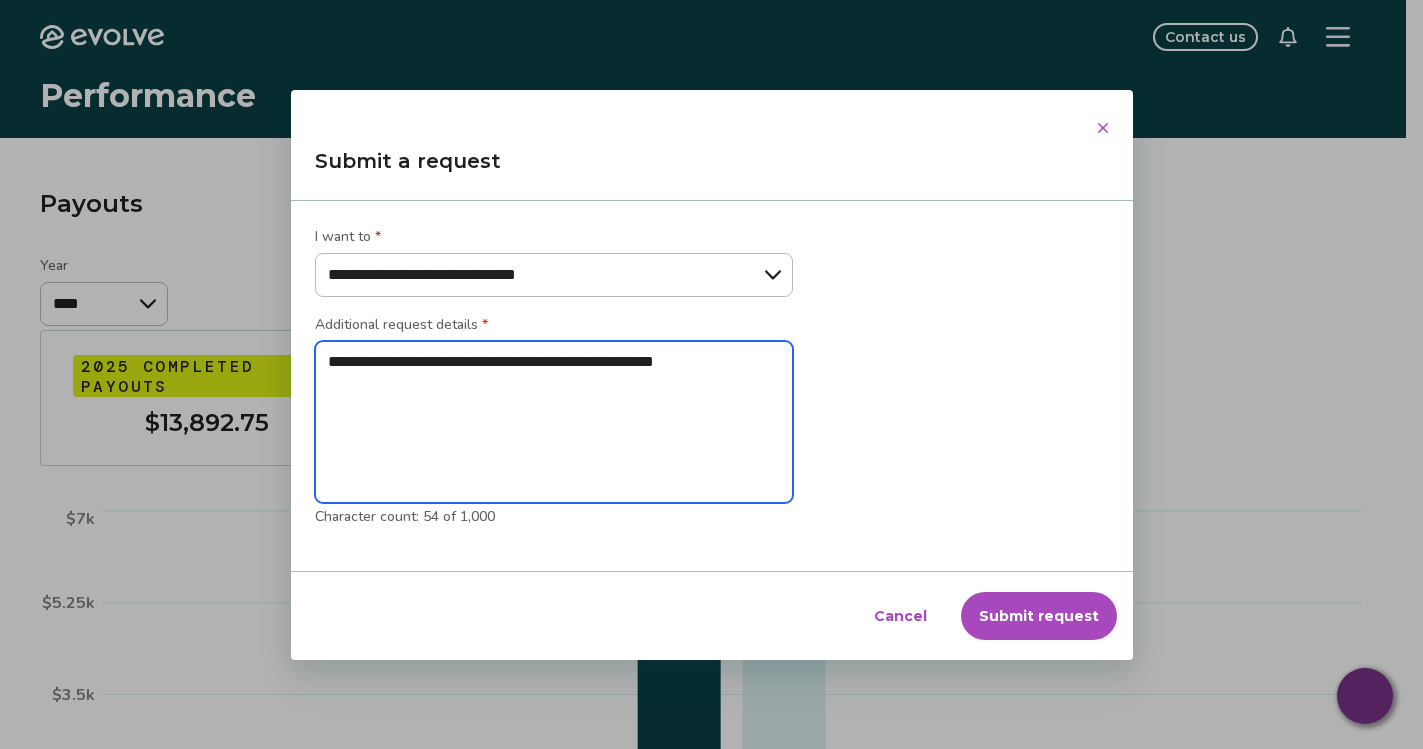 type on "**********" 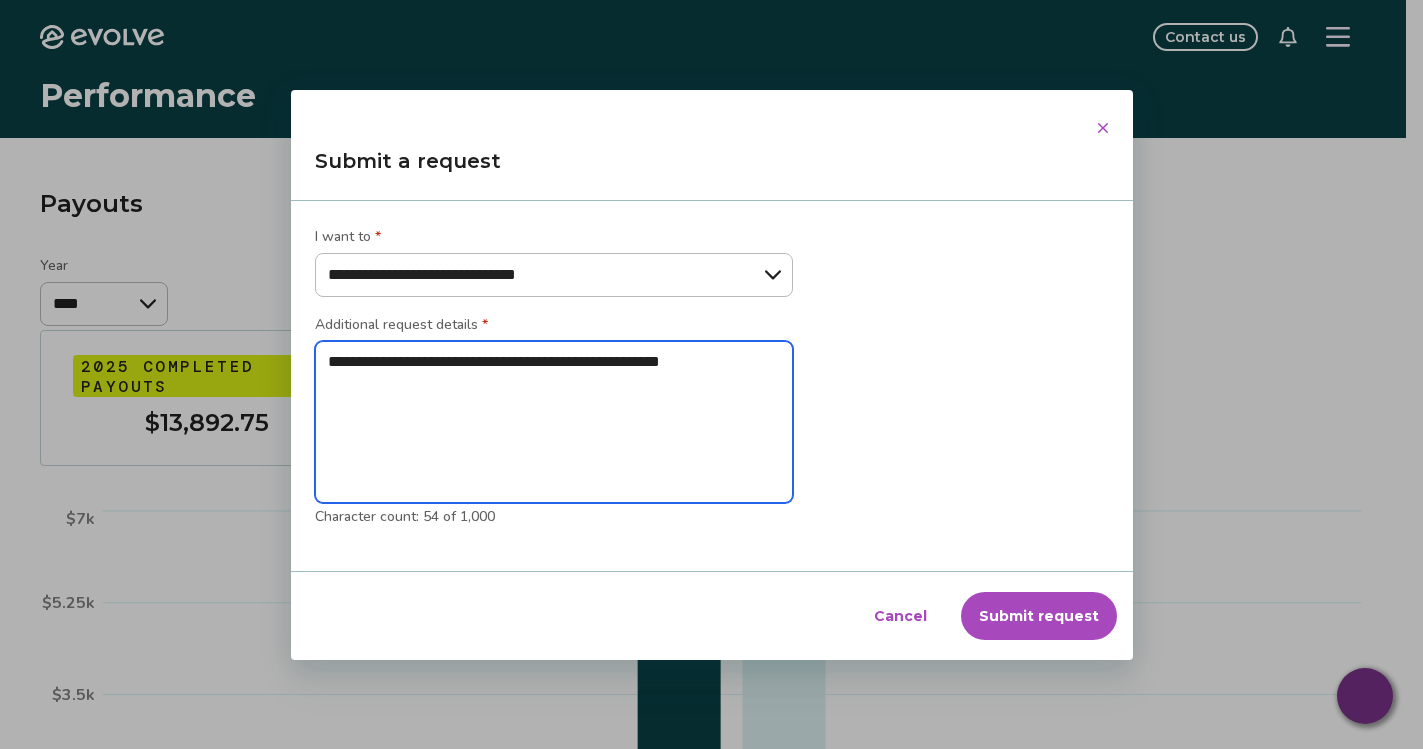 type on "**********" 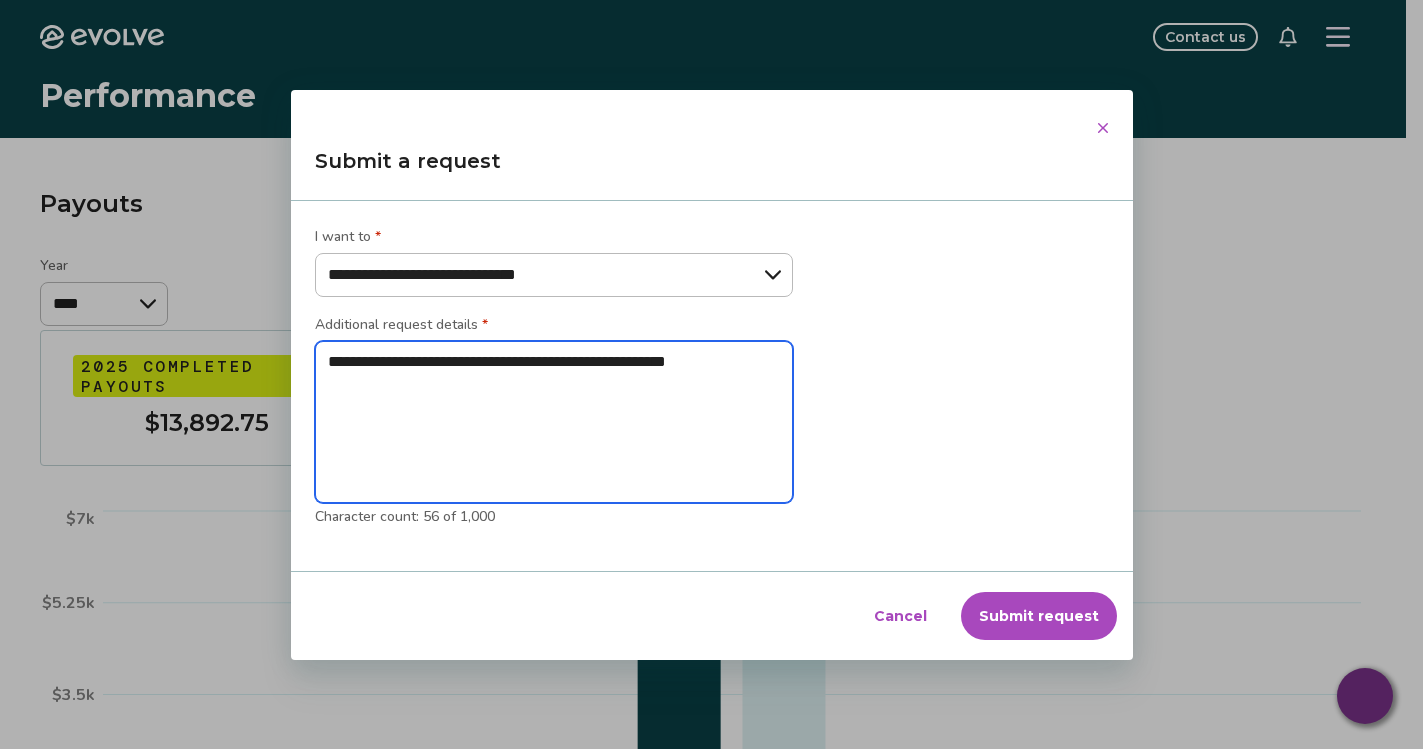 type on "**********" 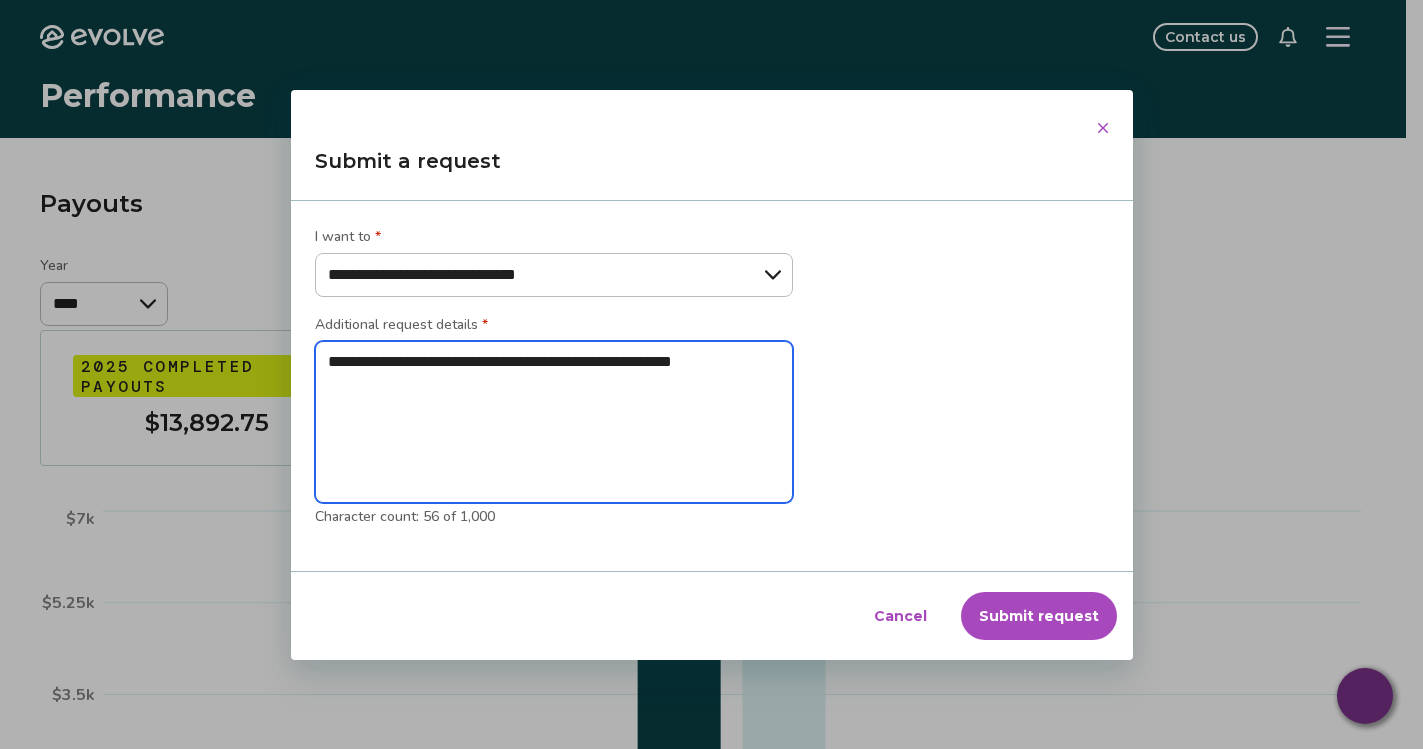 type on "**********" 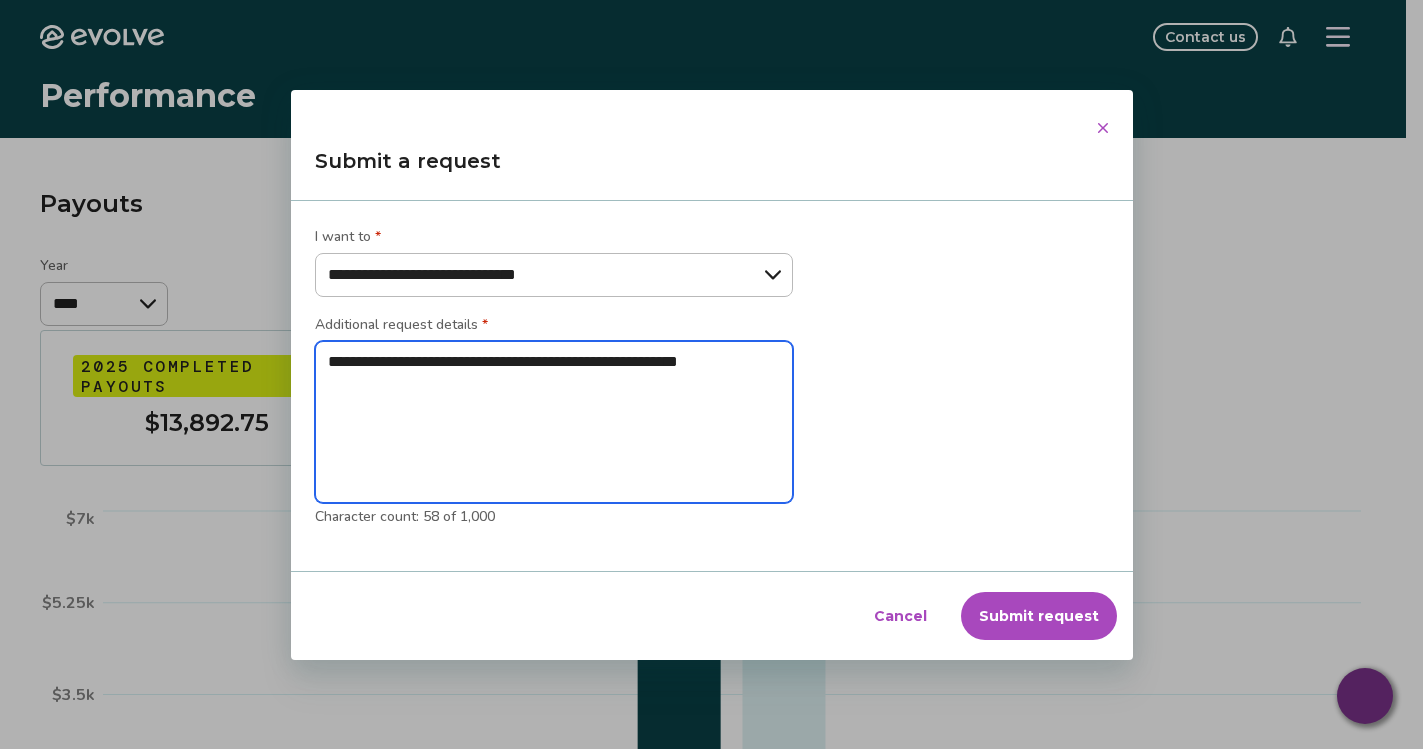 type on "**********" 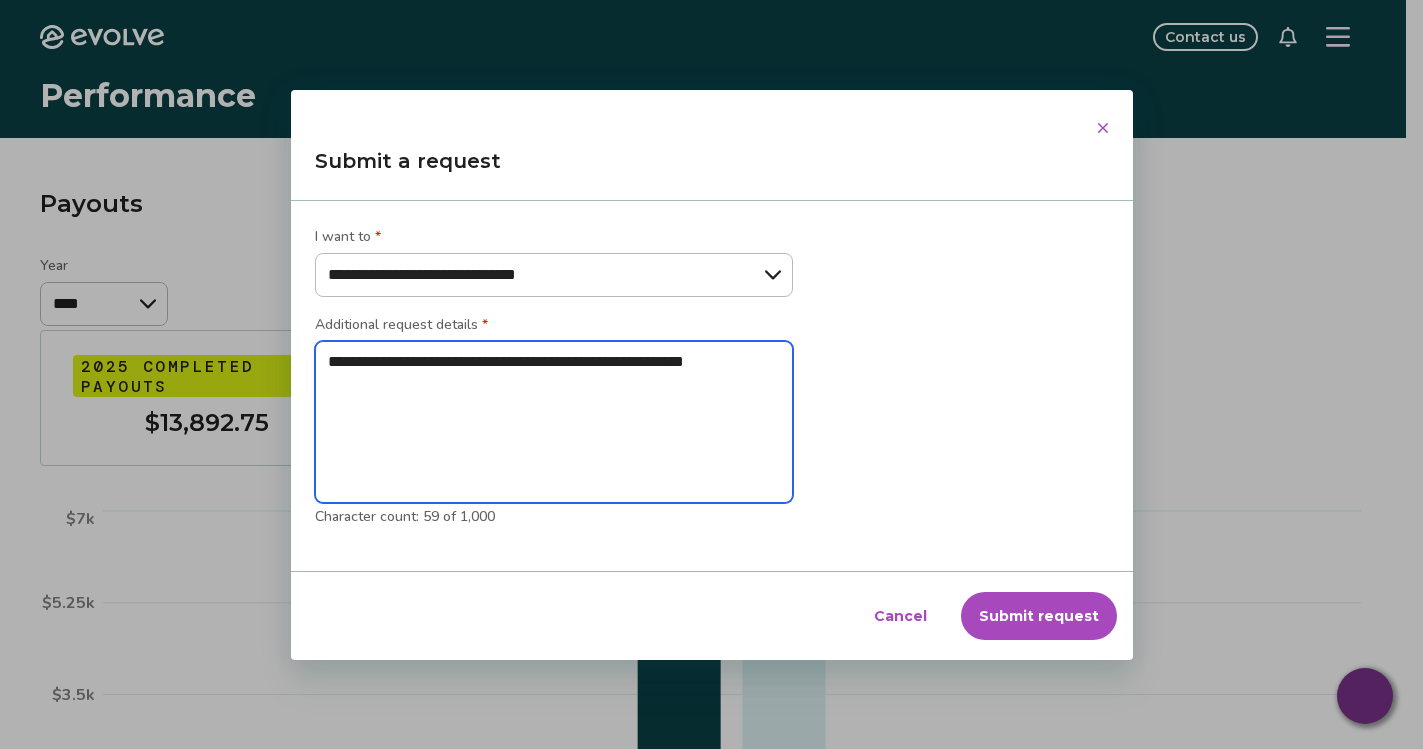 type on "**********" 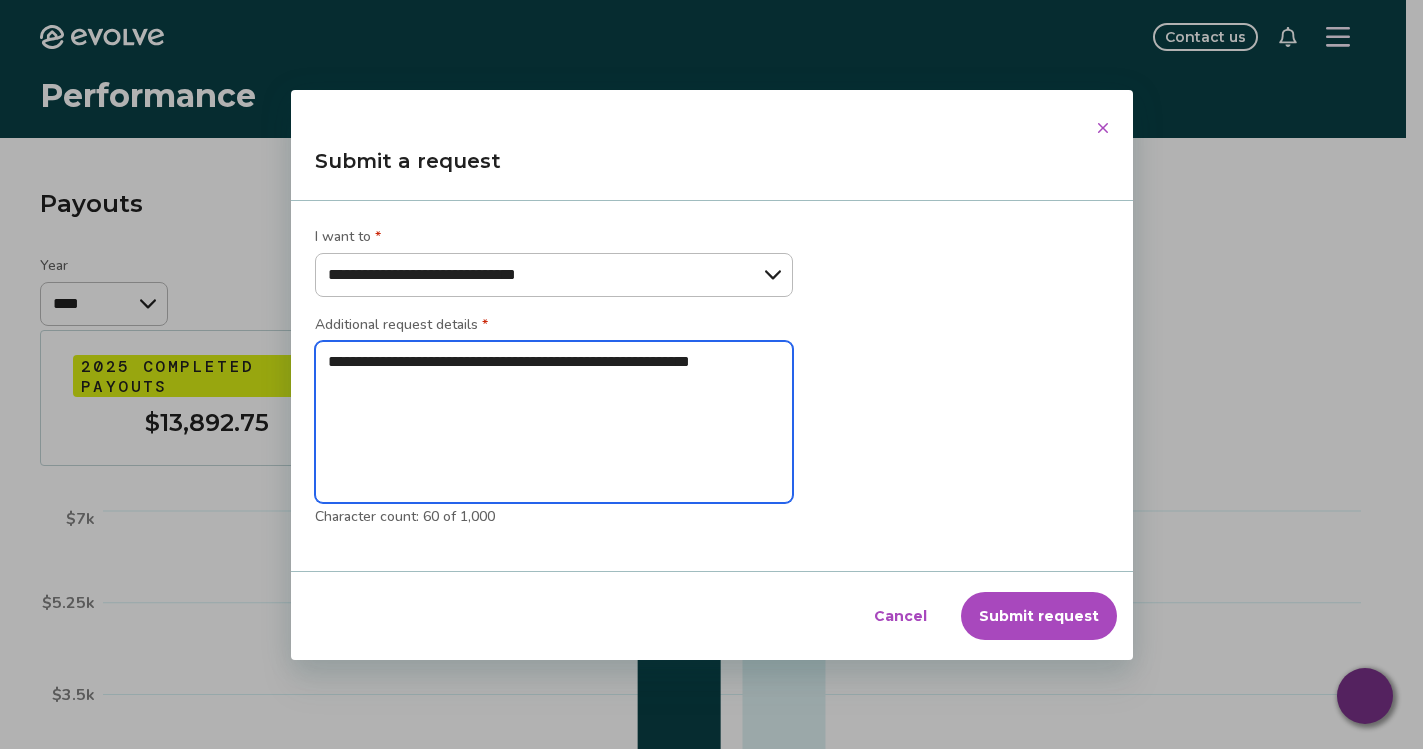 type on "**********" 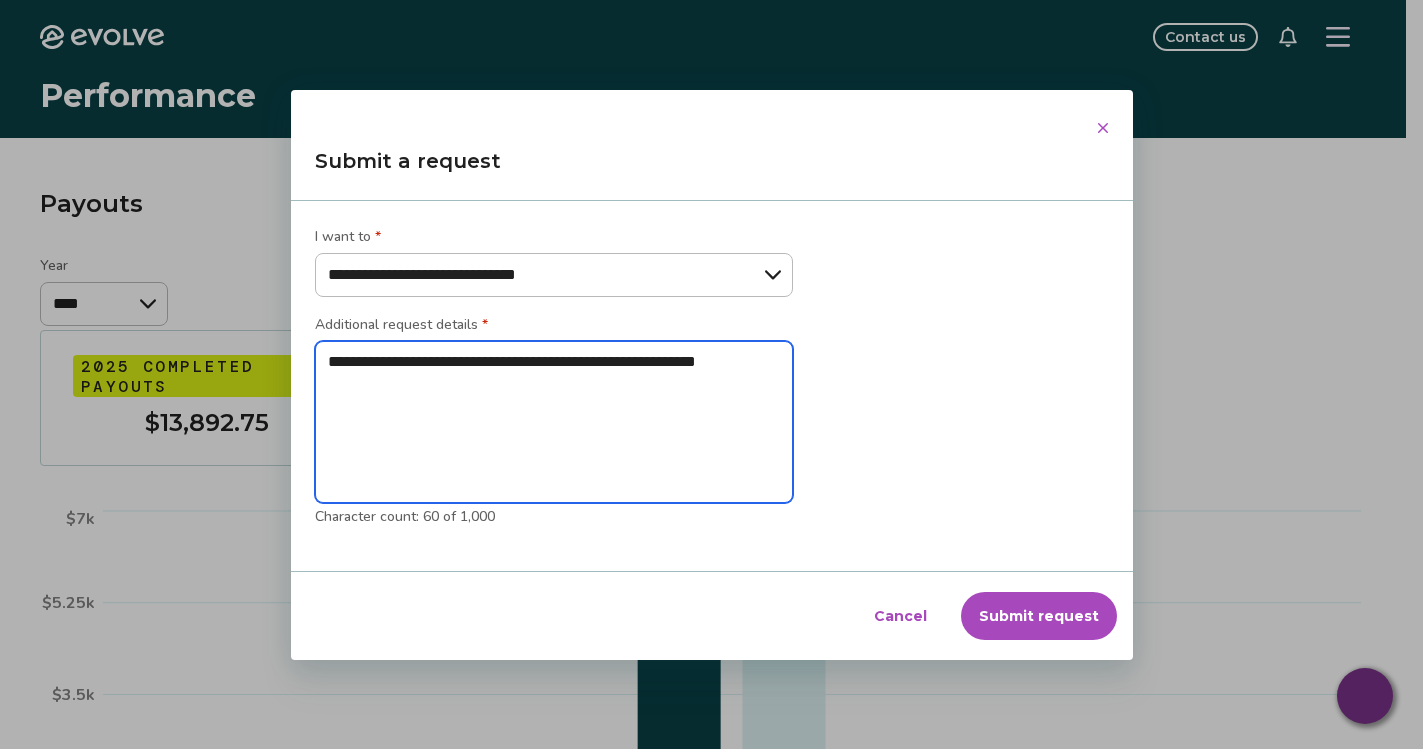 type on "**********" 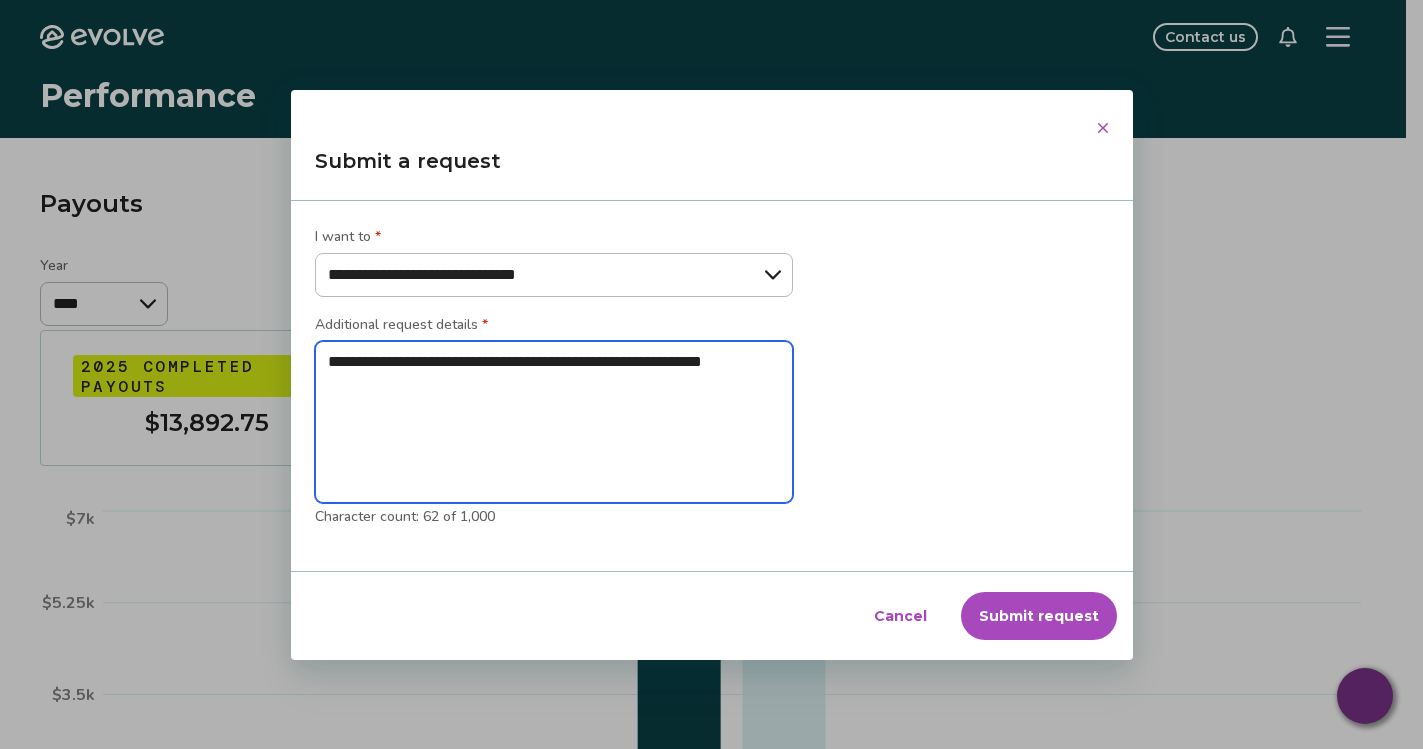 type on "**********" 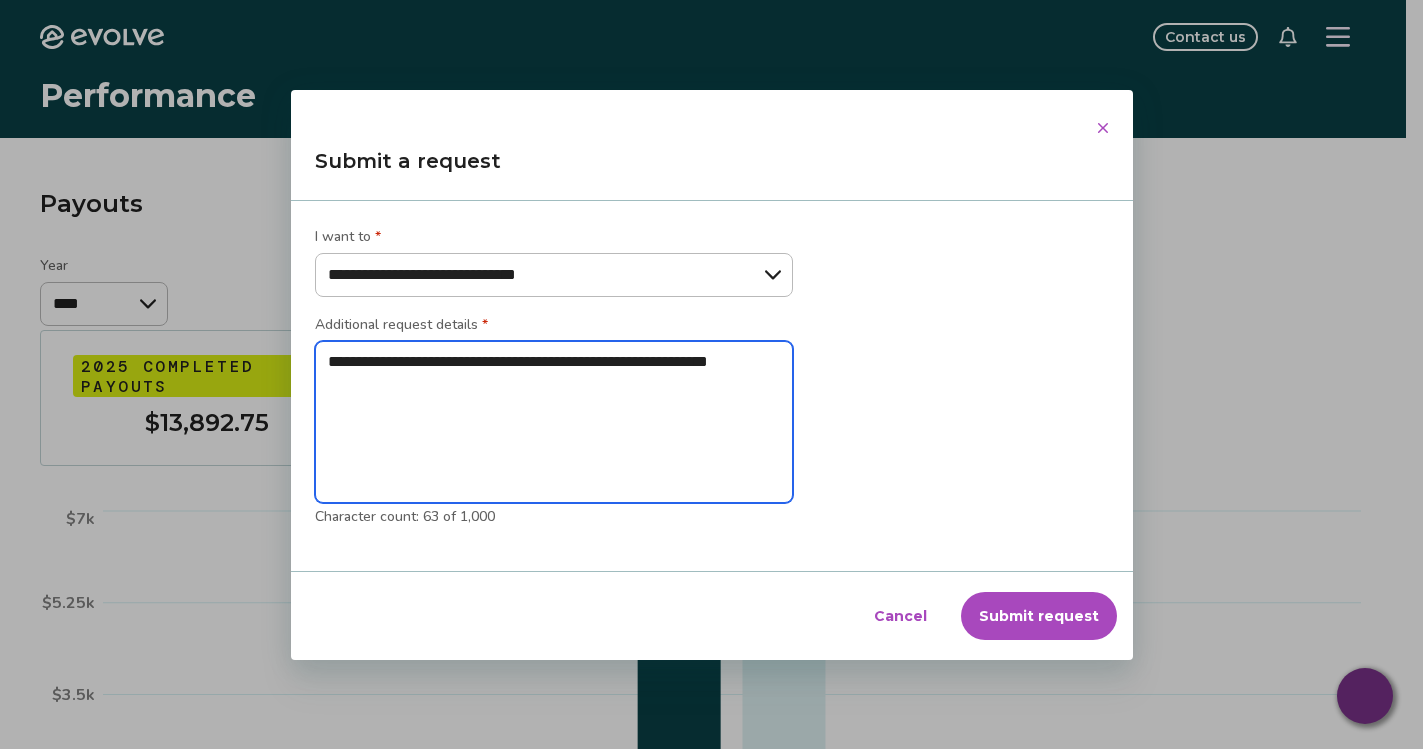 type on "**********" 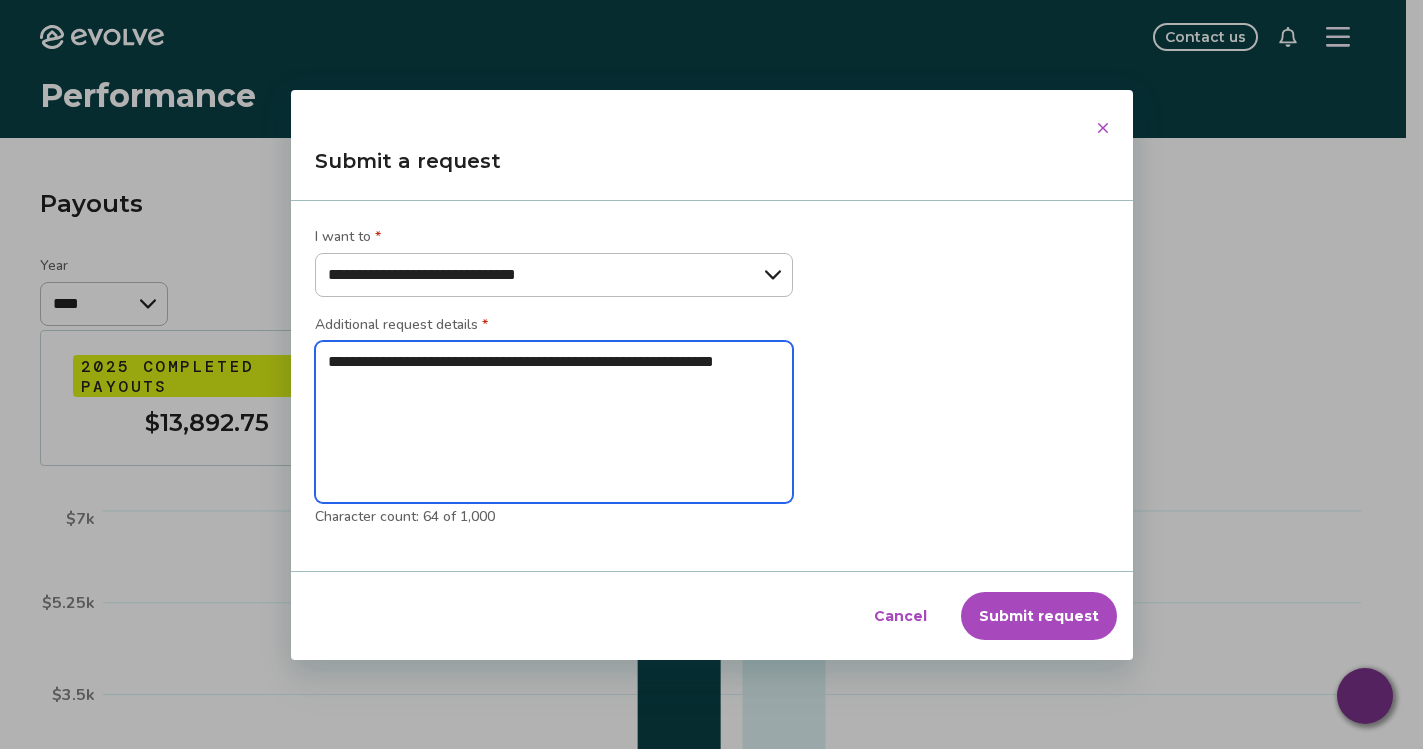 type on "**********" 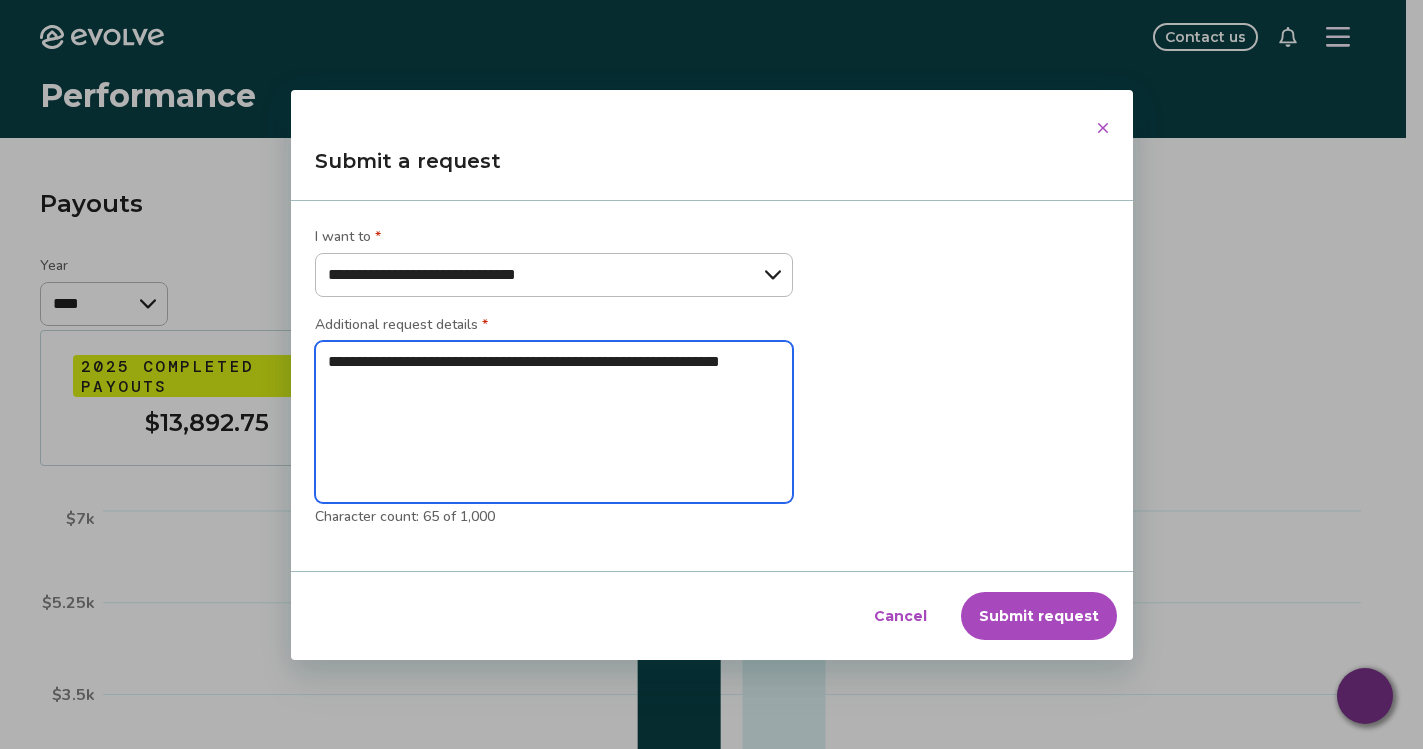 type on "**********" 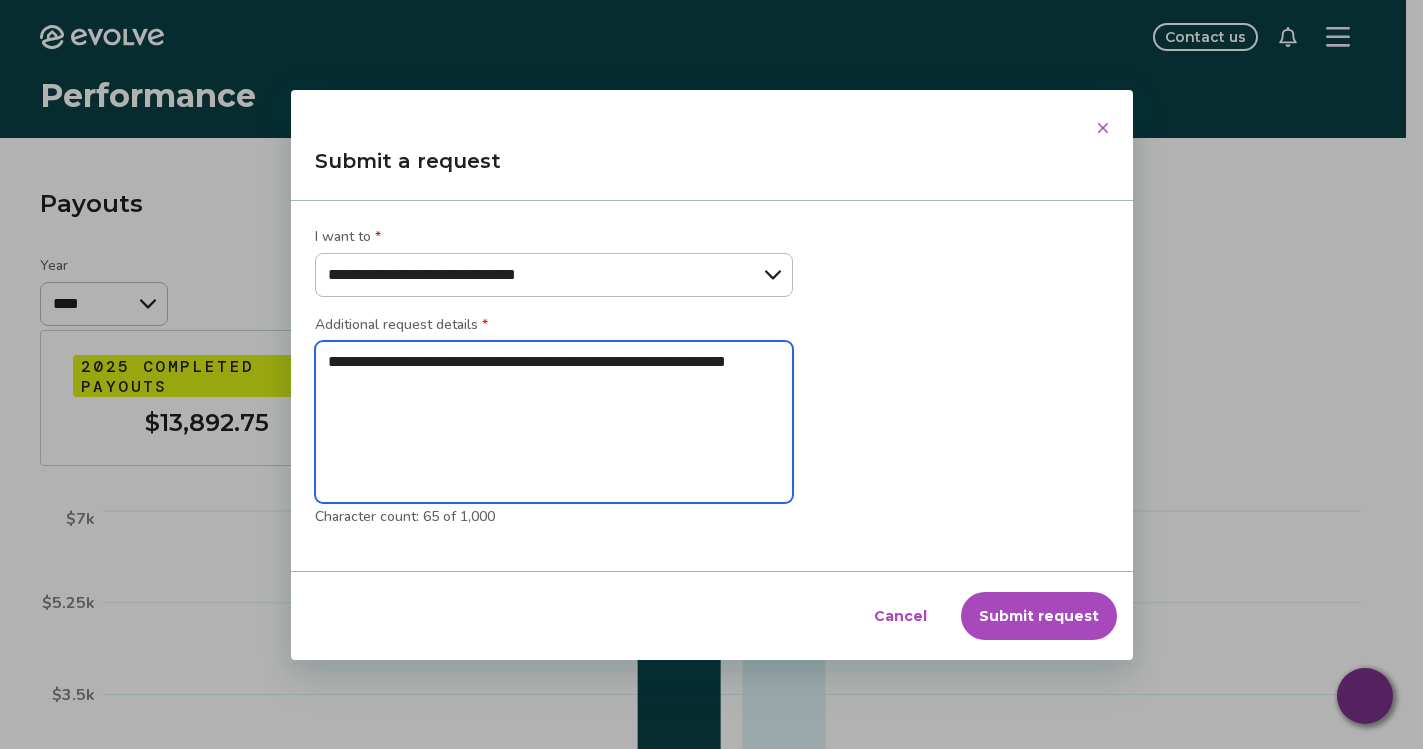 type on "**********" 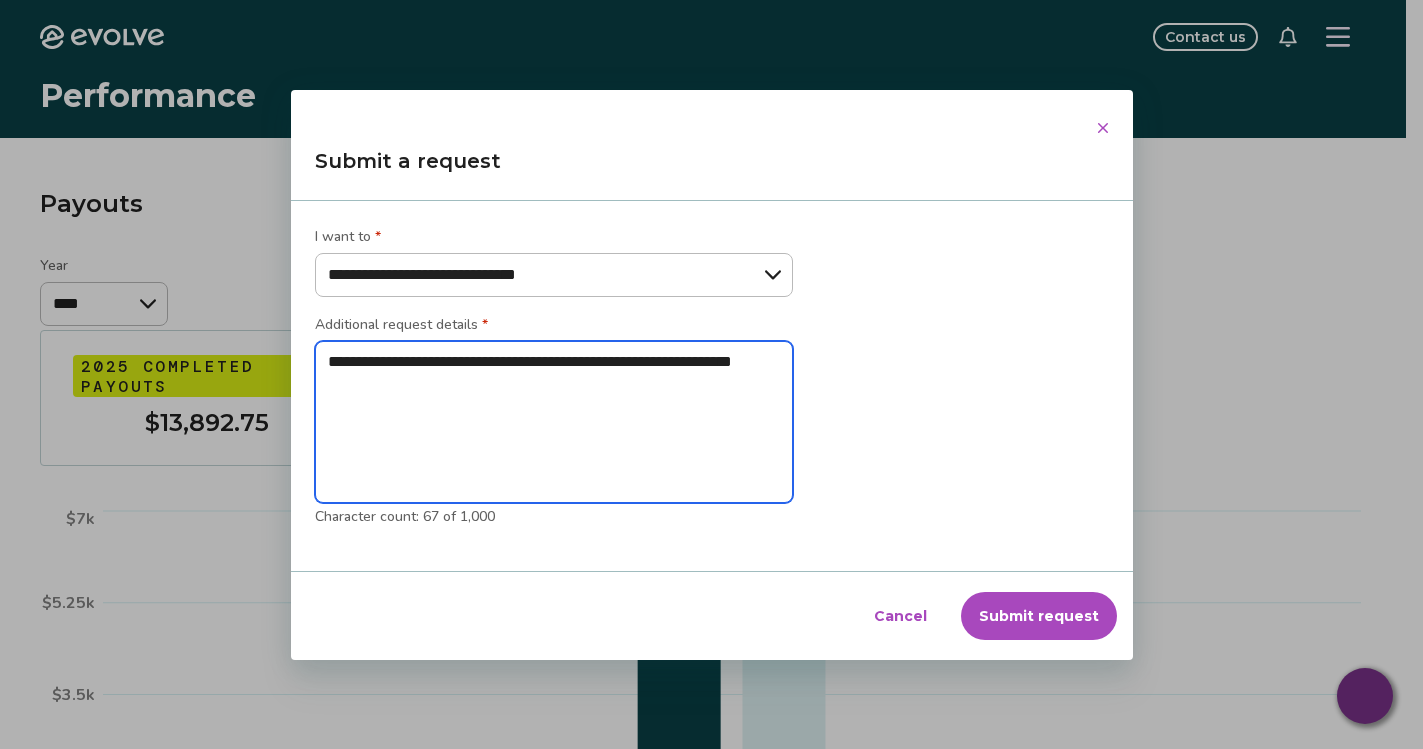 type on "**********" 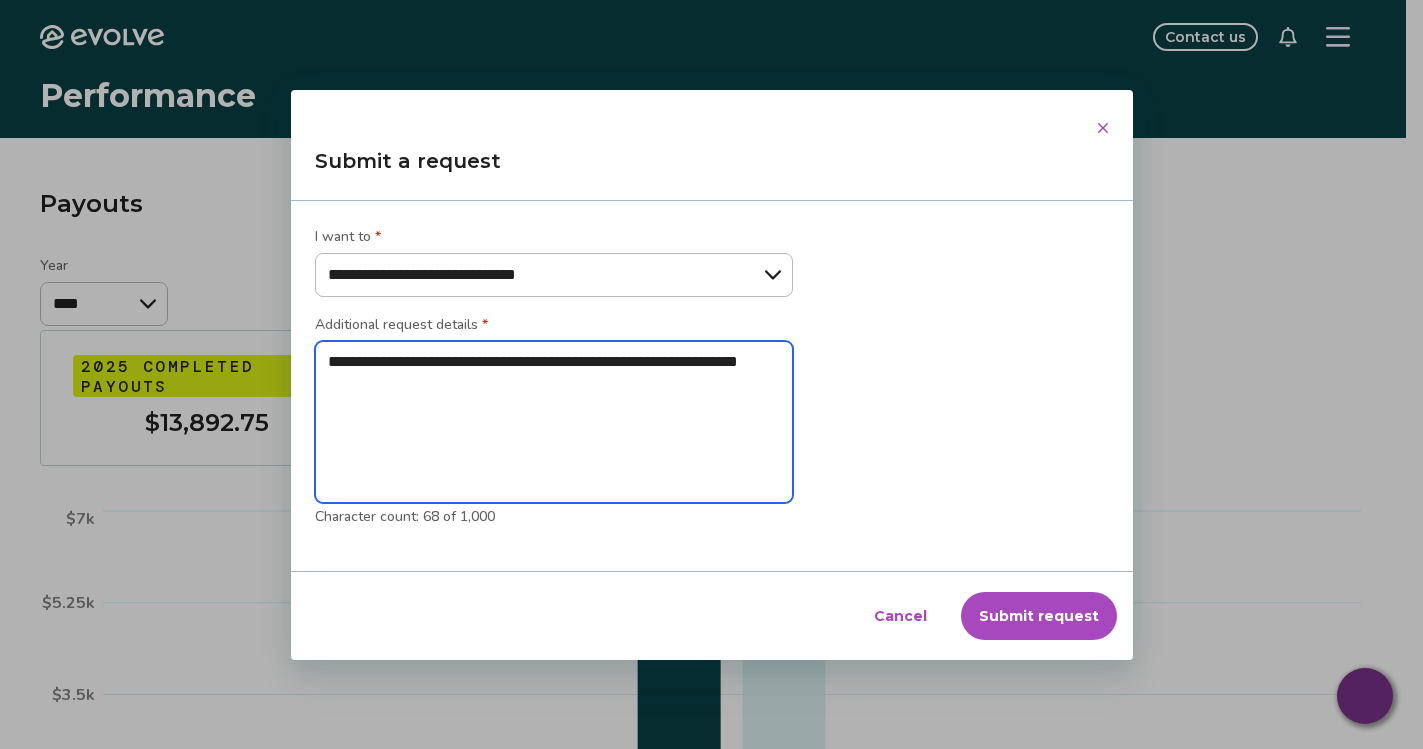 type on "**********" 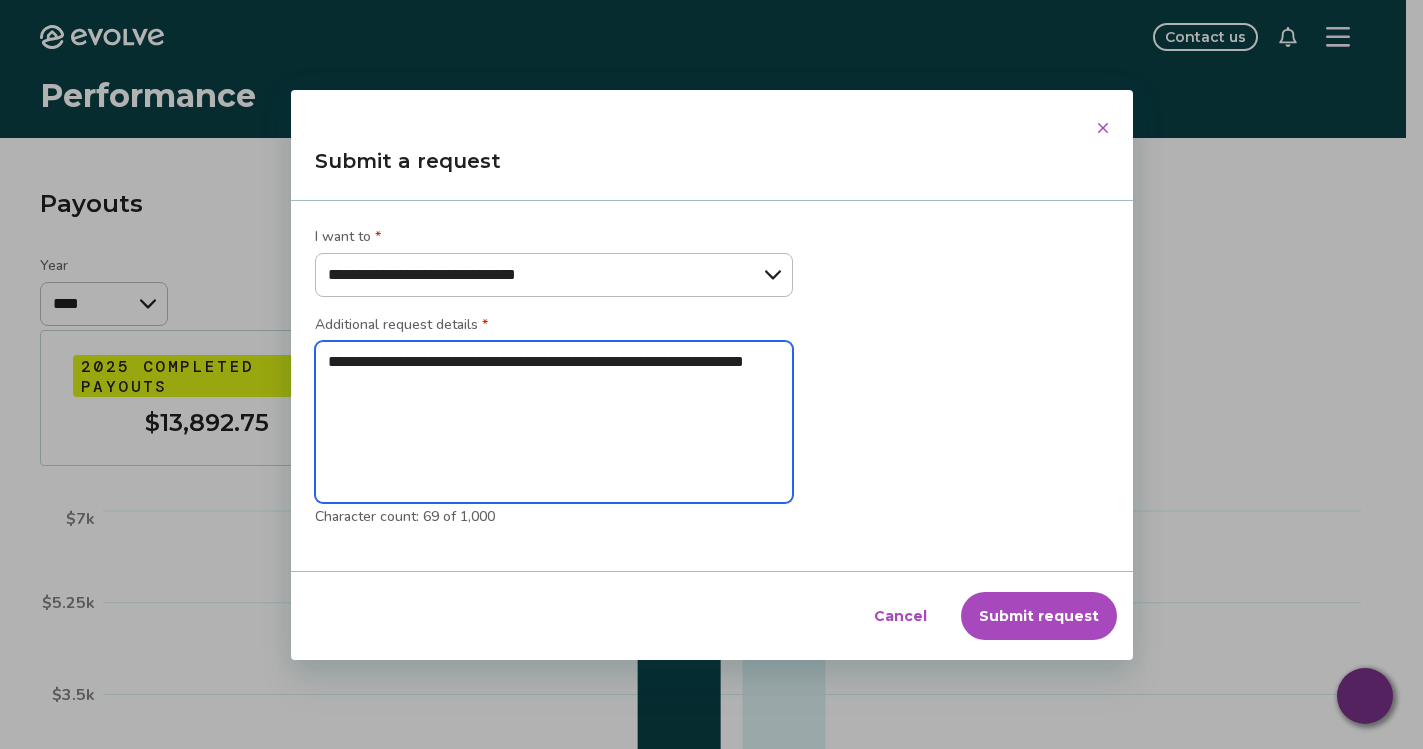 type on "**********" 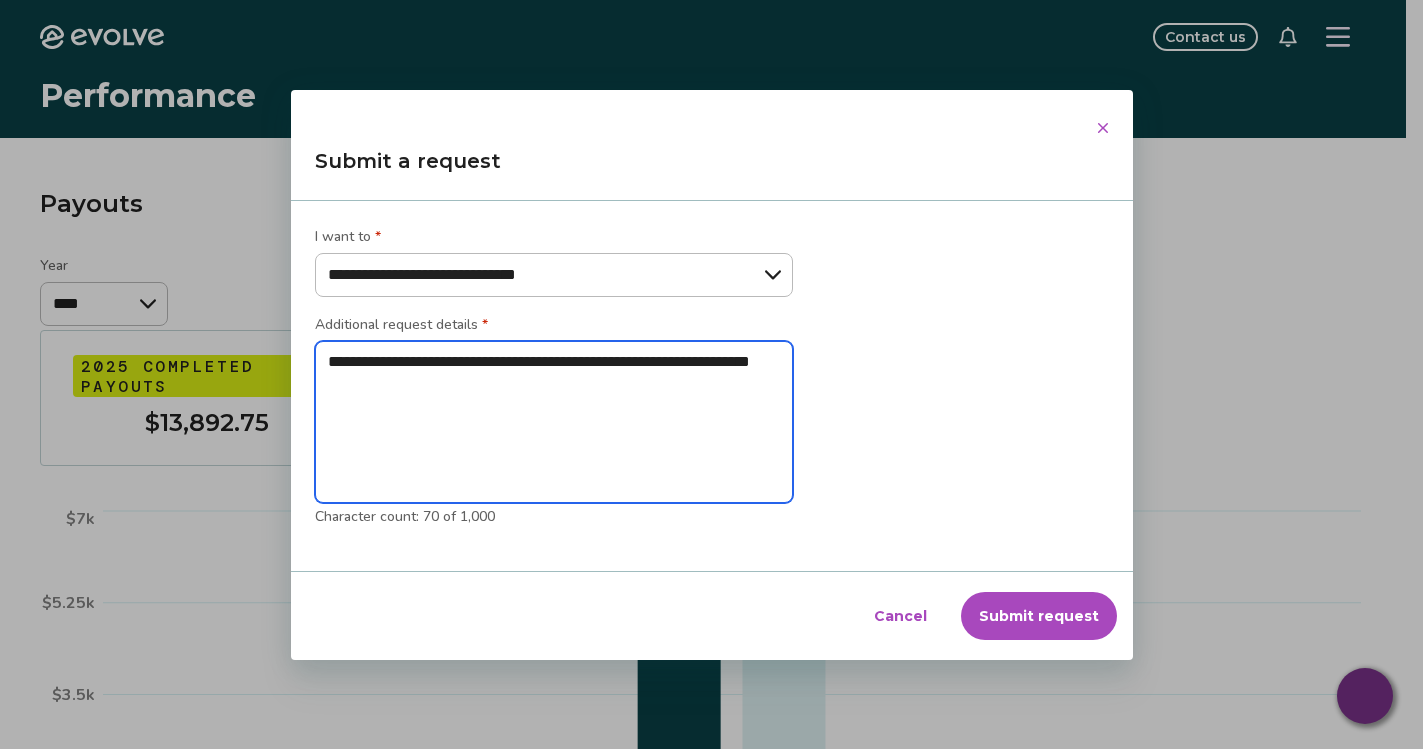 type on "**********" 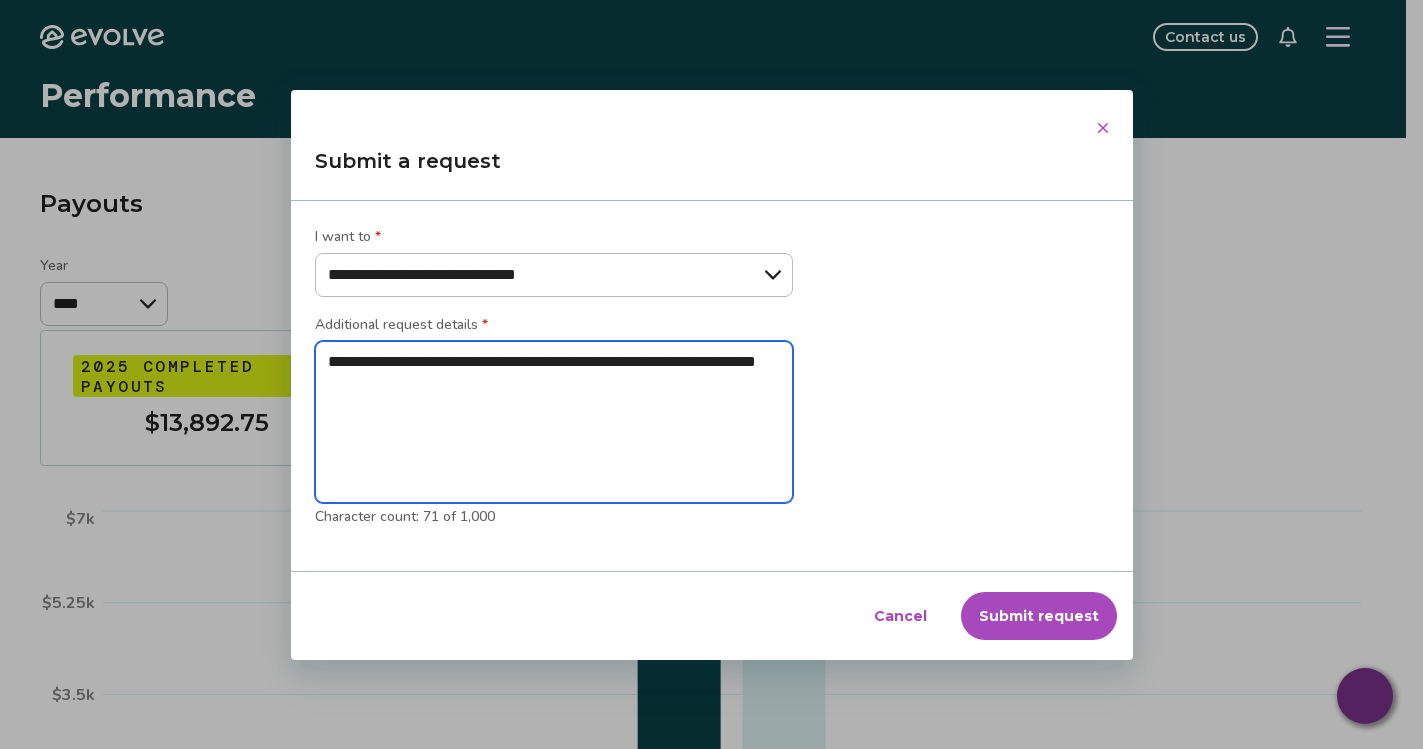 type on "**********" 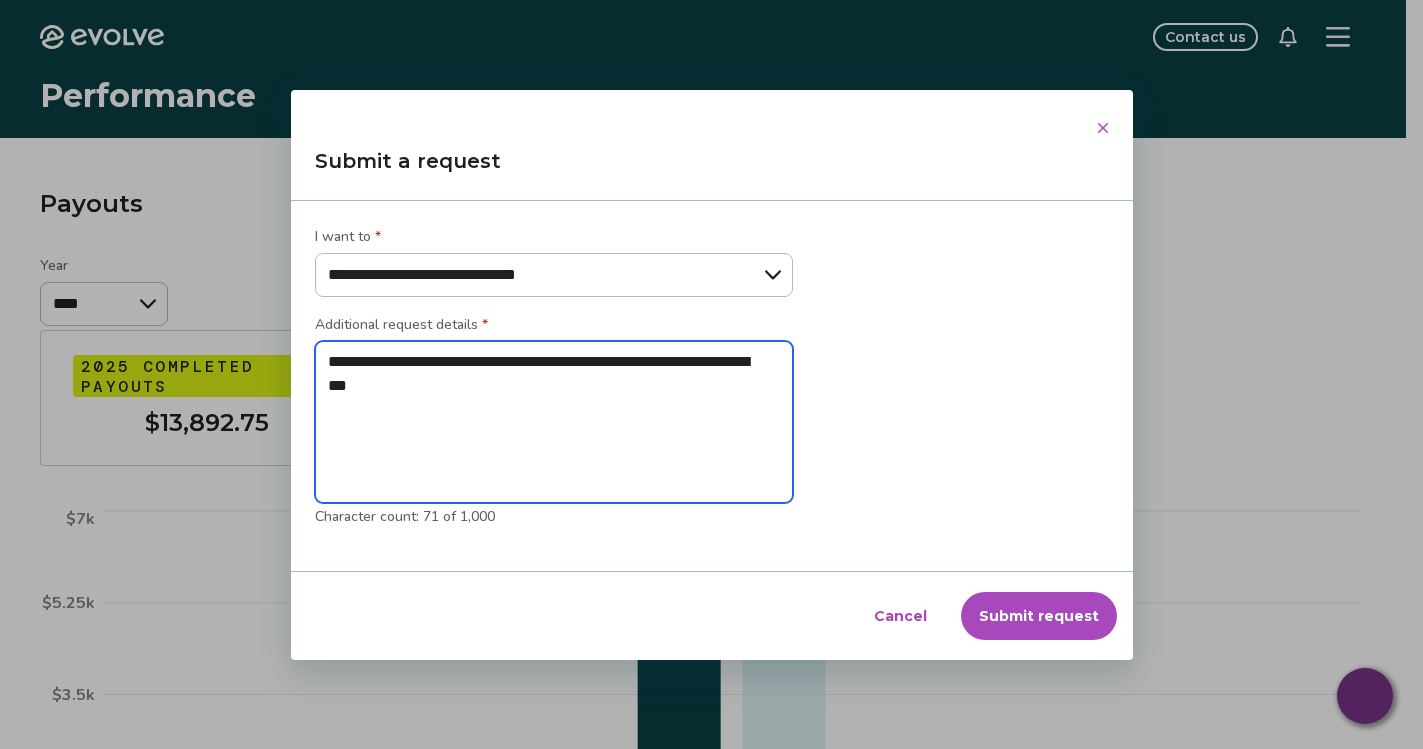 type on "**********" 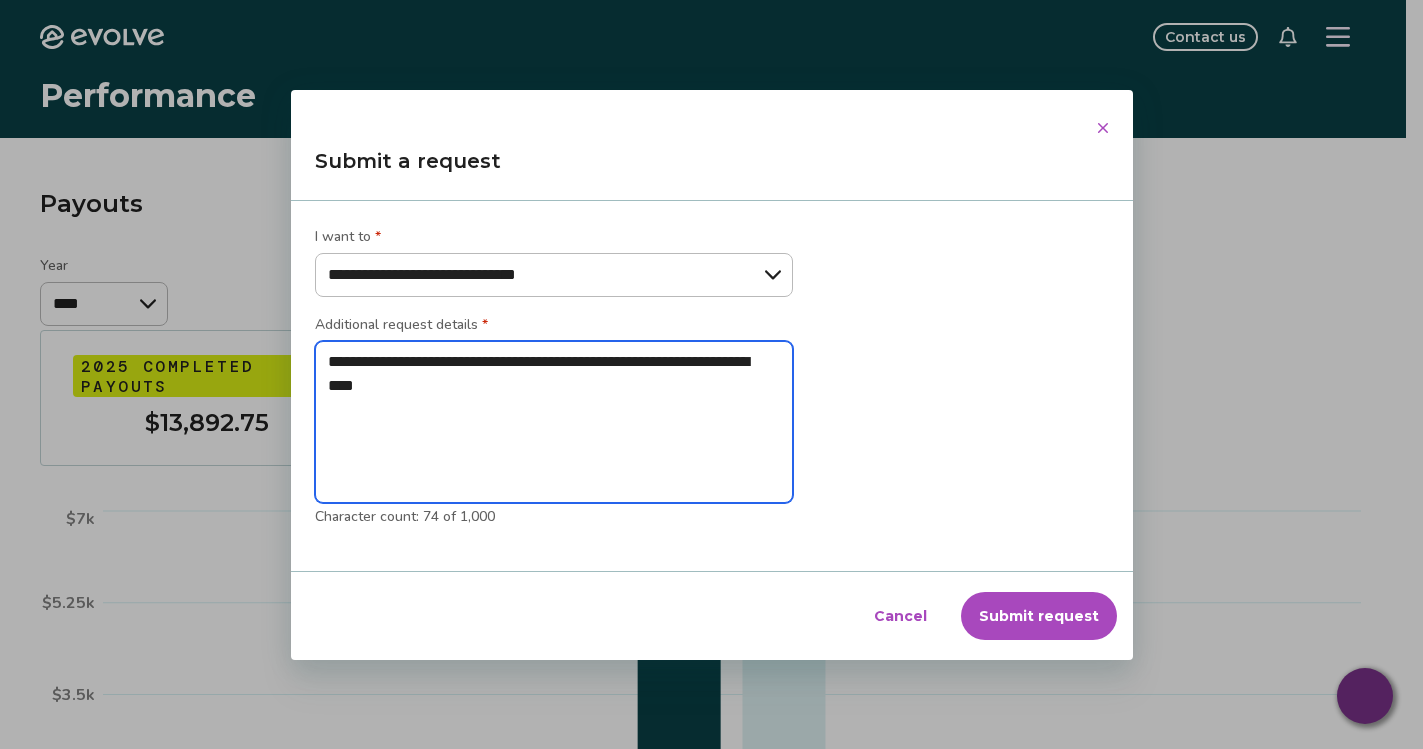 type on "**********" 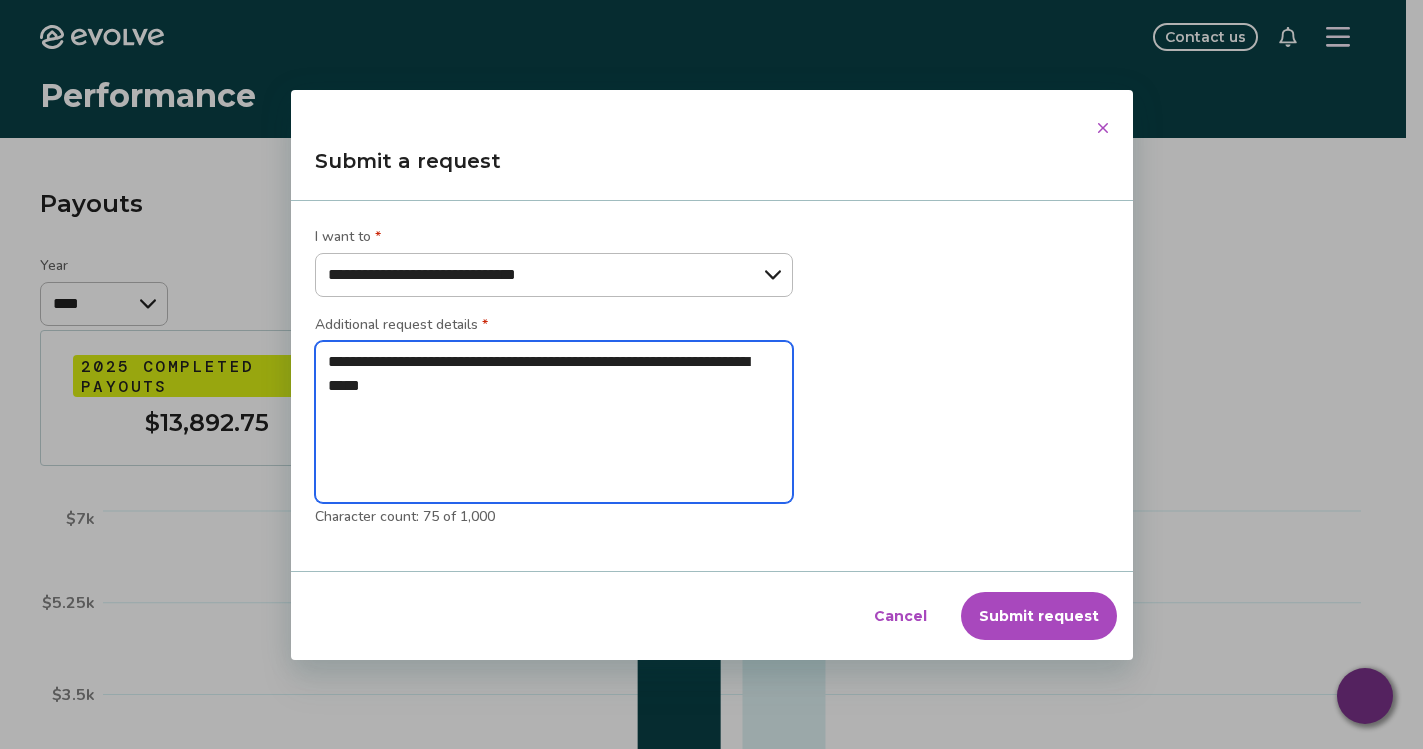 type on "**********" 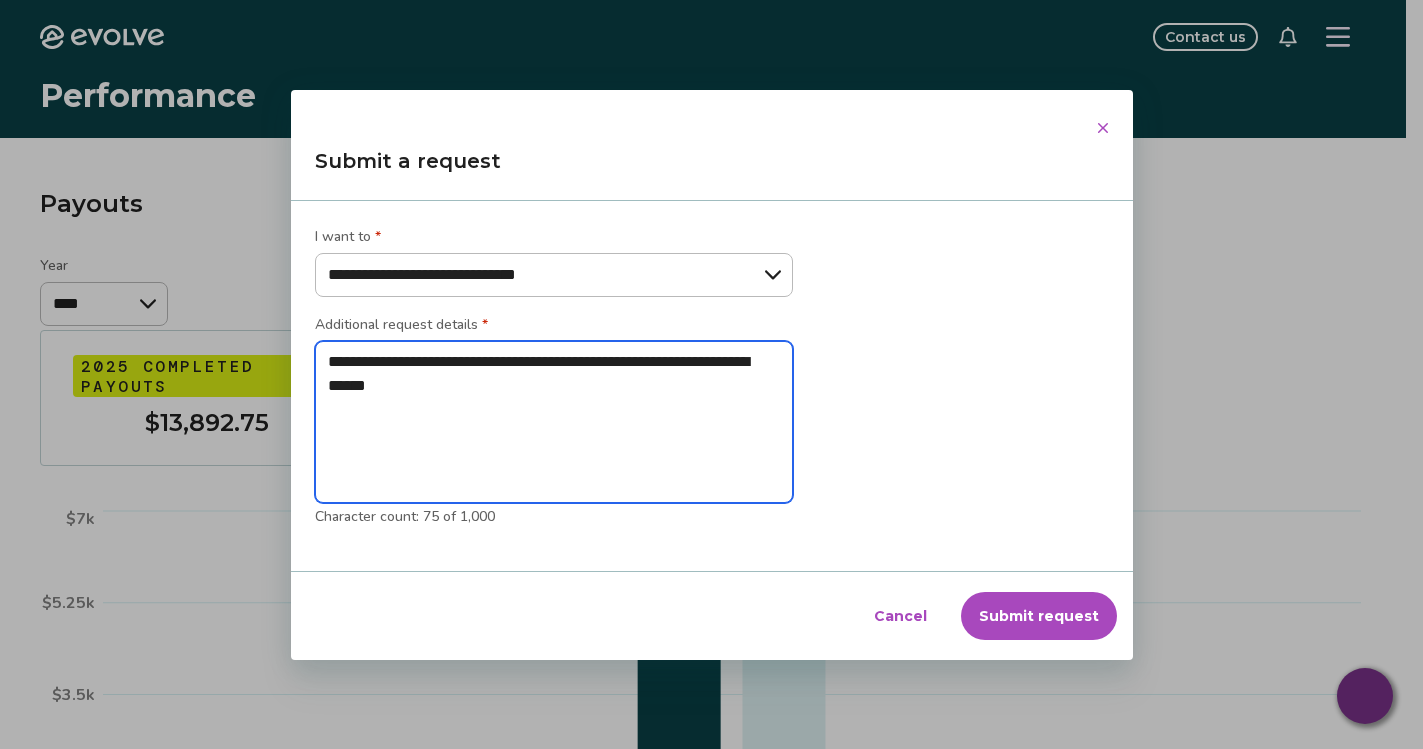 type on "**********" 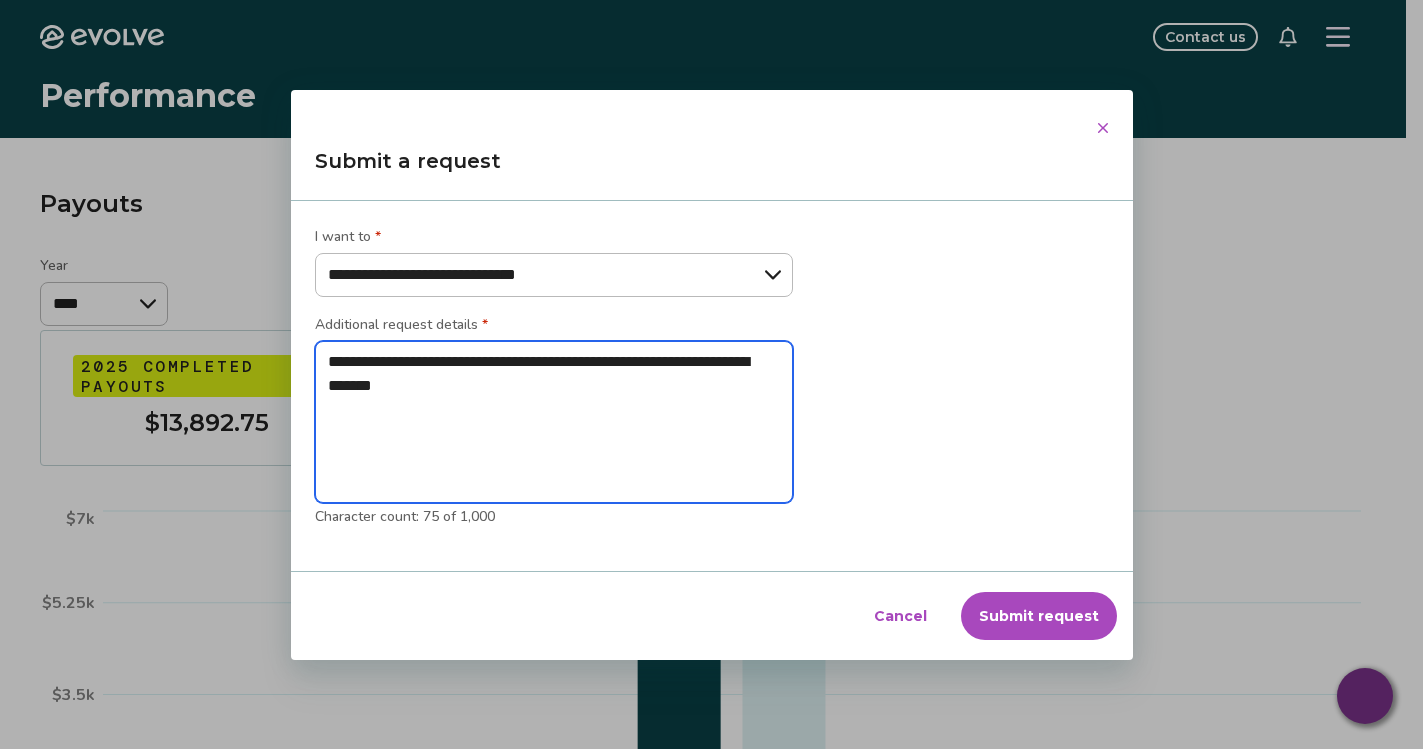 type on "*" 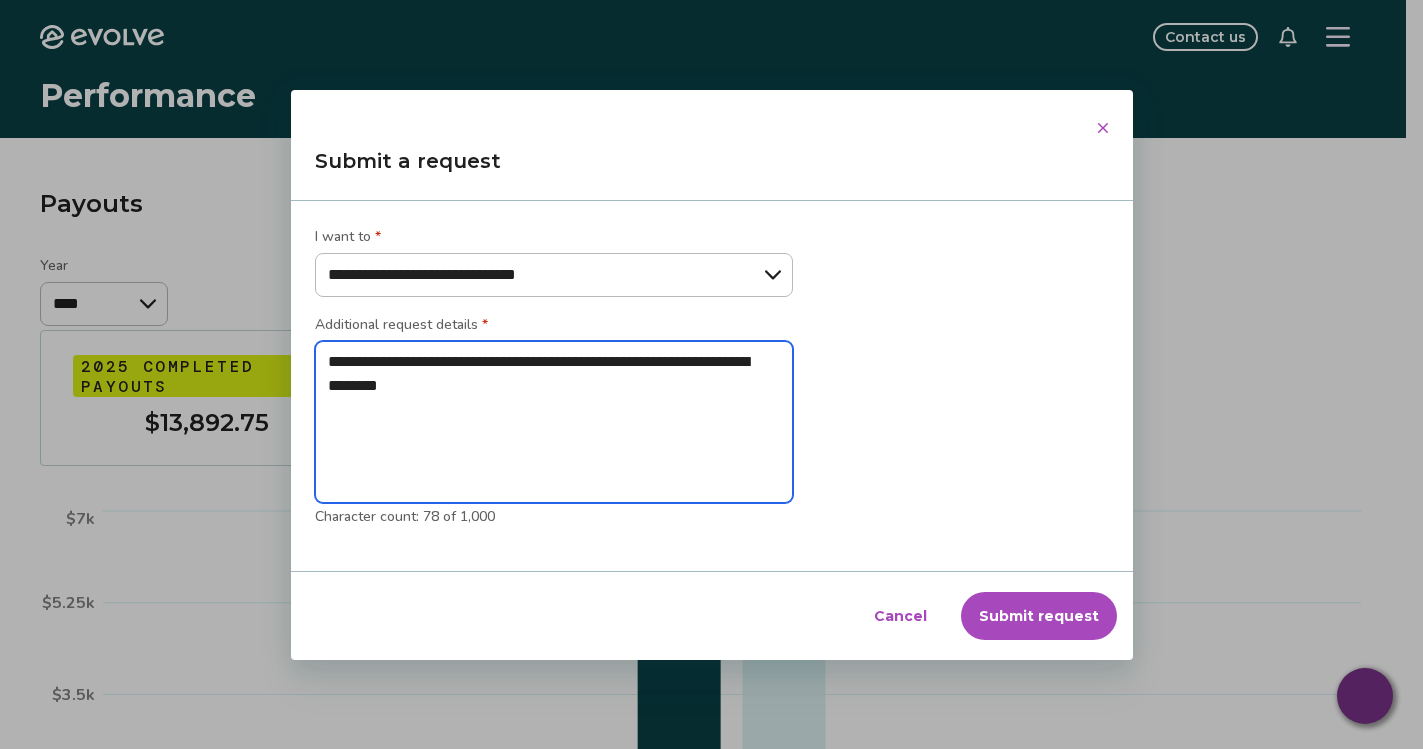 type on "**********" 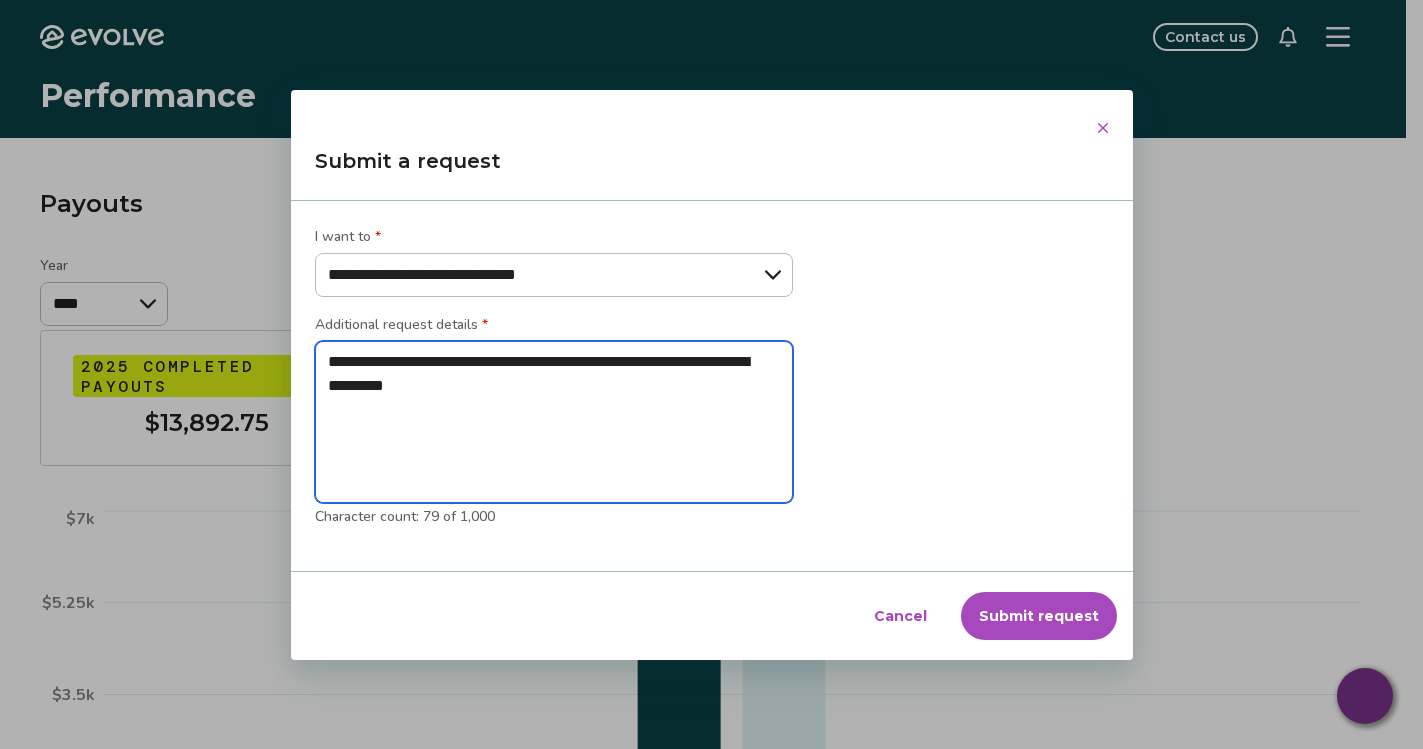 type on "**********" 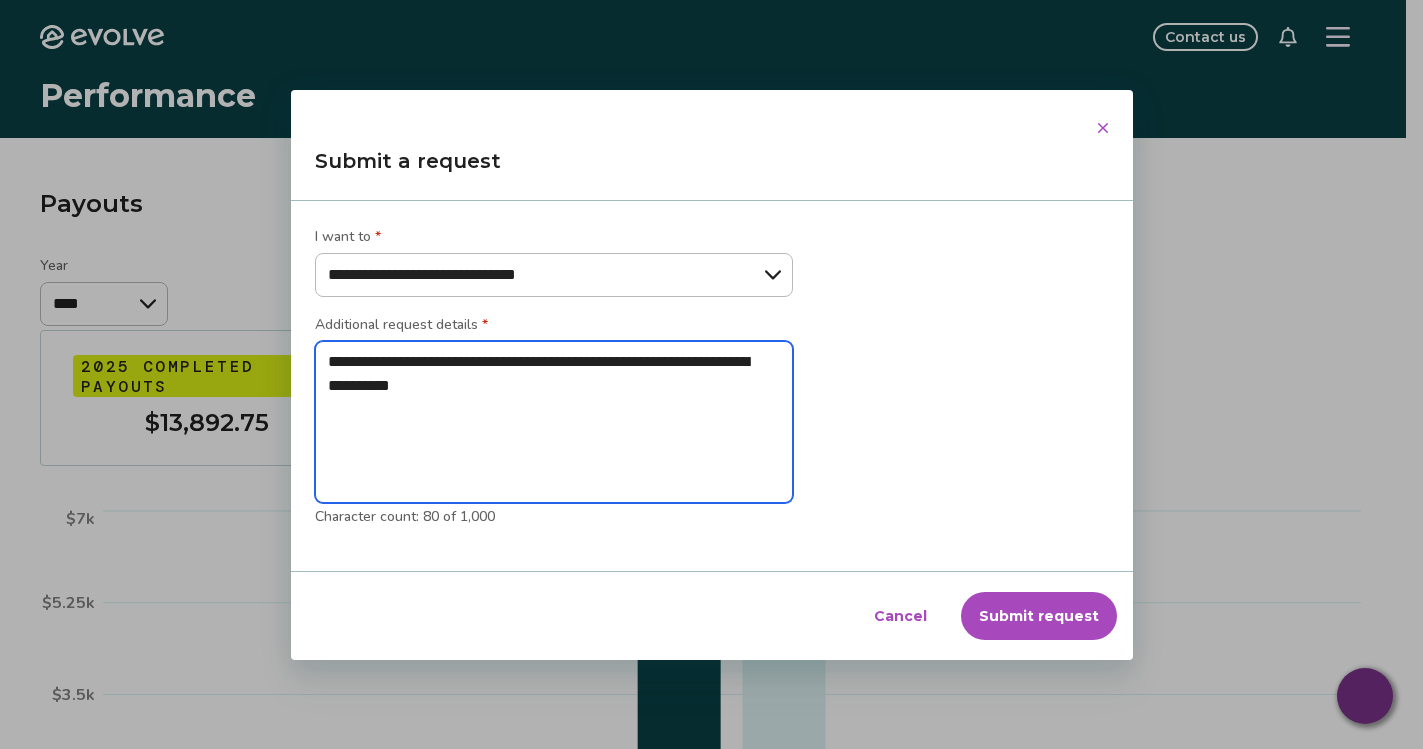 type on "**********" 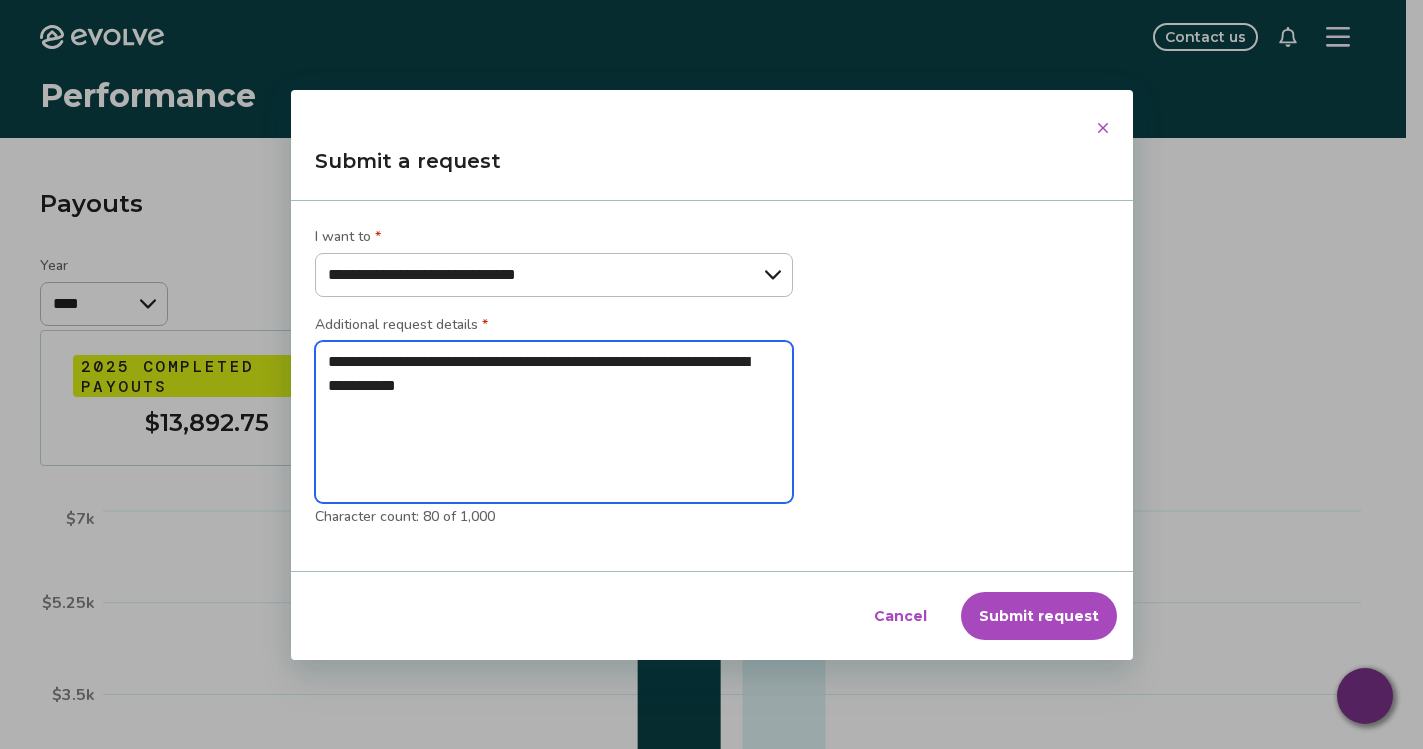 type on "**********" 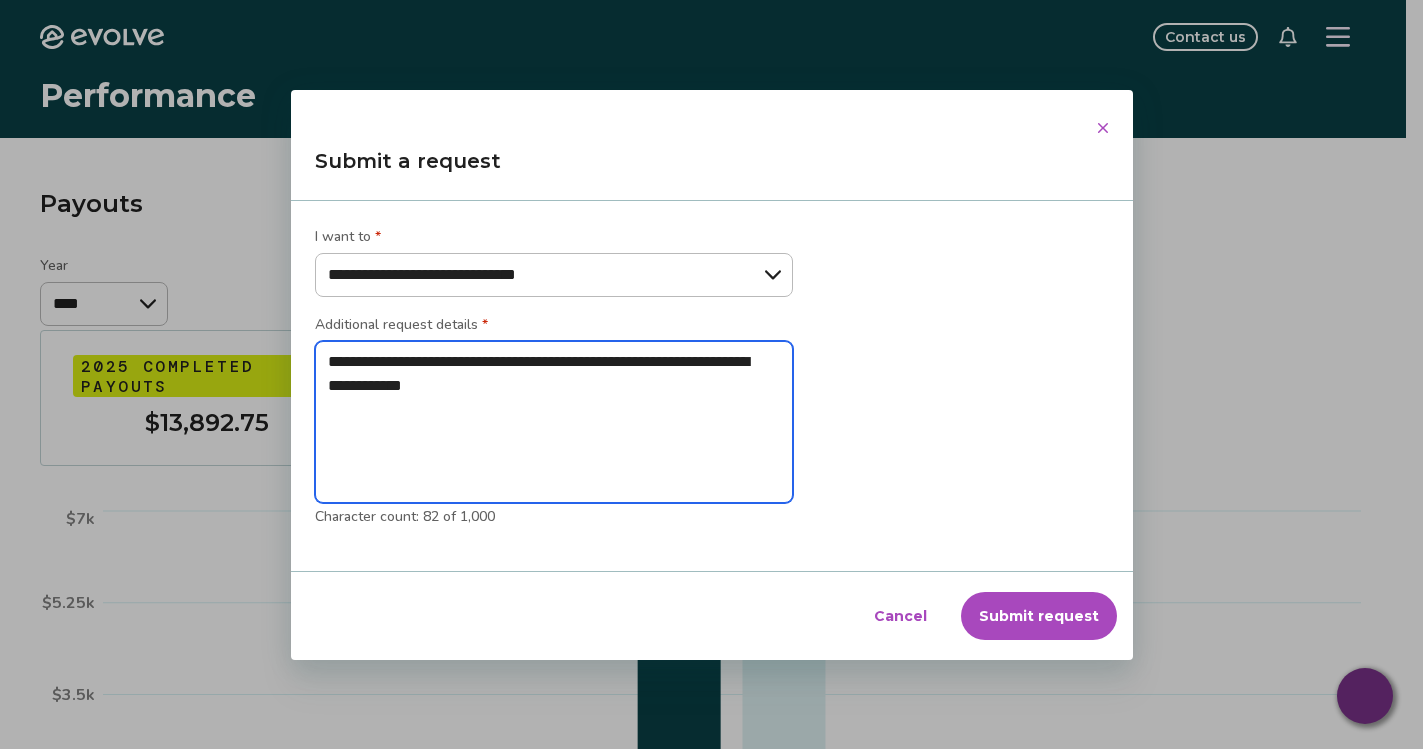 type on "**********" 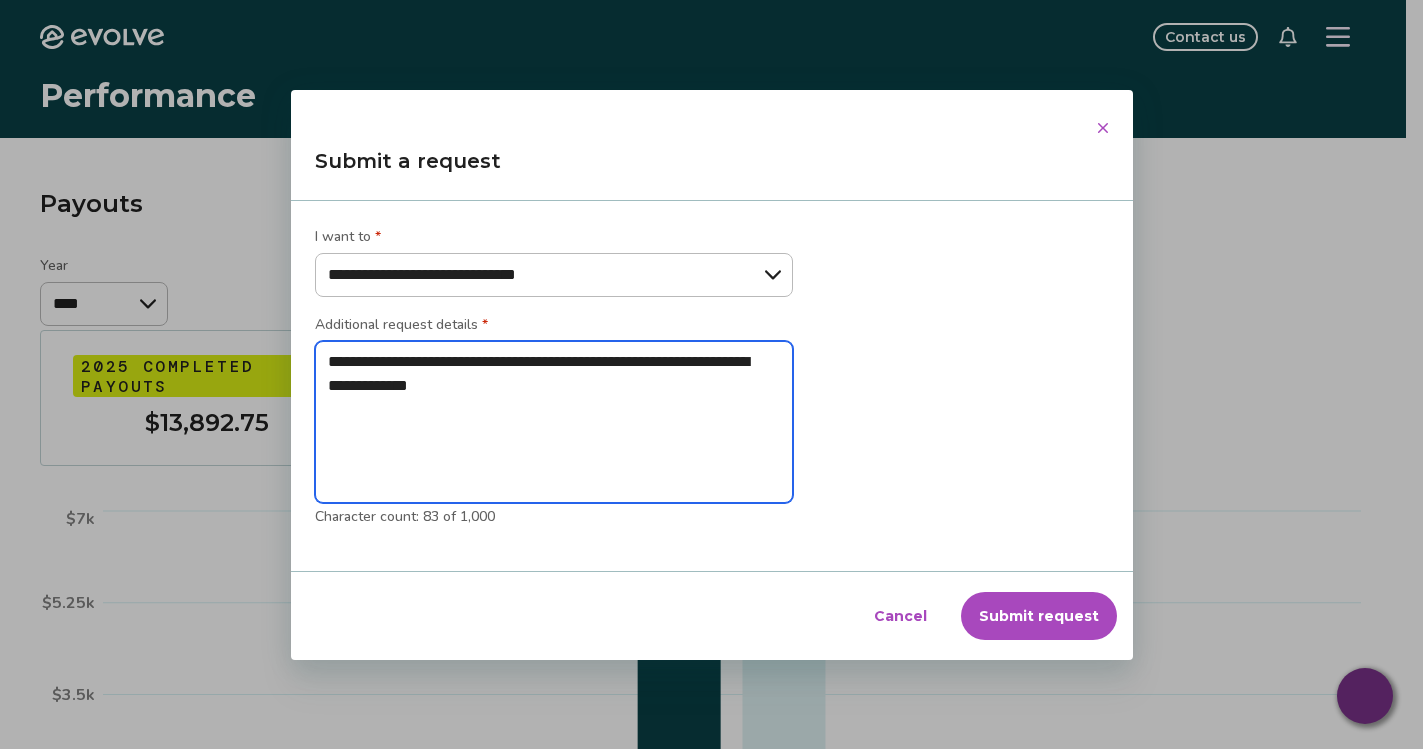 type on "**********" 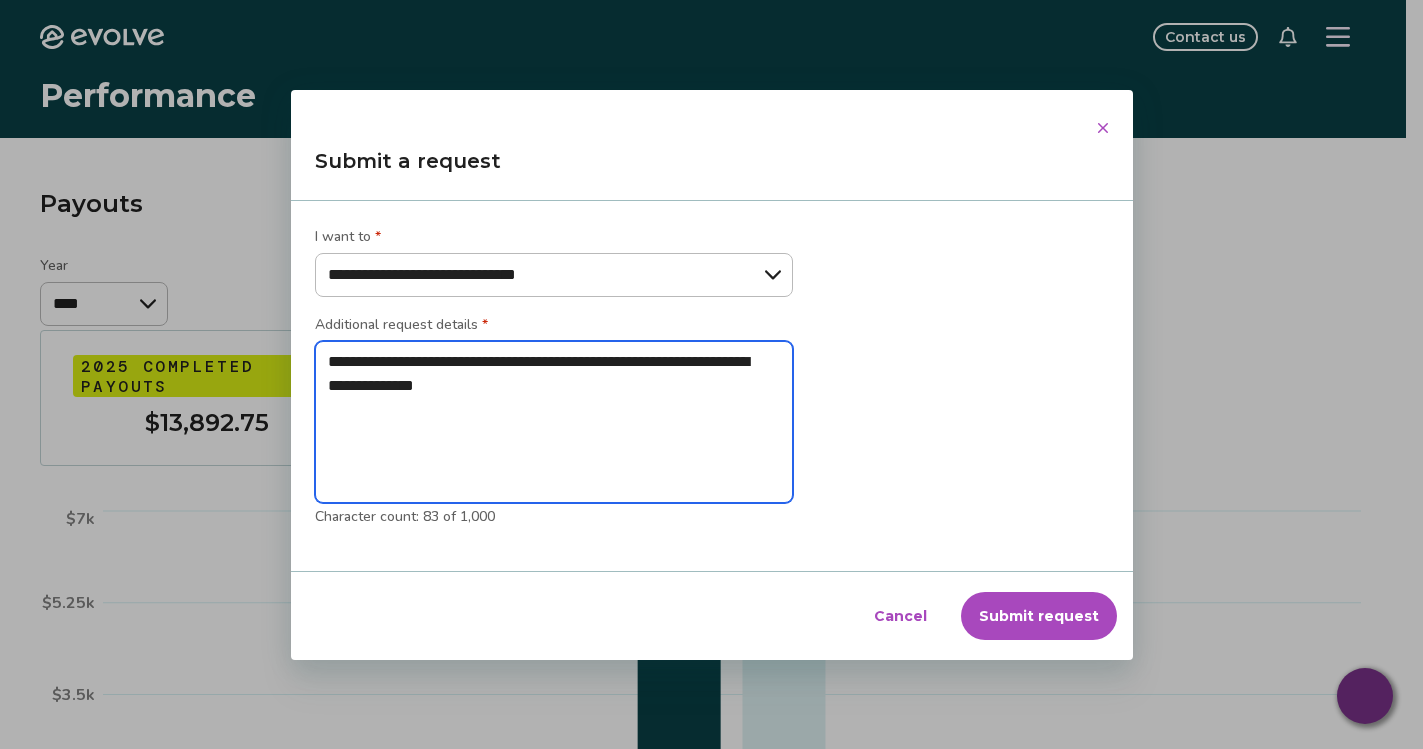 type on "**********" 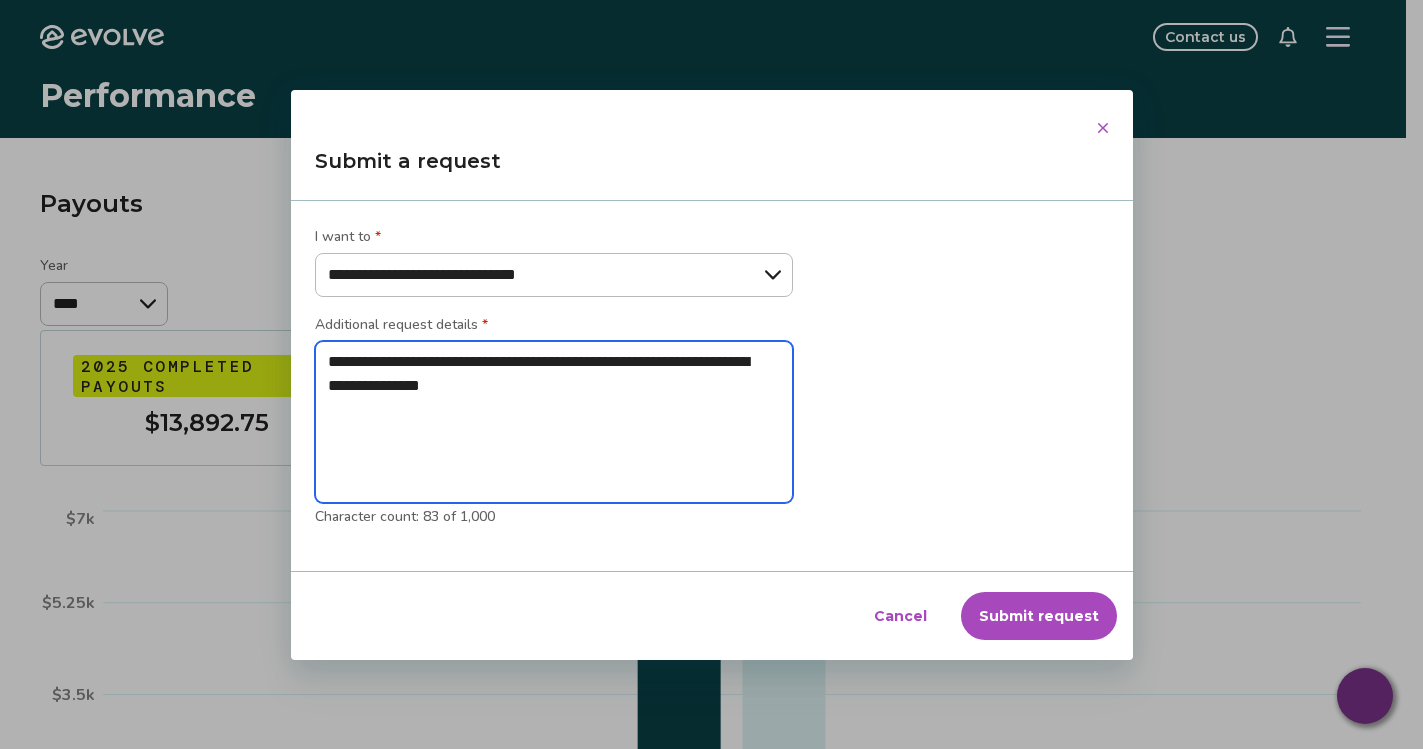 type on "**********" 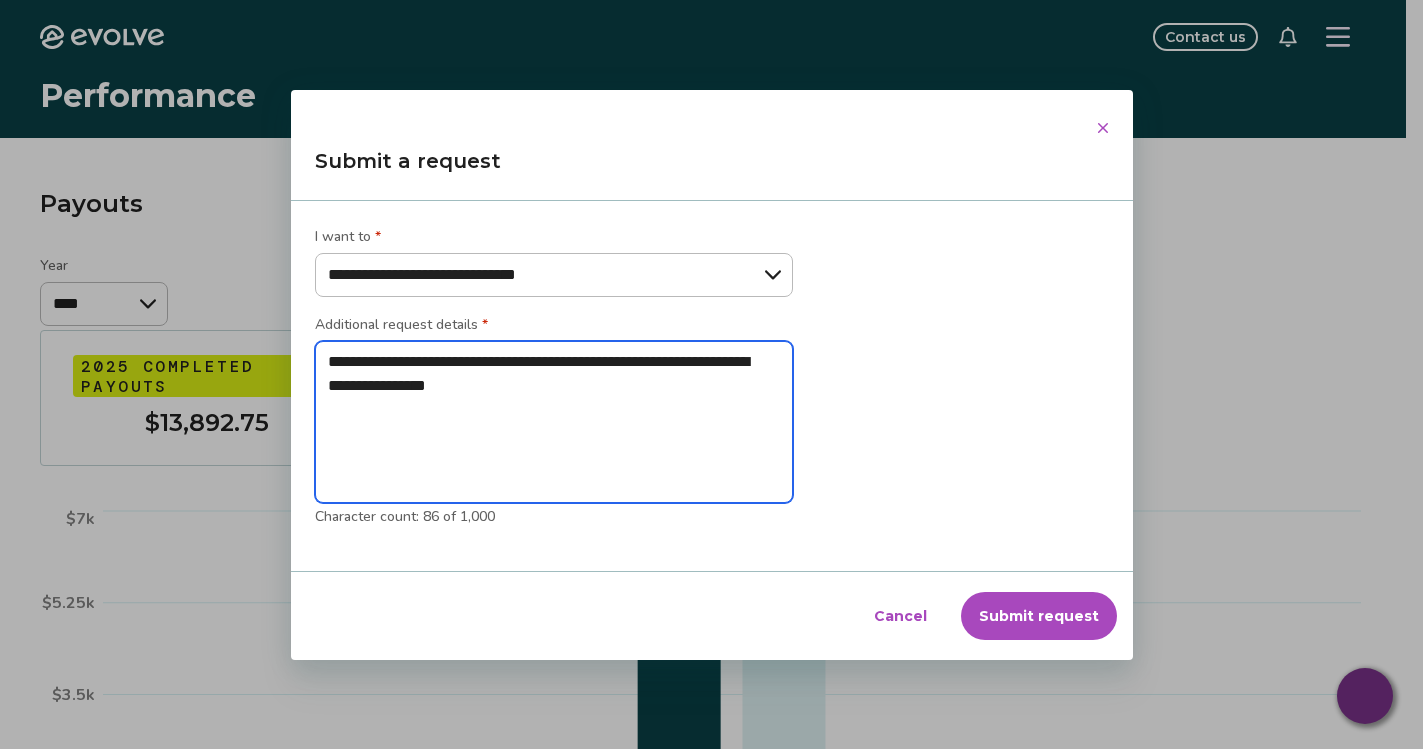 type on "**********" 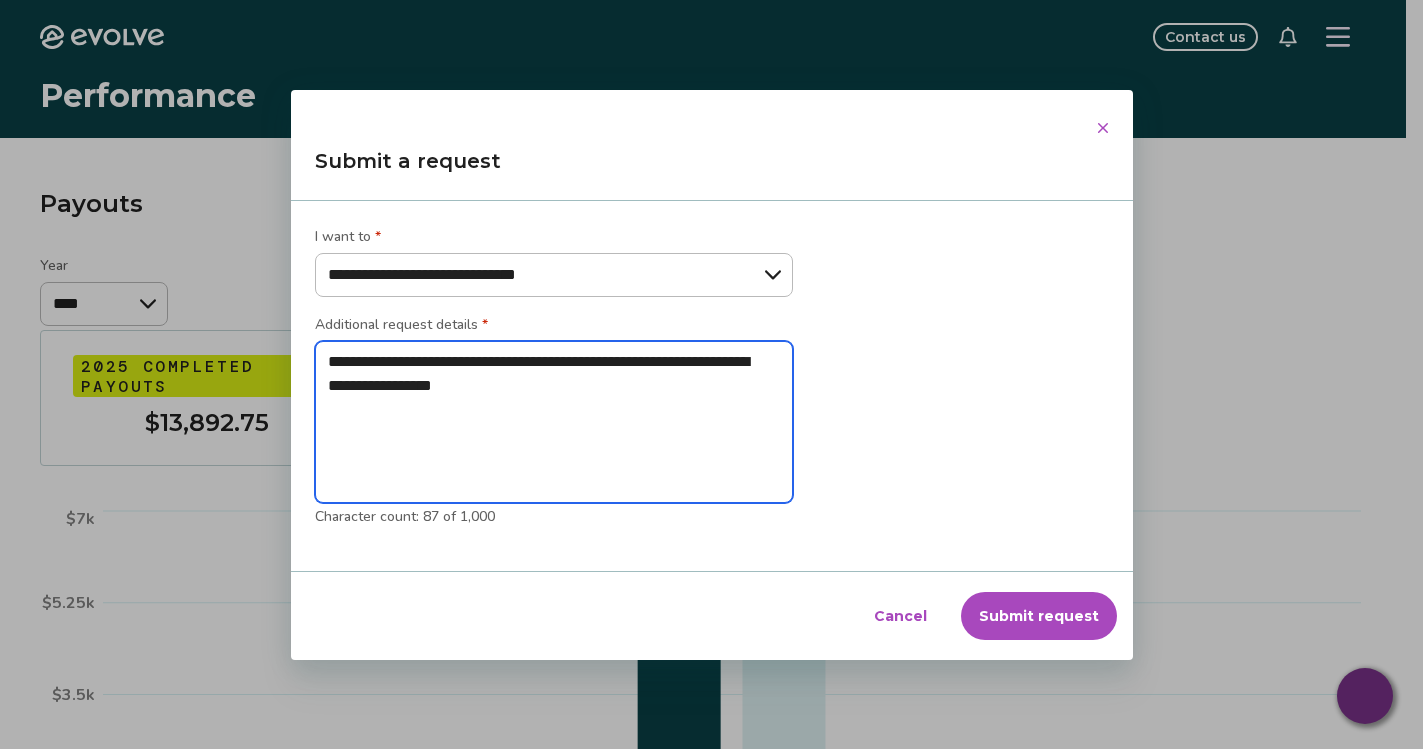 type on "**********" 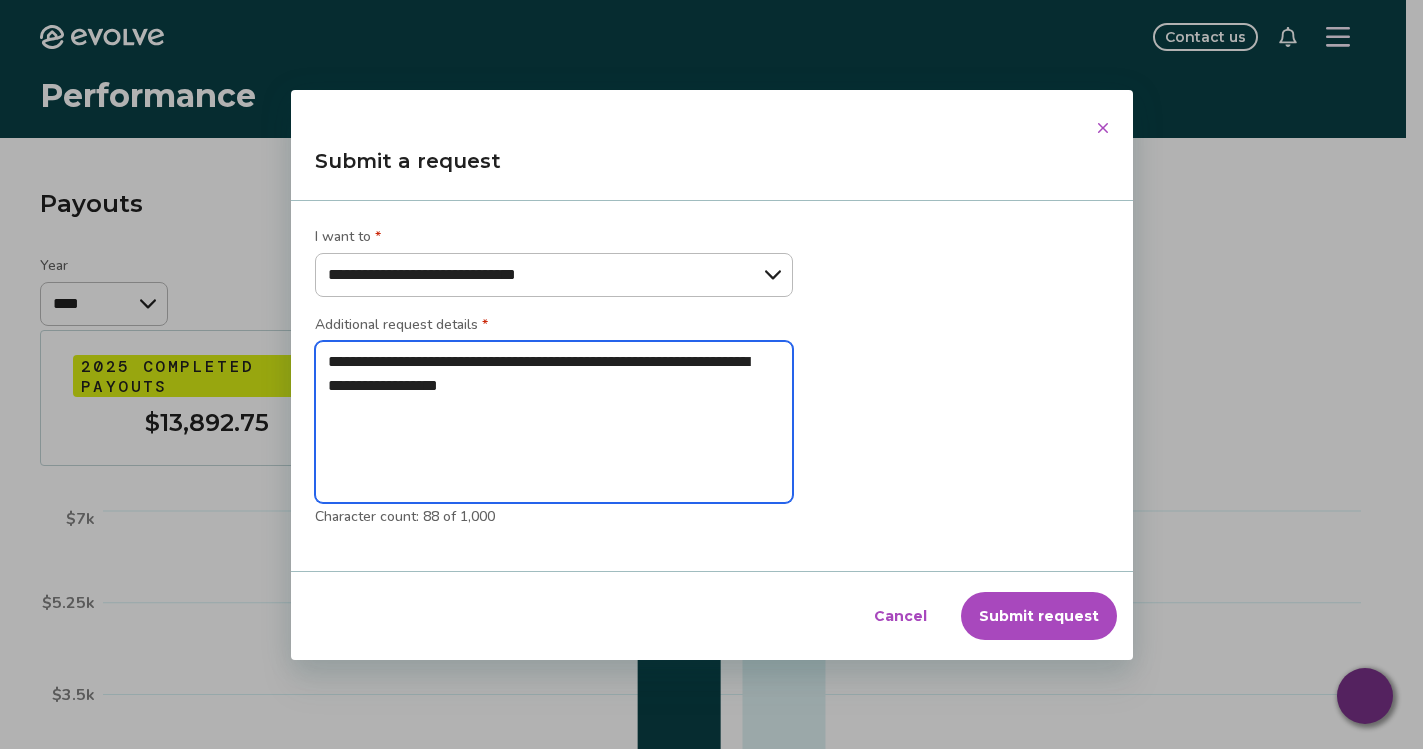 type on "**********" 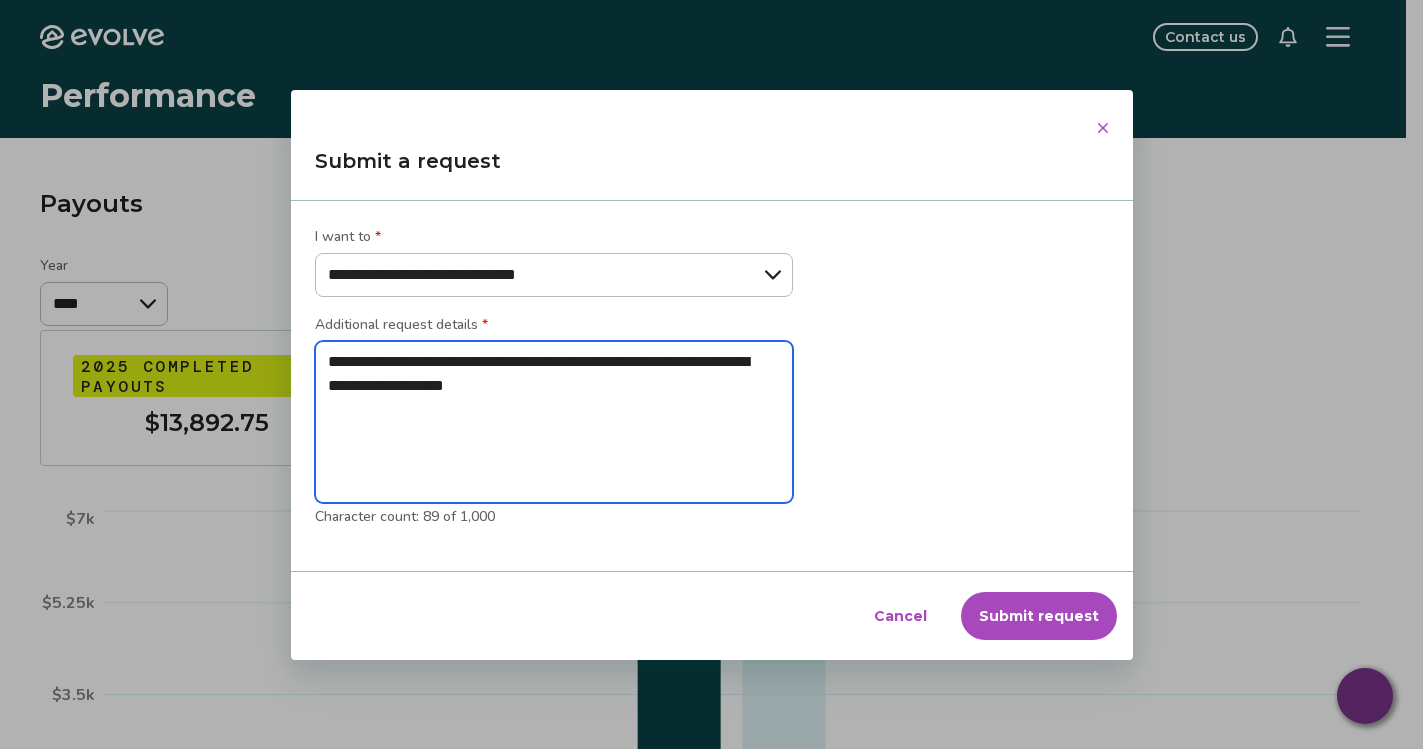 type on "**********" 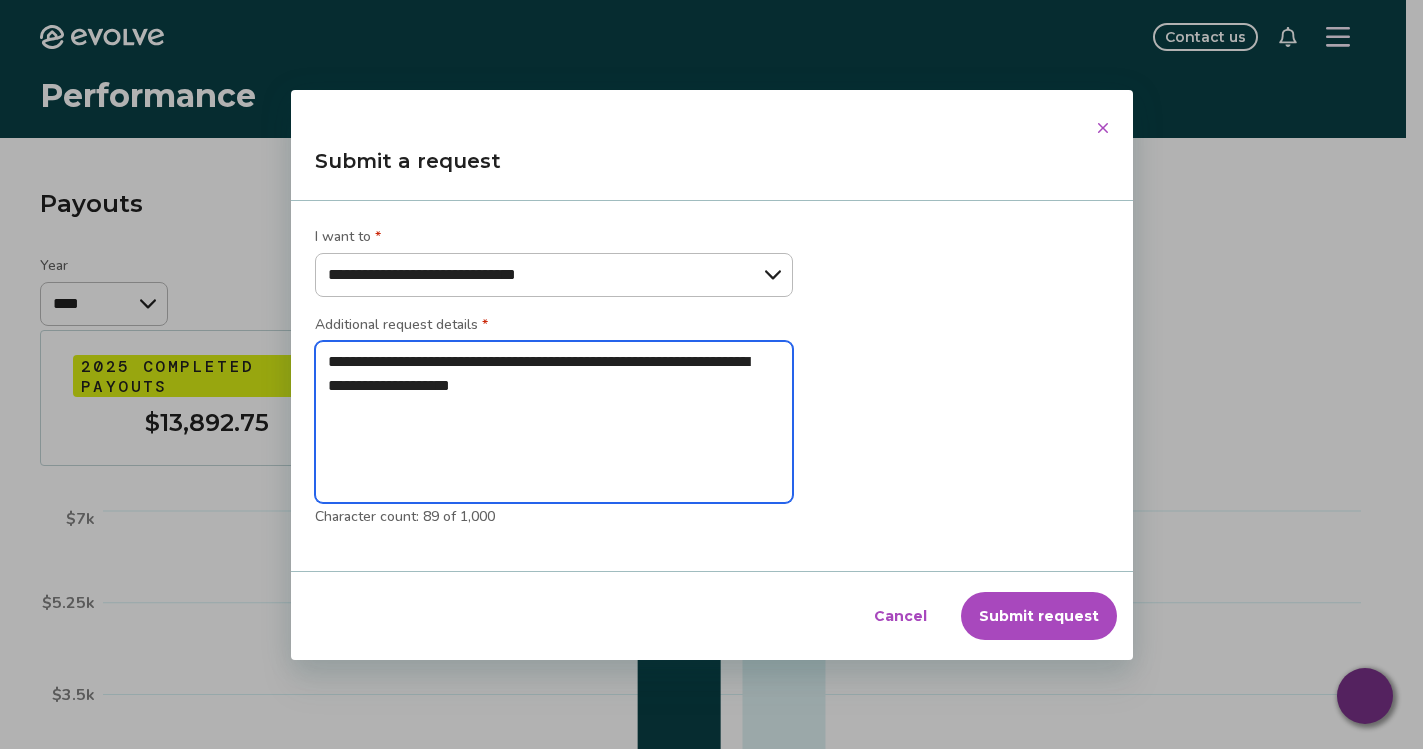 type on "**********" 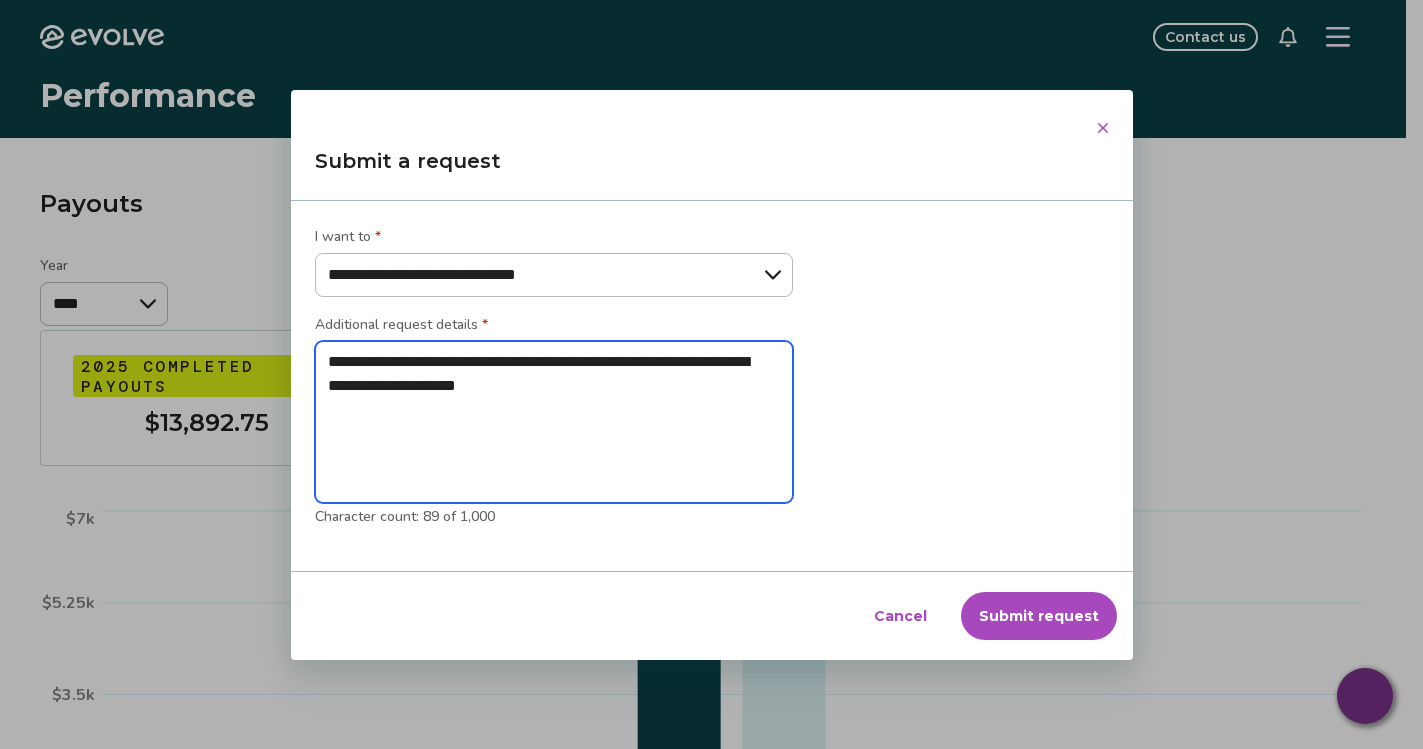 type on "*" 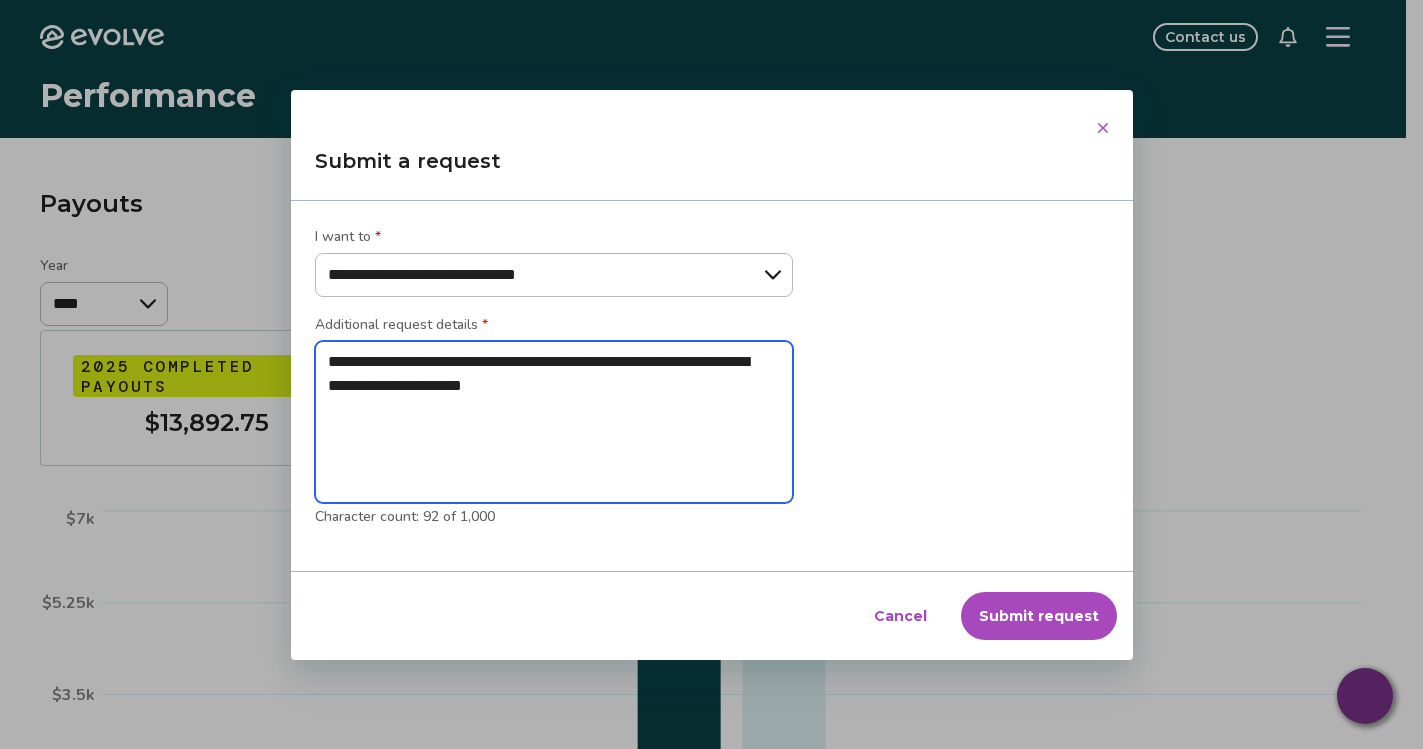 type on "**********" 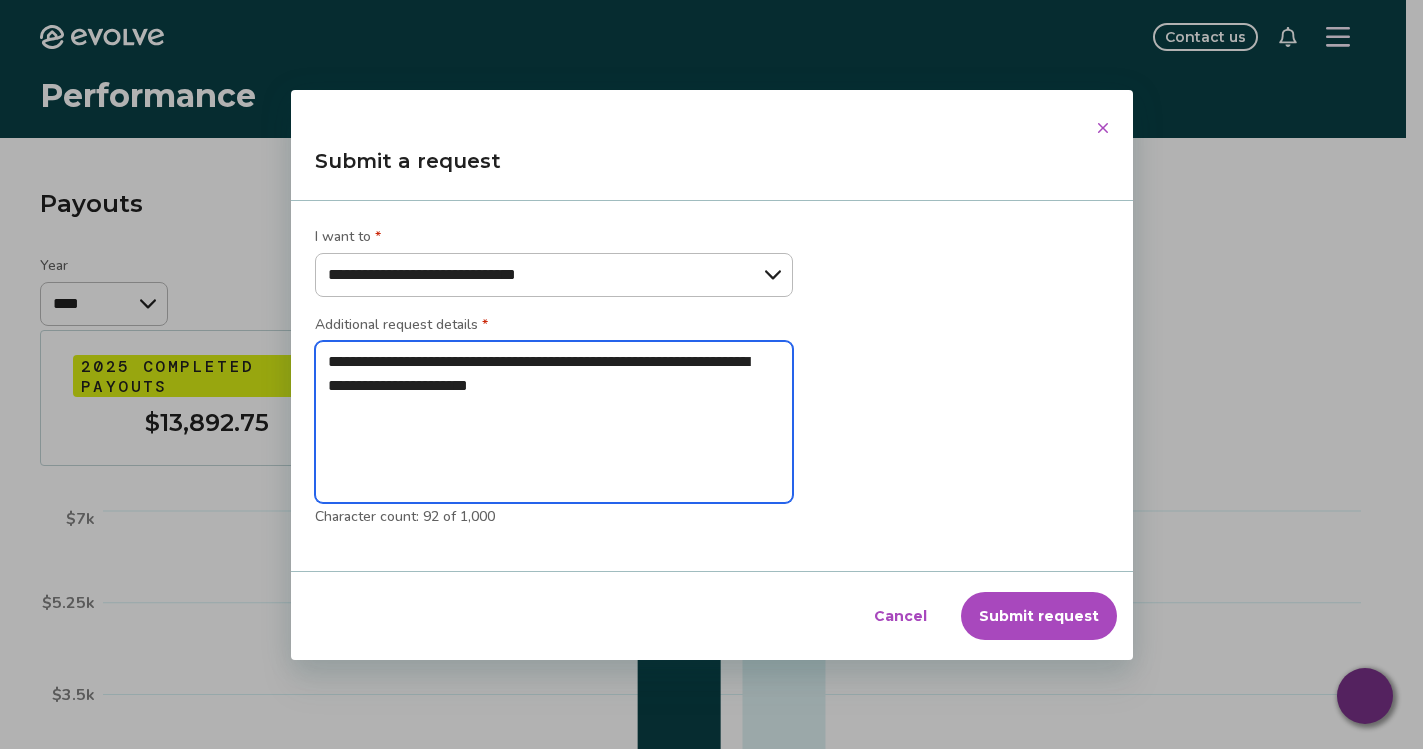 type on "*" 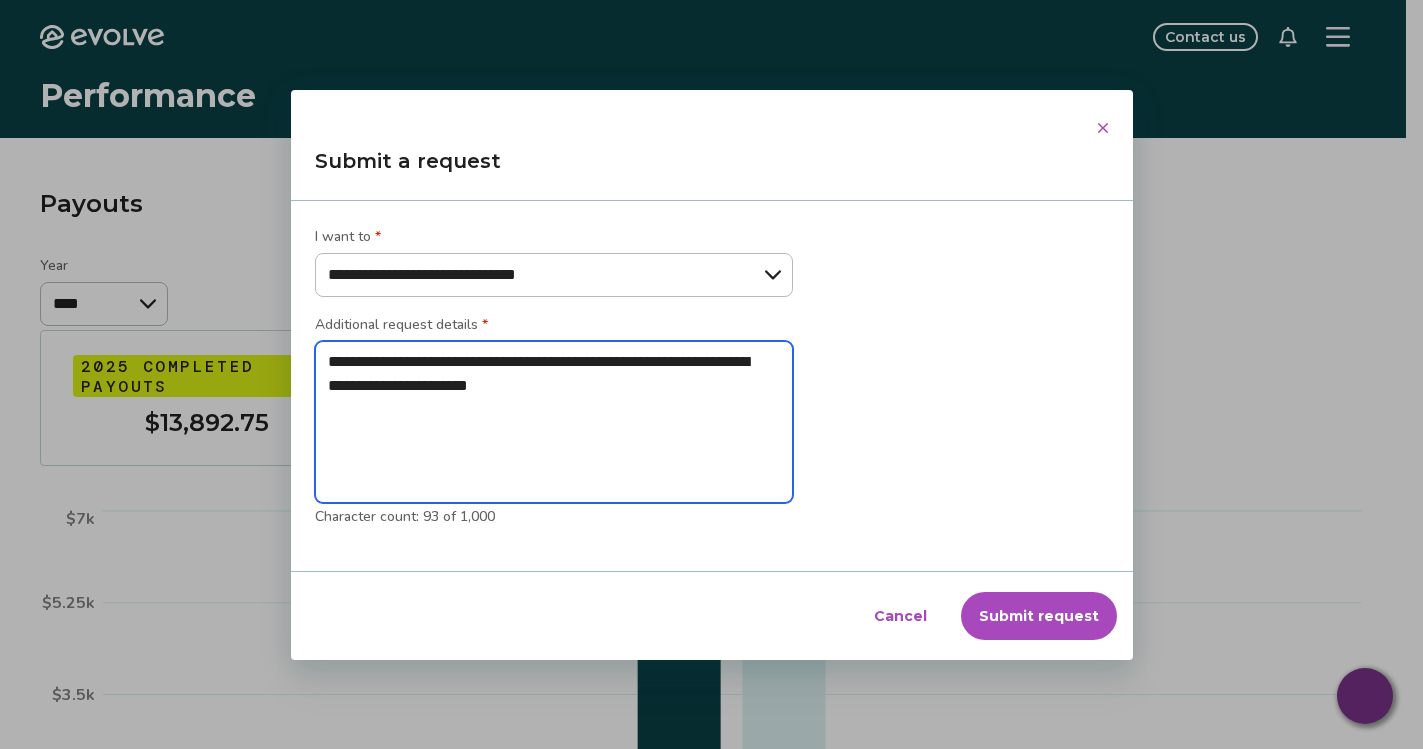 type on "**********" 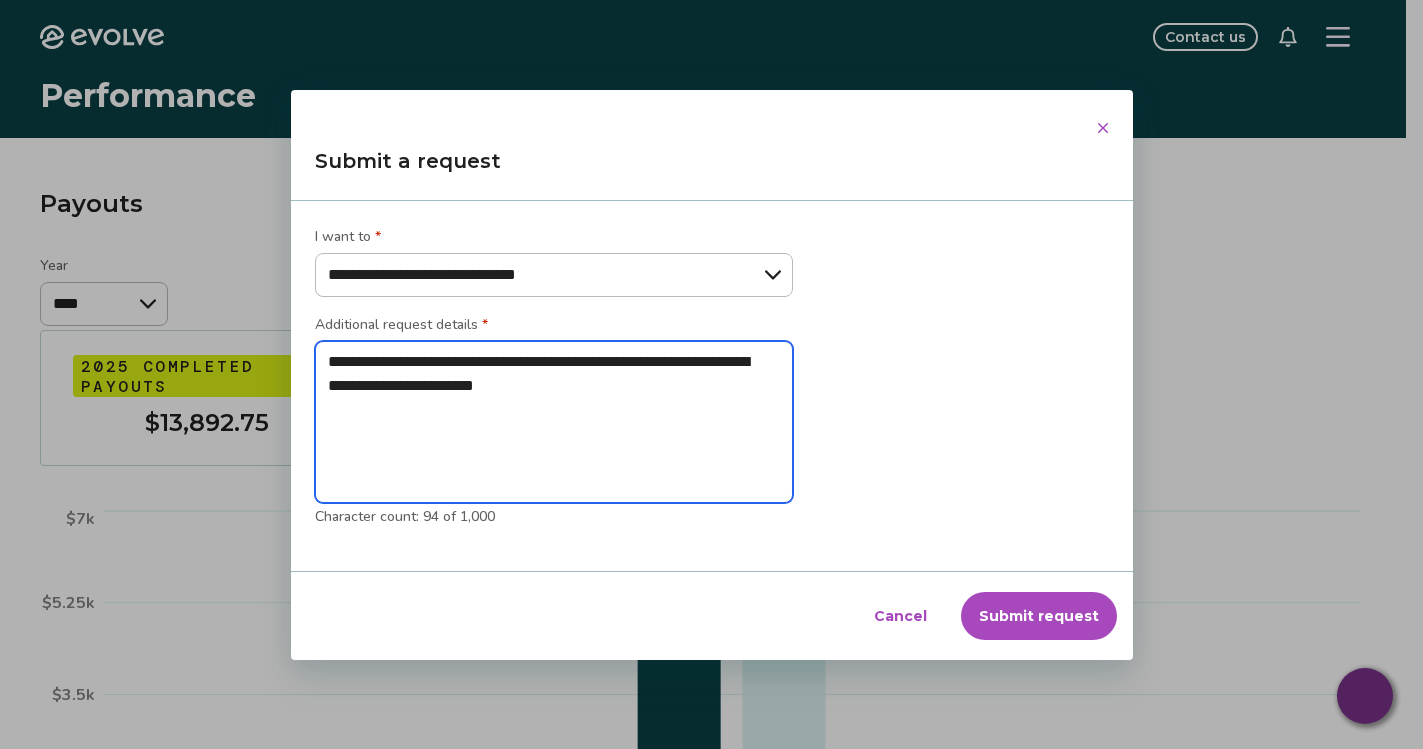 type on "**********" 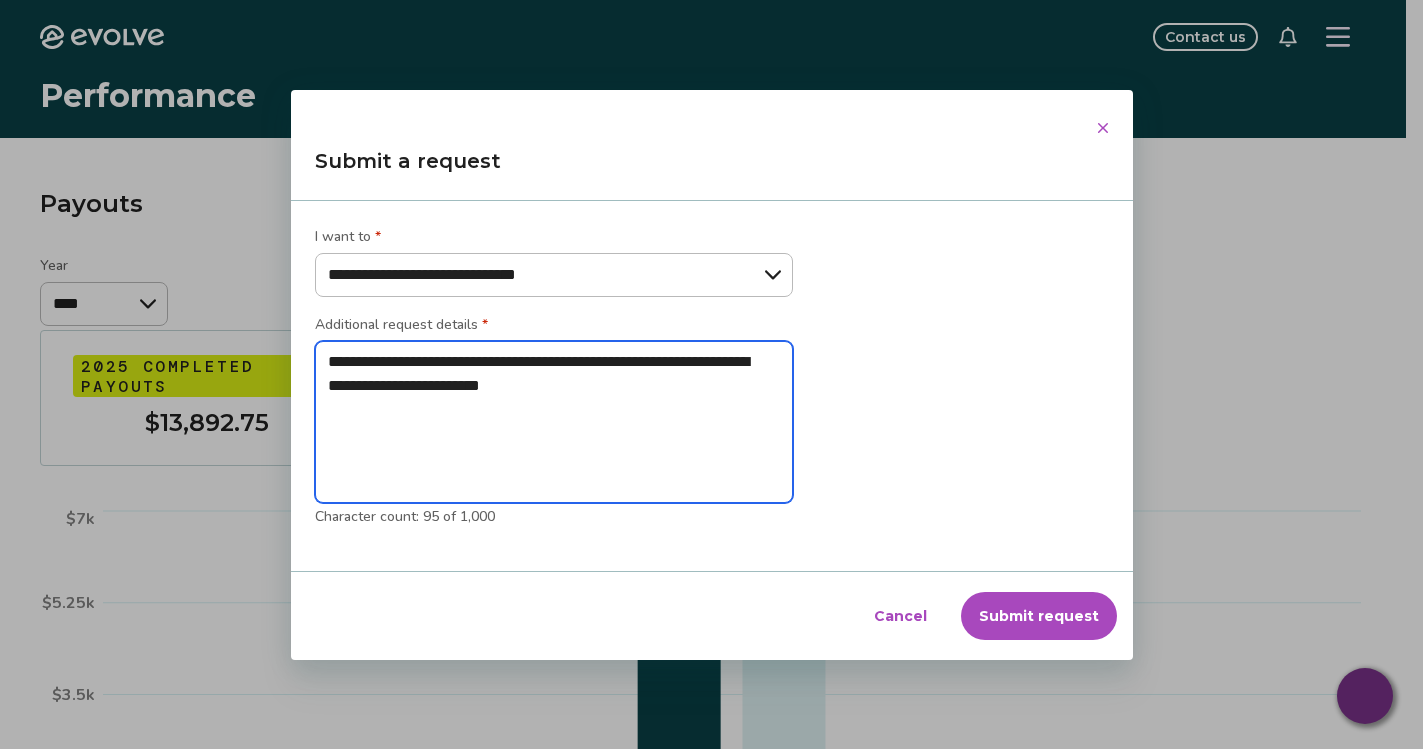 type on "**********" 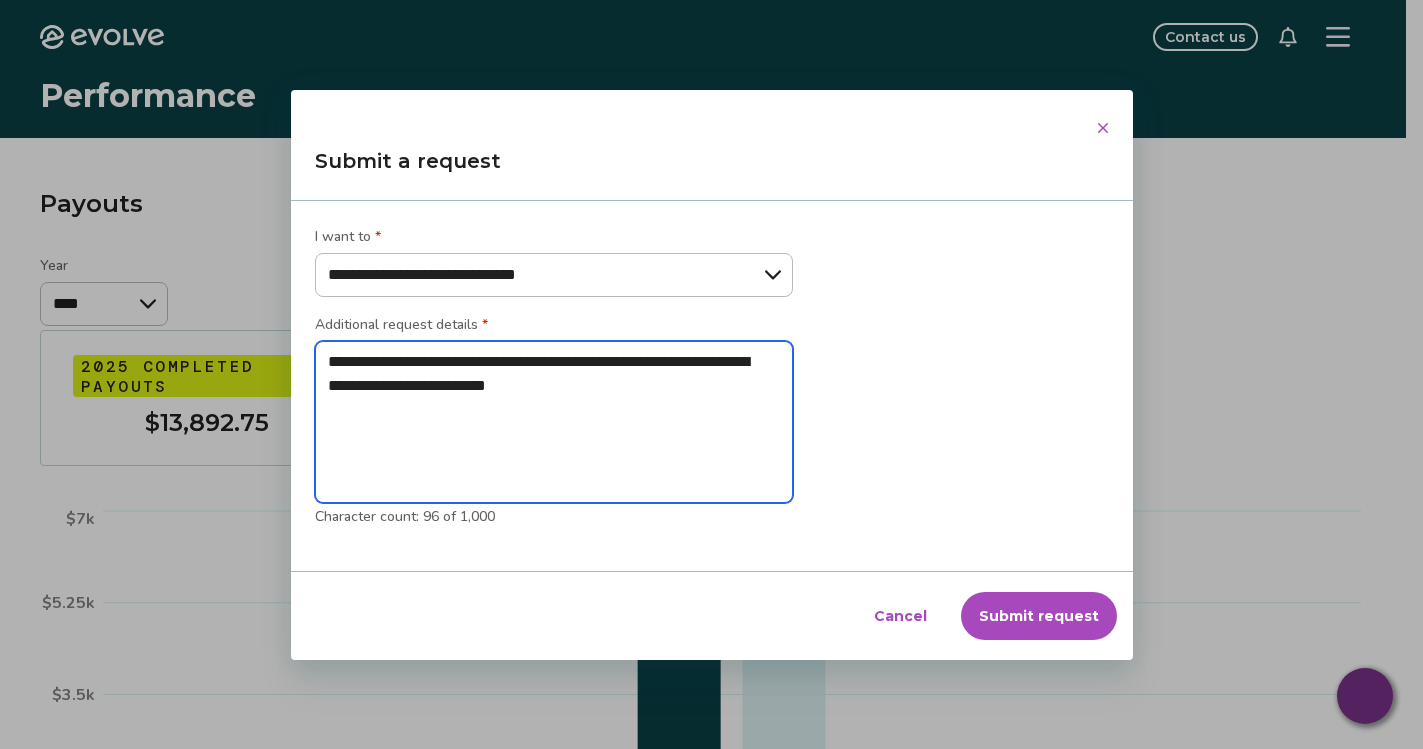 type on "**********" 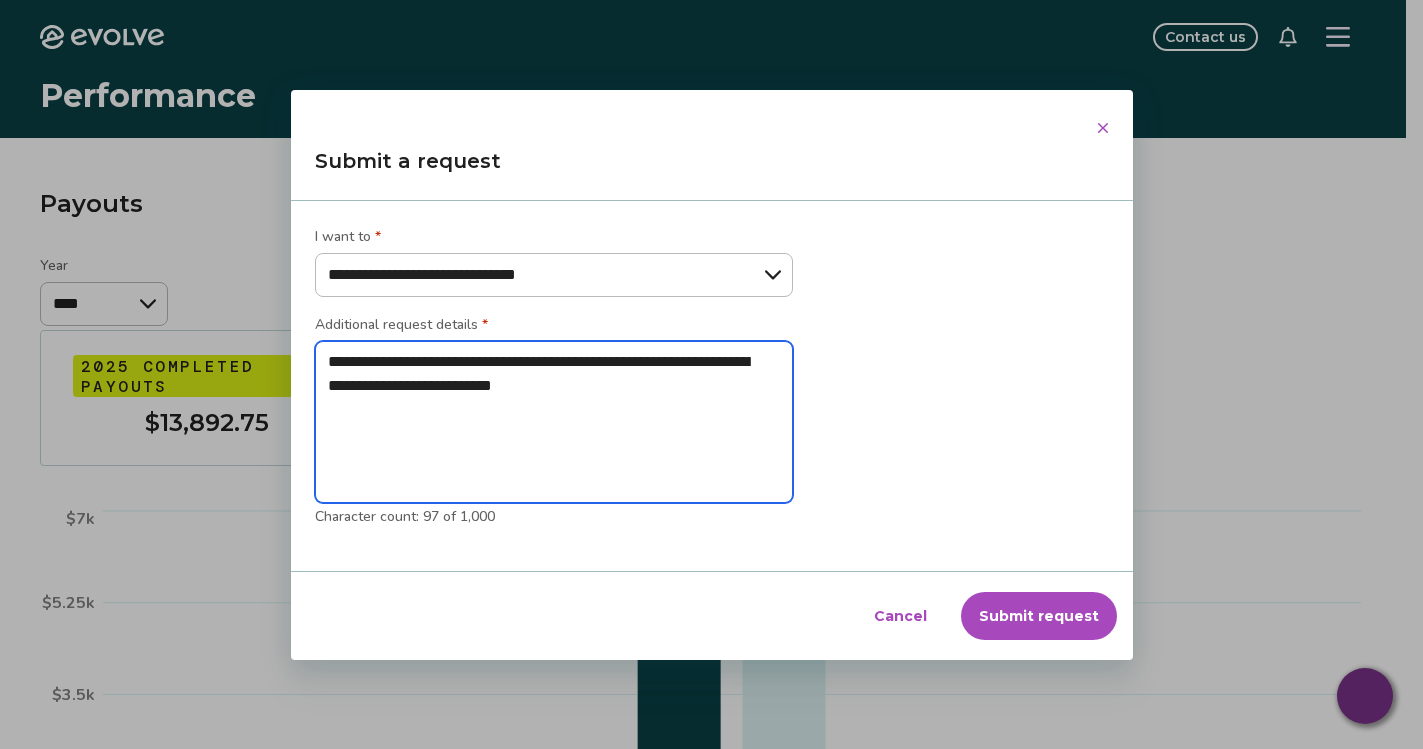 type on "**********" 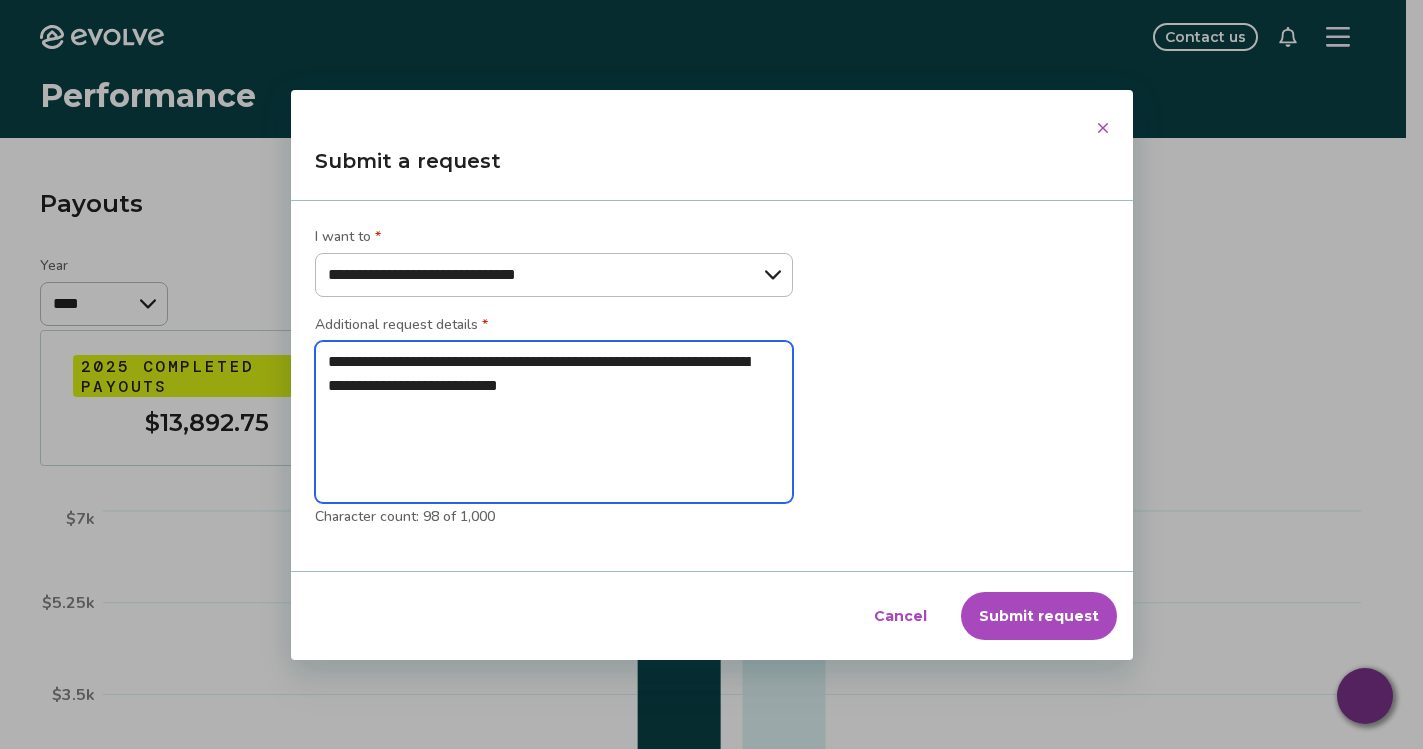 type on "**********" 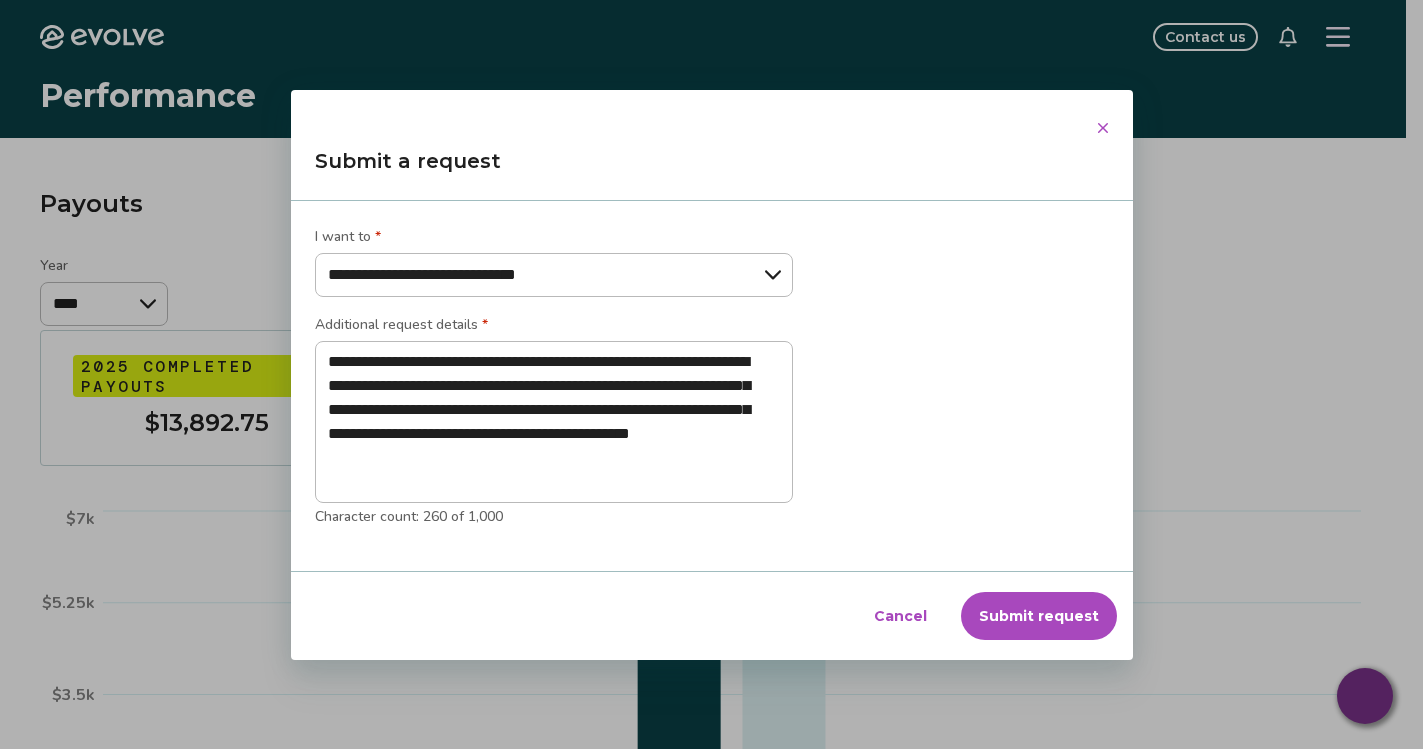 click on "Submit request" at bounding box center [1039, 616] 